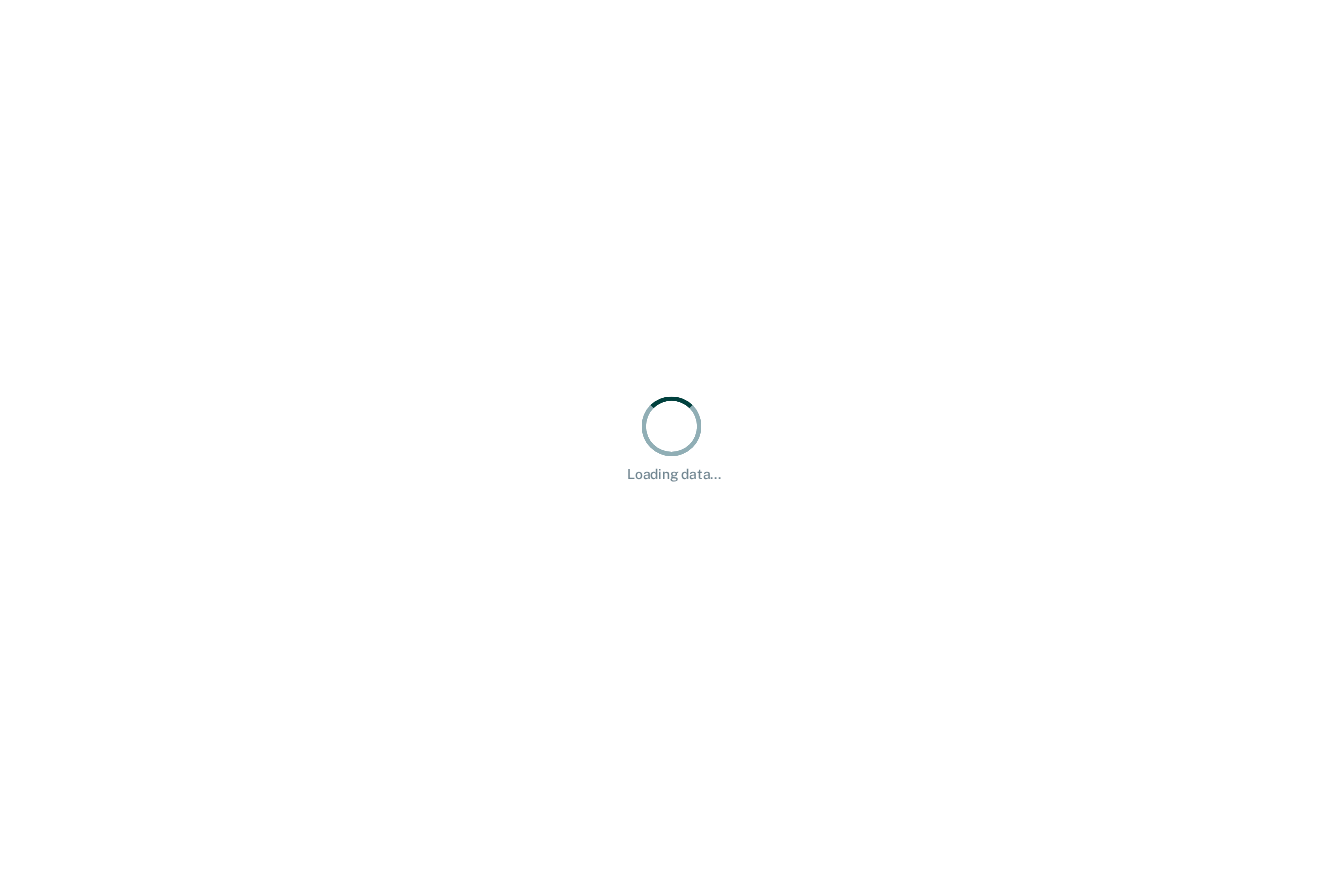 scroll, scrollTop: 0, scrollLeft: 0, axis: both 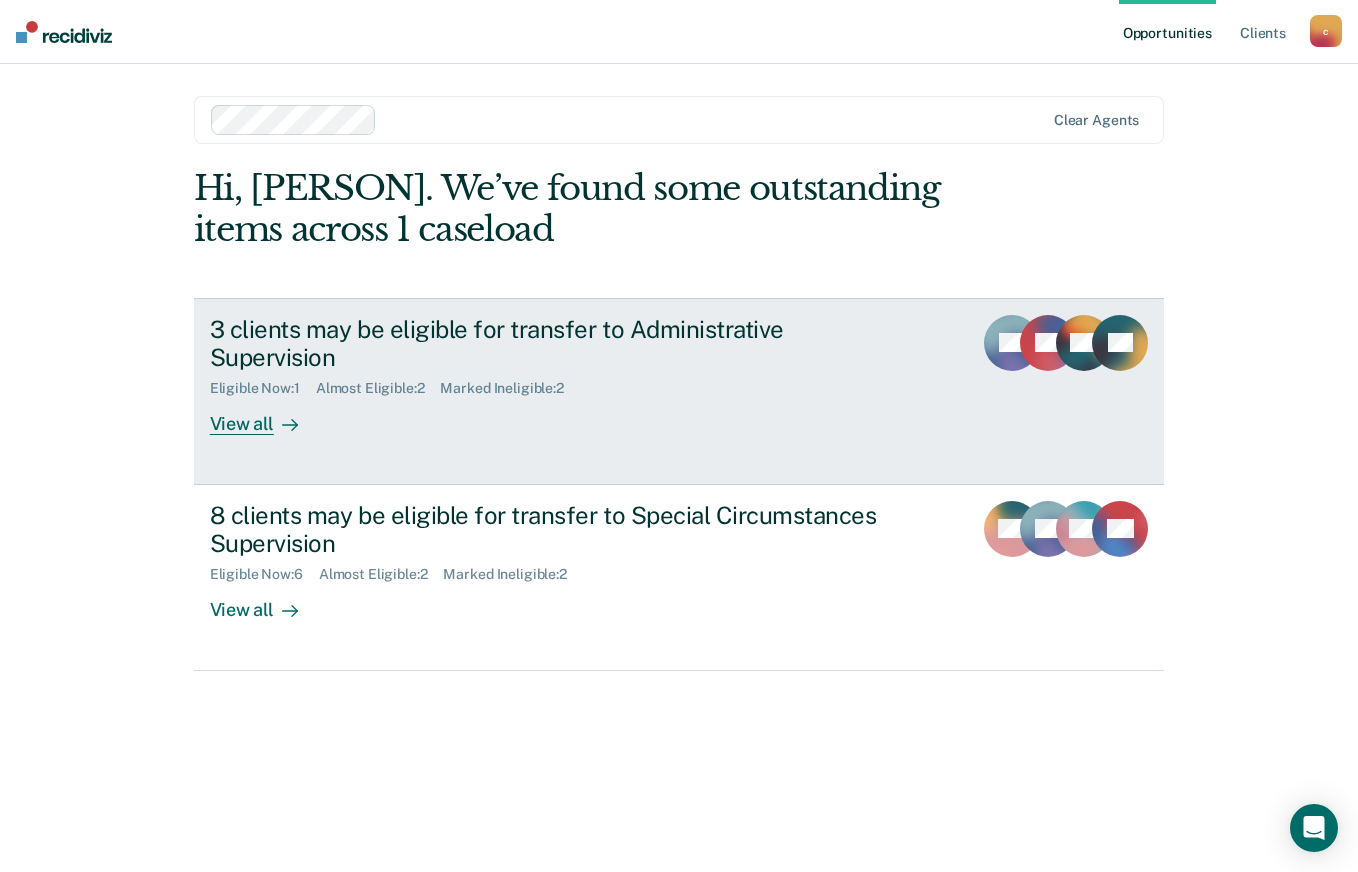 click on "View all" at bounding box center (266, 416) 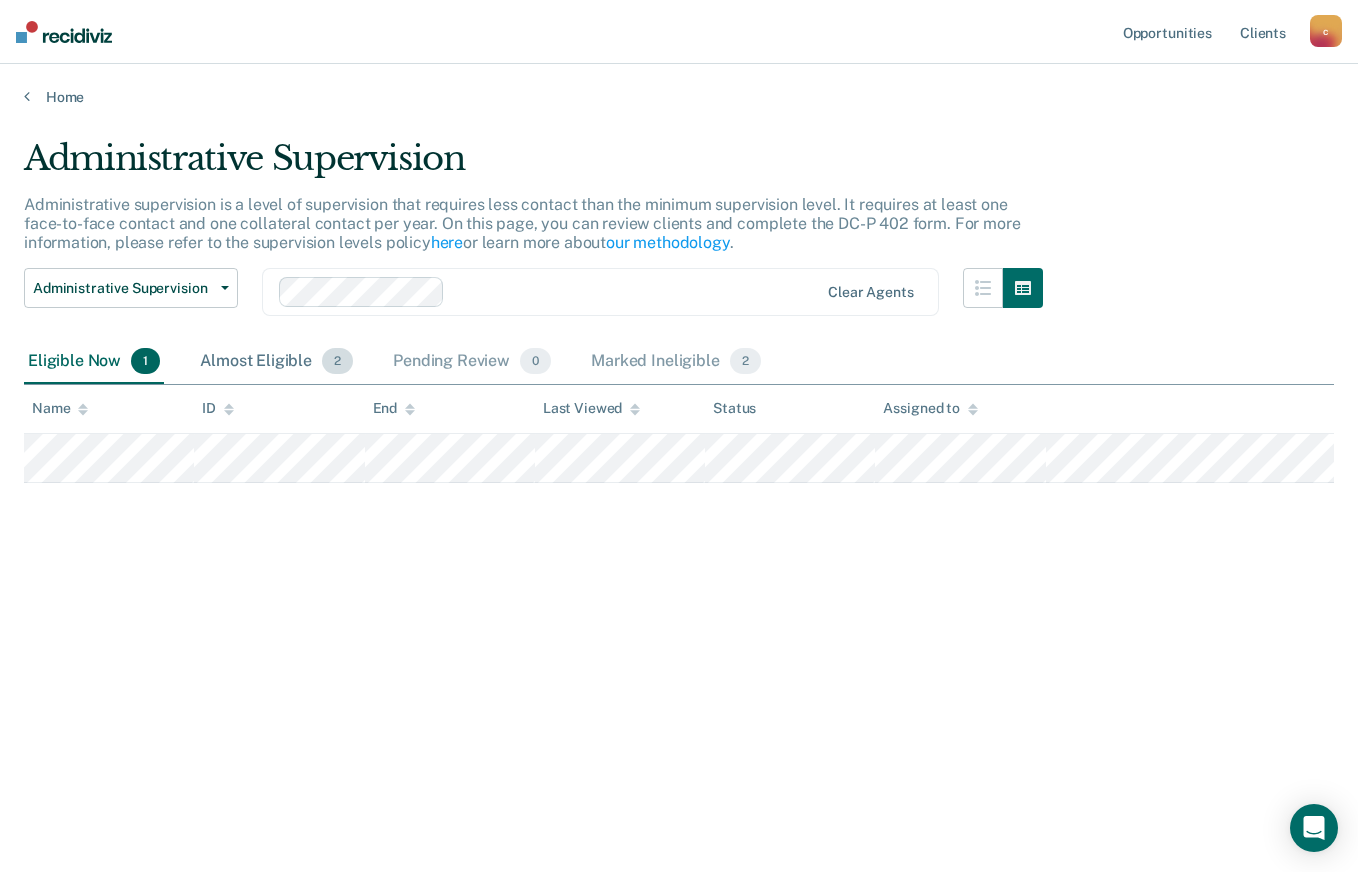 click on "Almost Eligible 2" at bounding box center [276, 362] 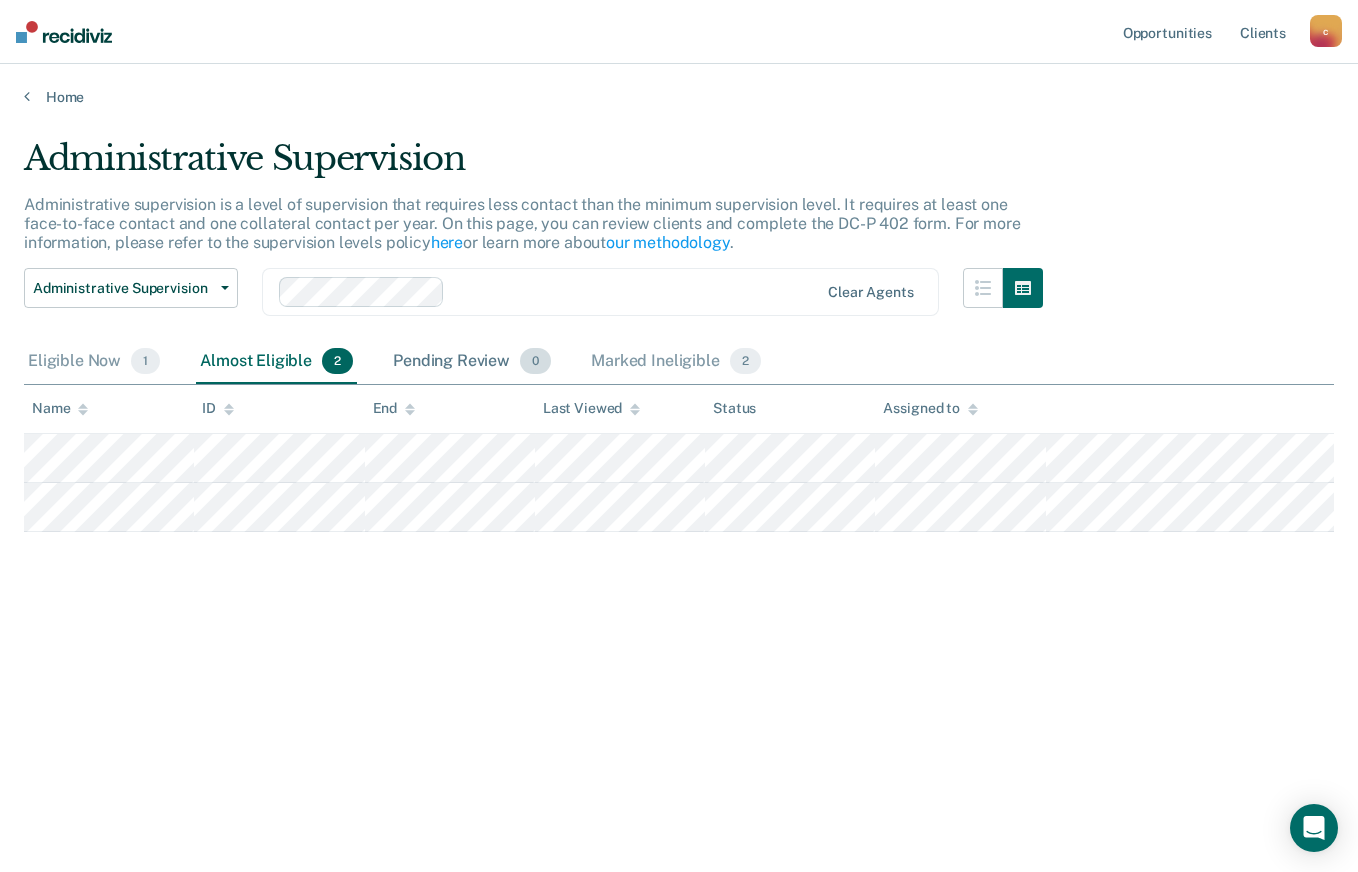 click on "Pending Review 0" at bounding box center (472, 362) 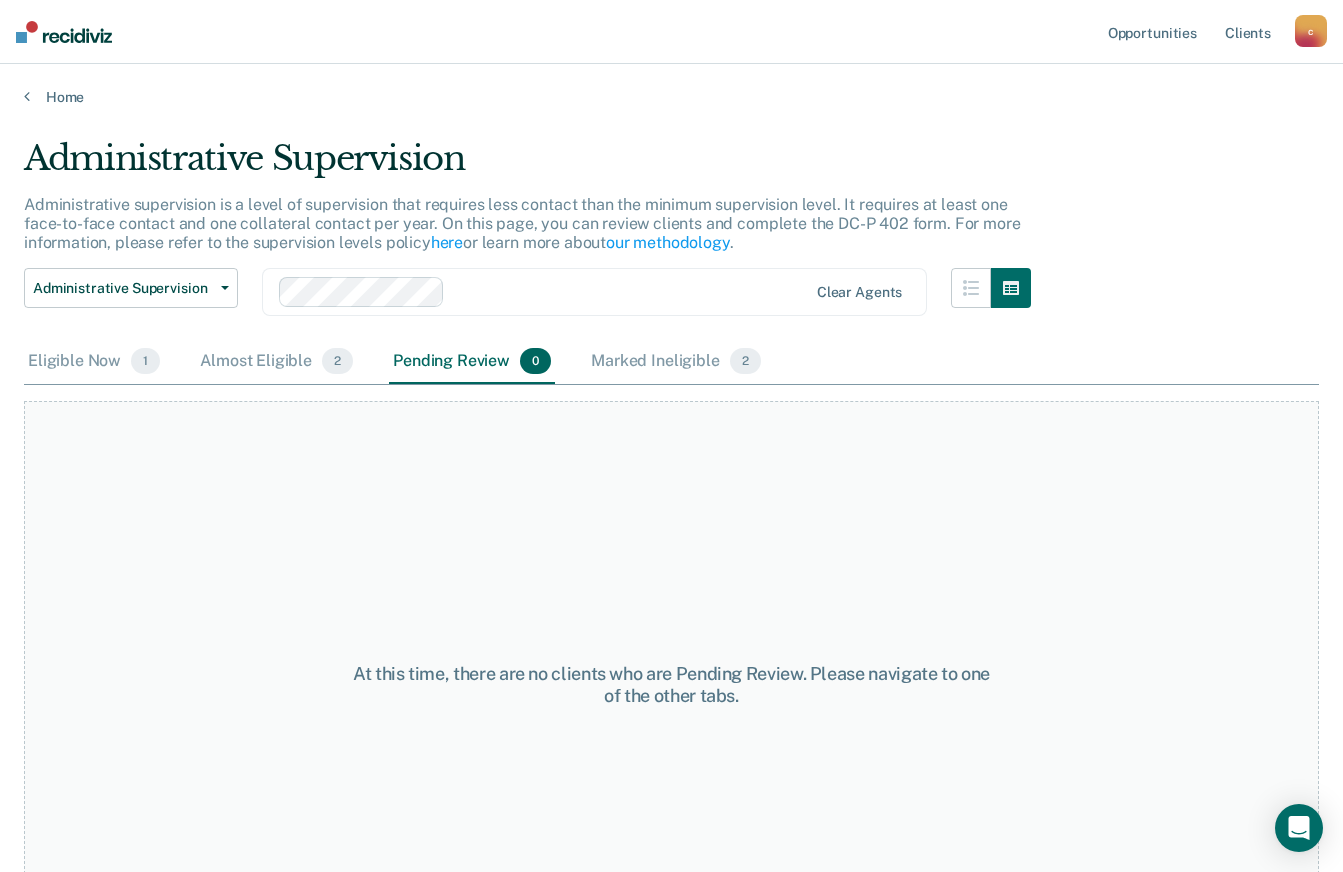 click on "At this time, there are no clients who are Pending Review. Please navigate to one of the other tabs." at bounding box center (671, 677) 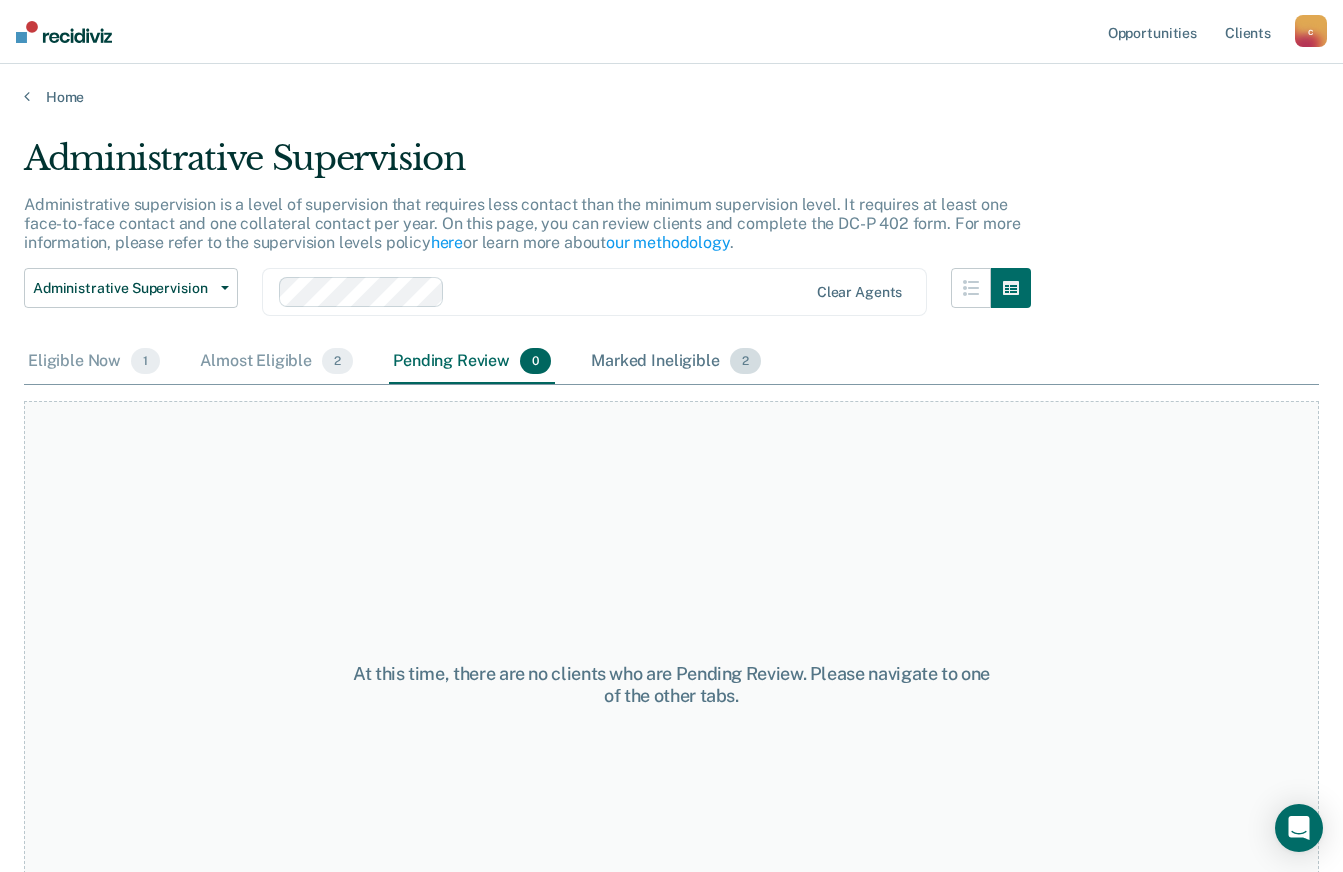 click on "Marked Ineligible 2" at bounding box center (676, 362) 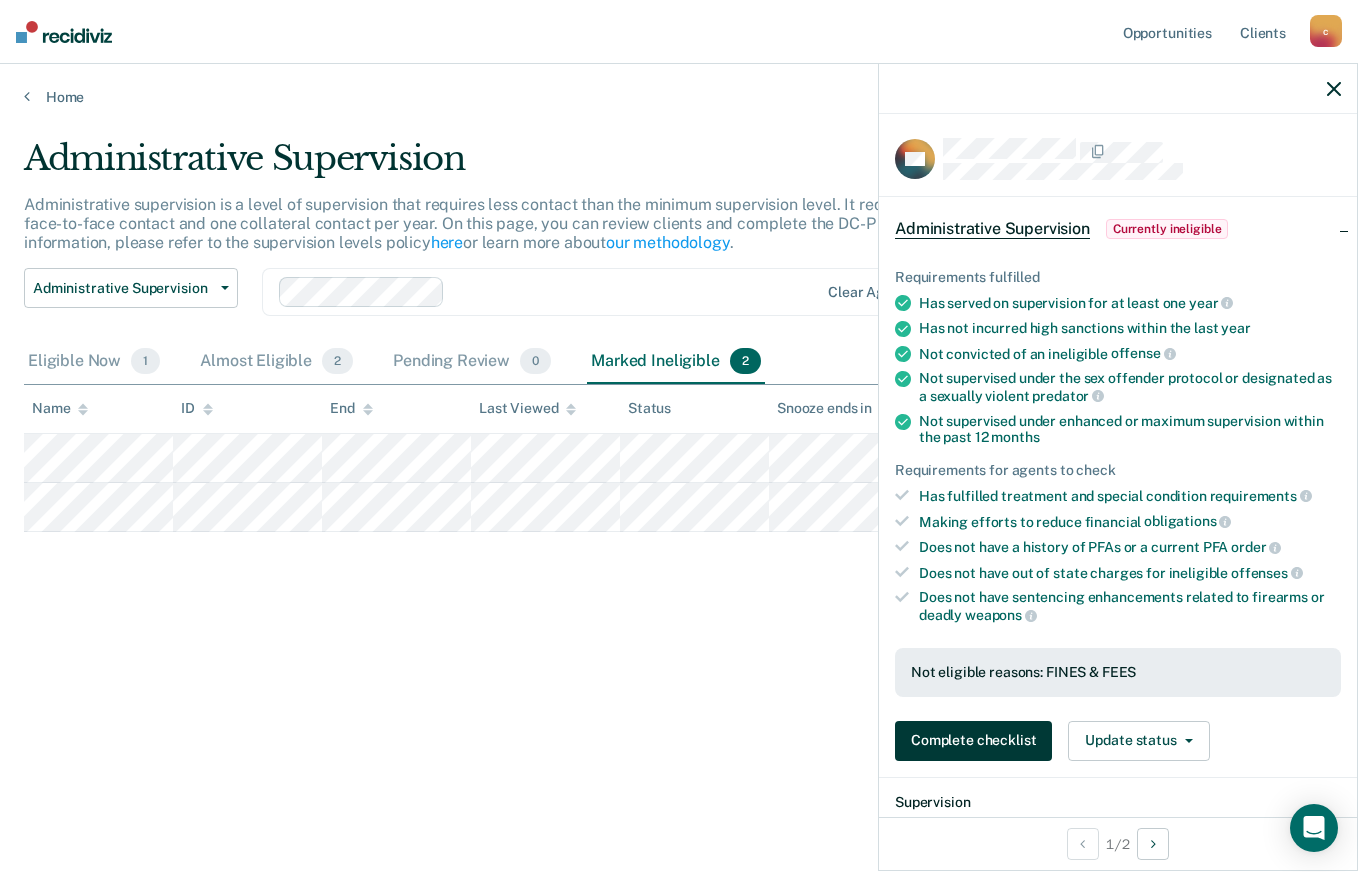 click on "Complete checklist" at bounding box center (973, 741) 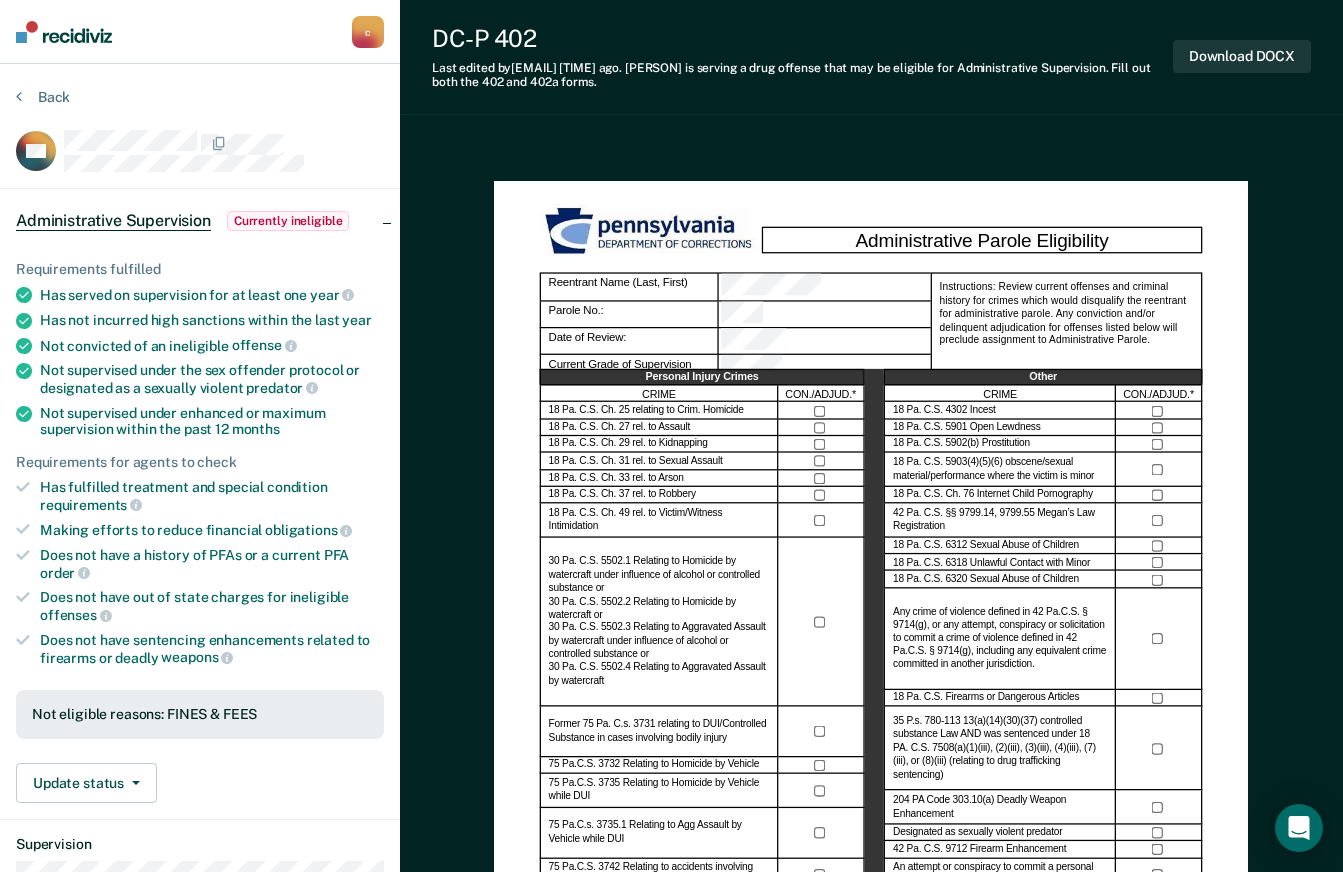 click on "Requirements fulfilled Has served on supervision for at least one year Has not incurred high sanctions within the last year Not convicted of an ineligible offense Not supervised under the sex offender protocol or designated as a sexually violent predator Not supervised under enhanced or maximum supervision within the past 12 months Requirements for agents to check Has fulfilled treatment and special condition requirements Making efforts to reduce financial obligations Does not have a history of PFAs or a current PFA order Does not have out of state charges for ineligible offenses Does not have sentencing enhancements related to firearms or deadly weapons Not eligible reasons: FINES FEES Update status Mark Pending Review Update Ineligibility" at bounding box center (200, 524) 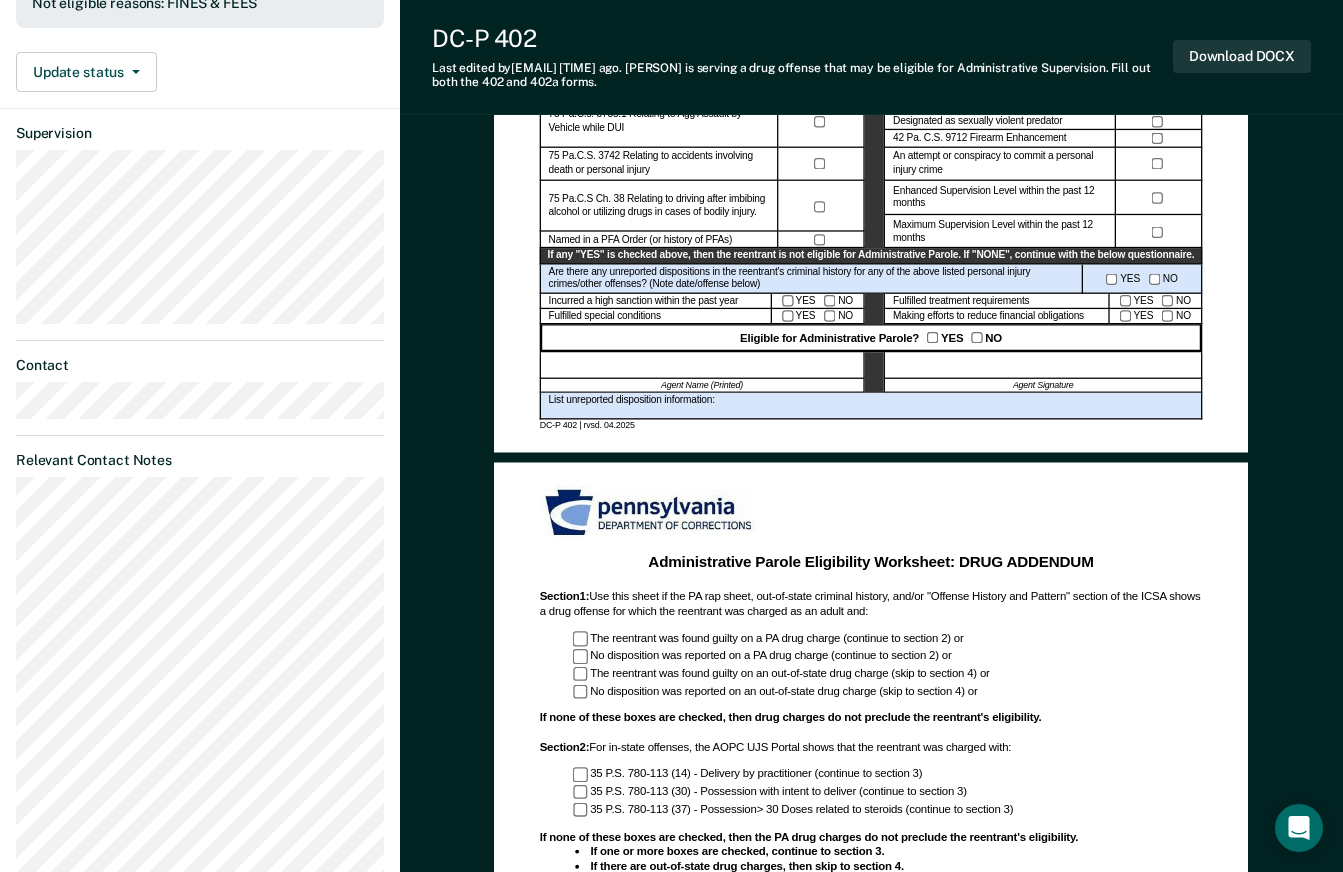 scroll, scrollTop: 800, scrollLeft: 0, axis: vertical 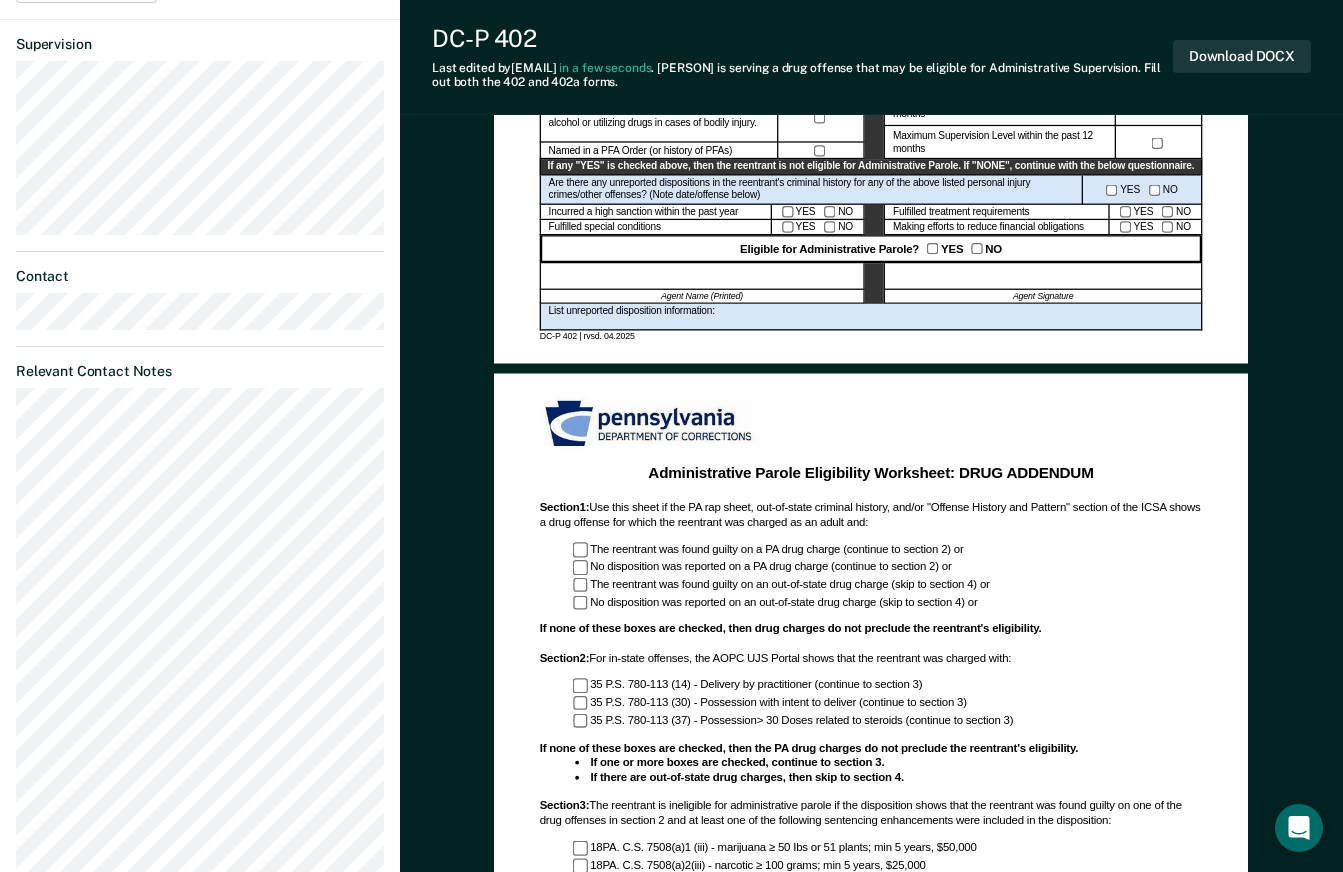 click on "YES NO" at bounding box center [1156, 212] 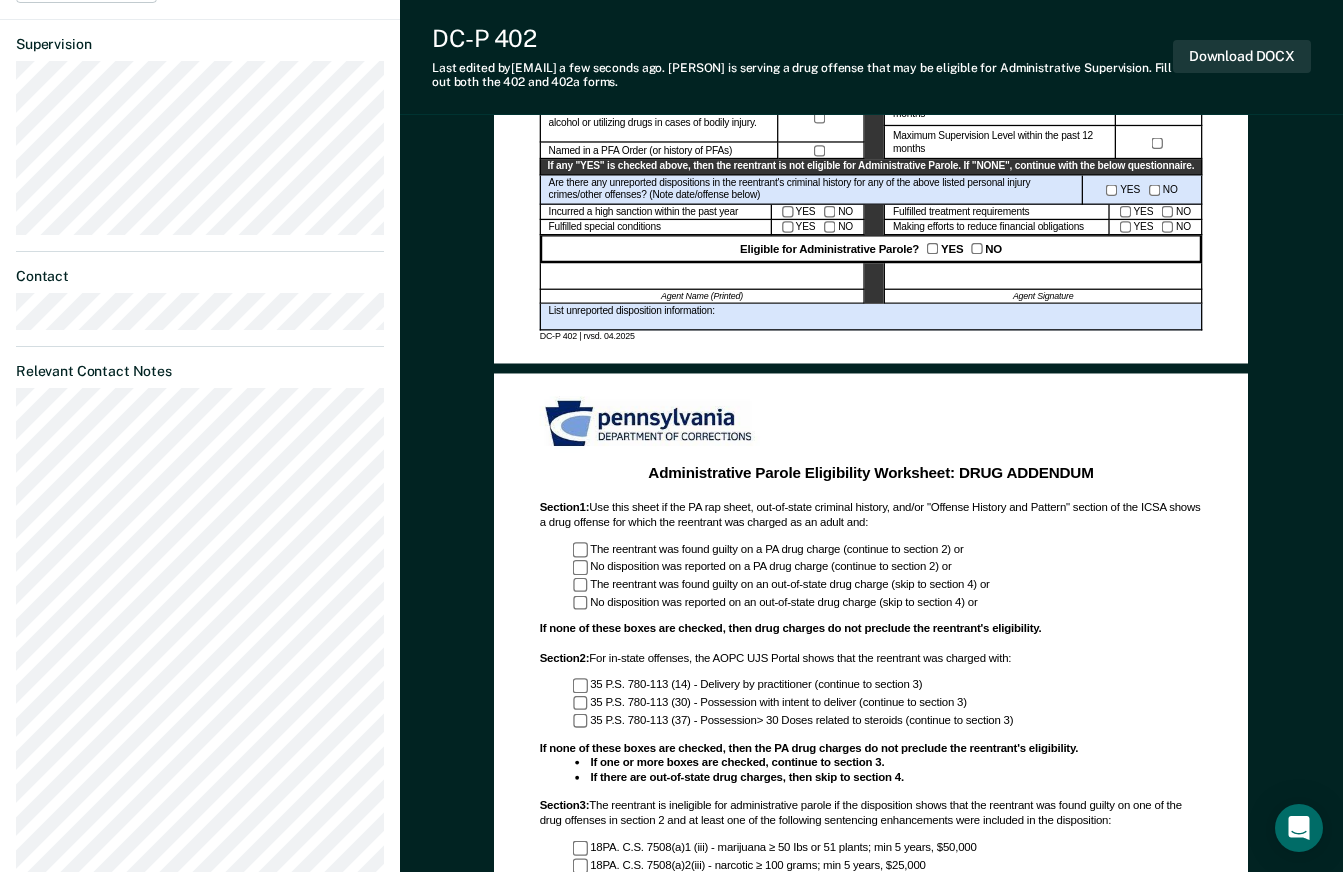 click on "YES NO" at bounding box center [1156, 228] 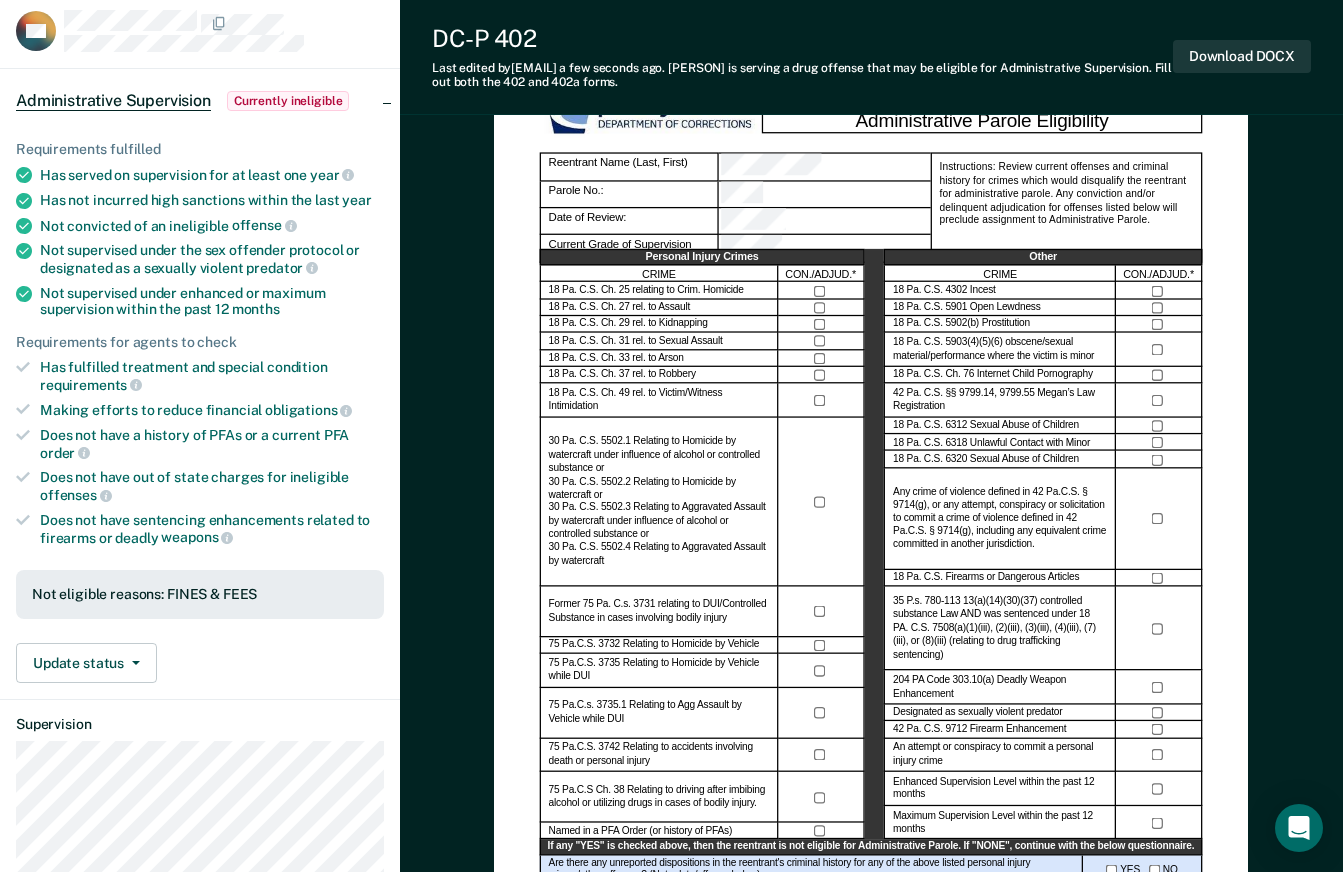 scroll, scrollTop: 100, scrollLeft: 0, axis: vertical 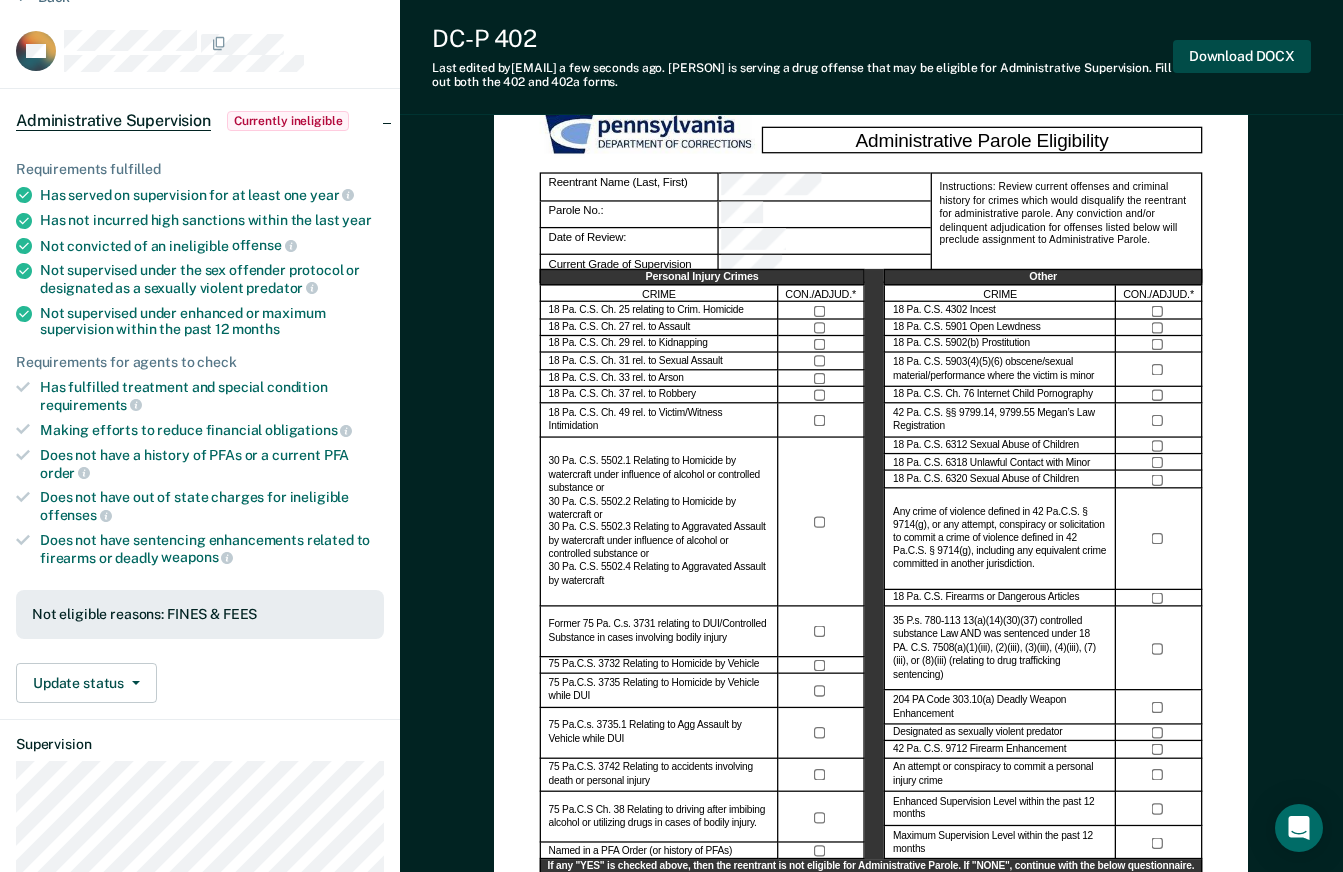 click on "Download DOCX" at bounding box center (1242, 56) 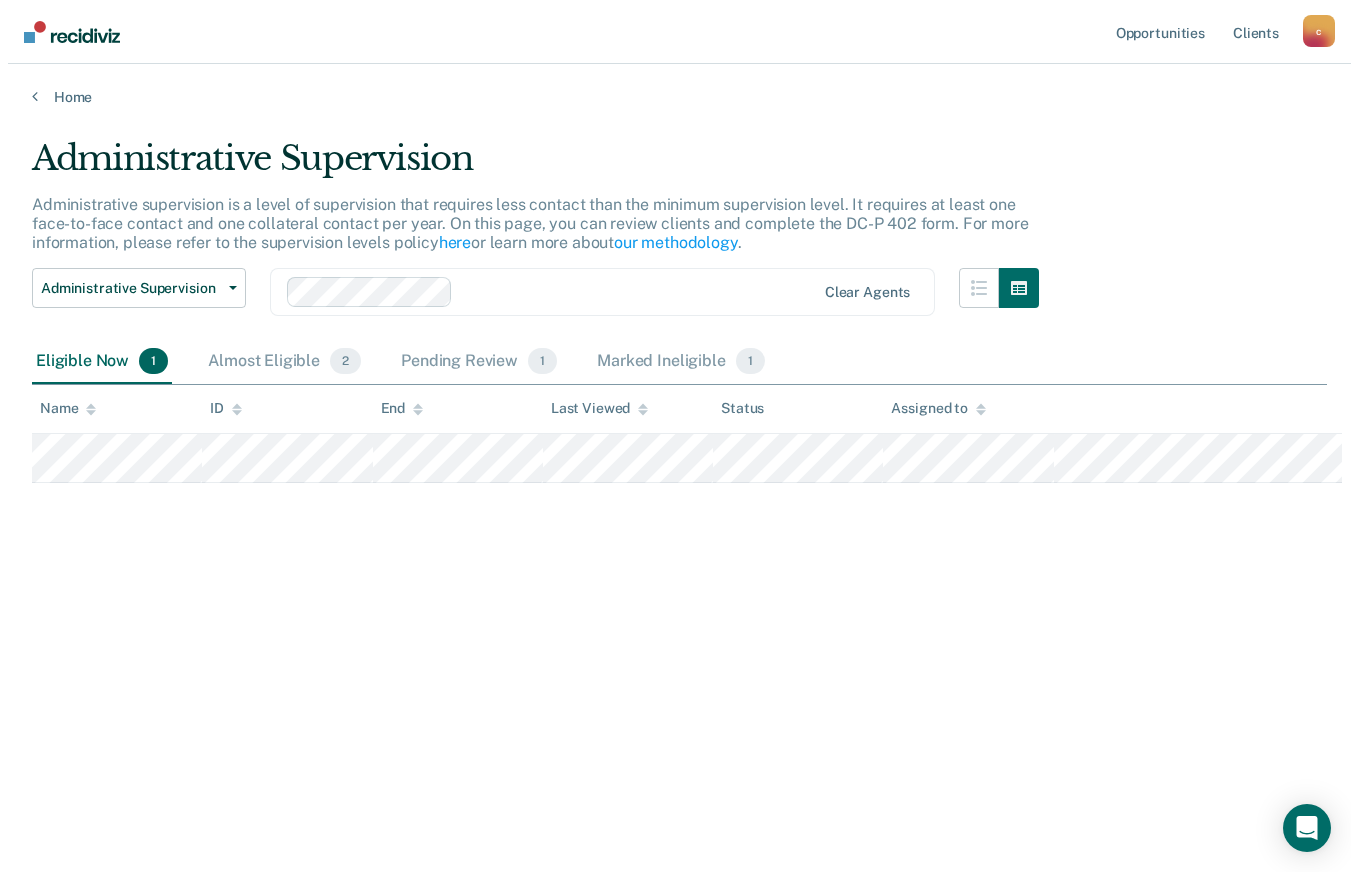 scroll, scrollTop: 0, scrollLeft: 0, axis: both 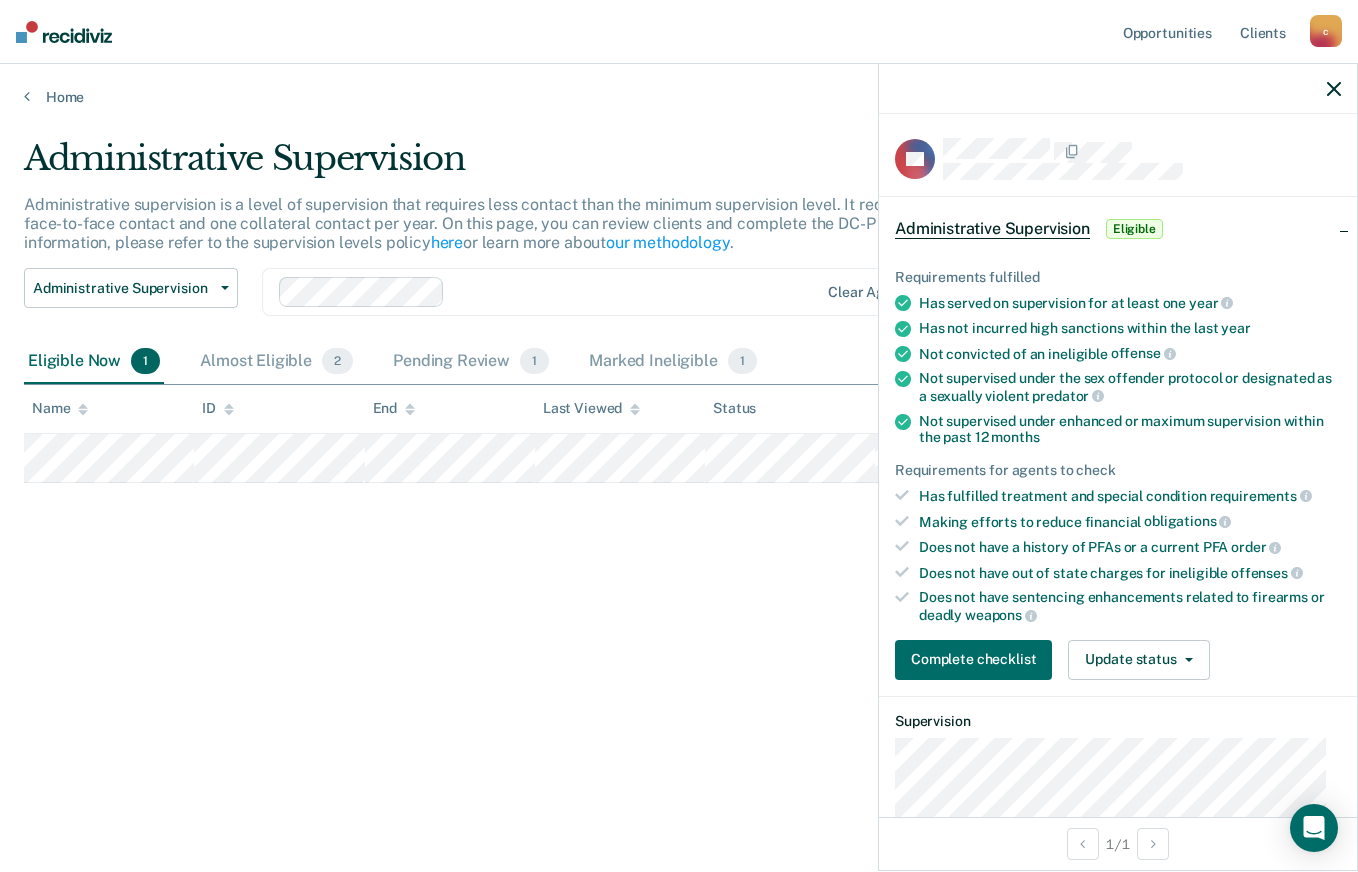 click at bounding box center (903, 303) 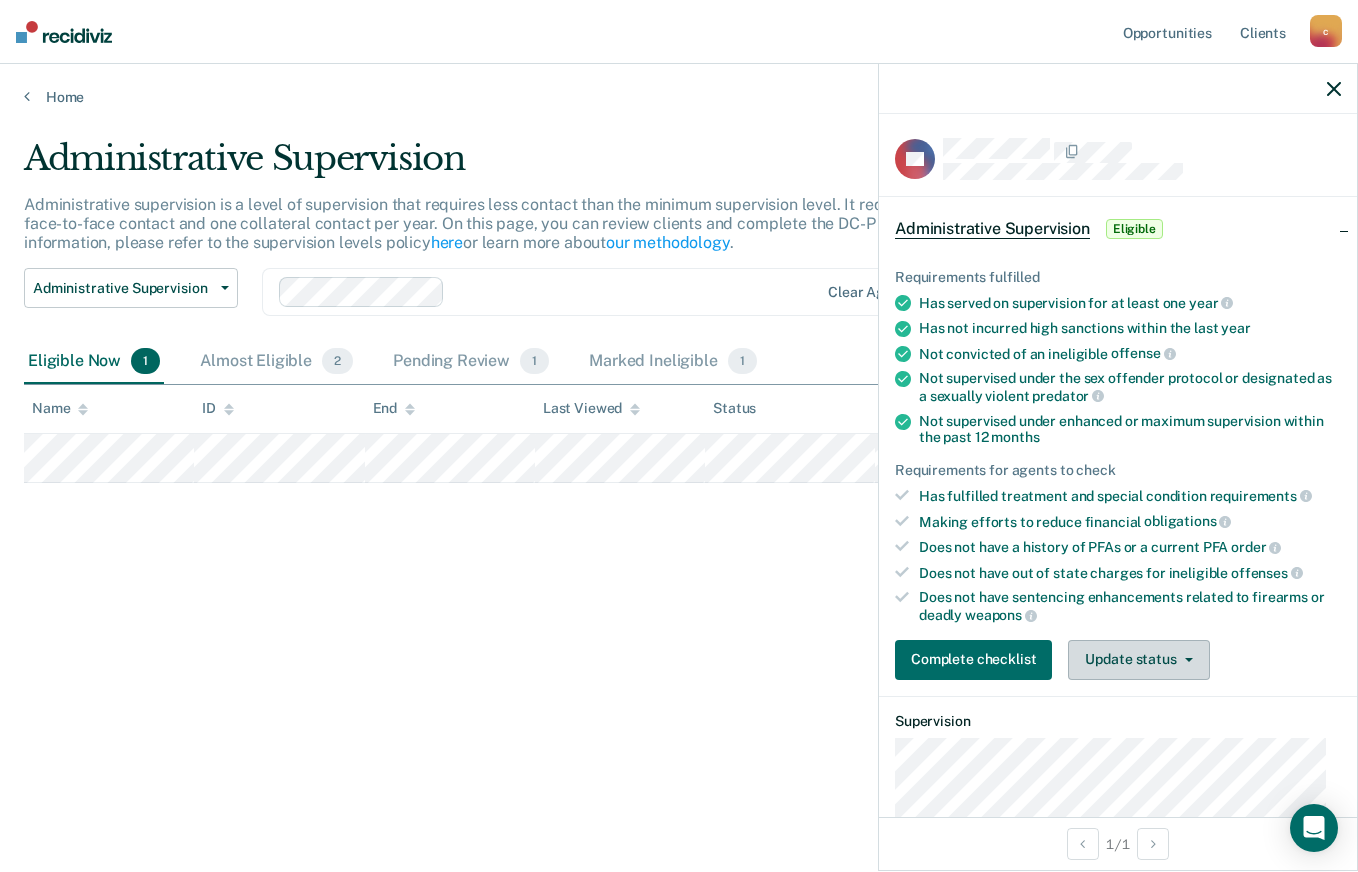 click on "Update status" at bounding box center [1138, 660] 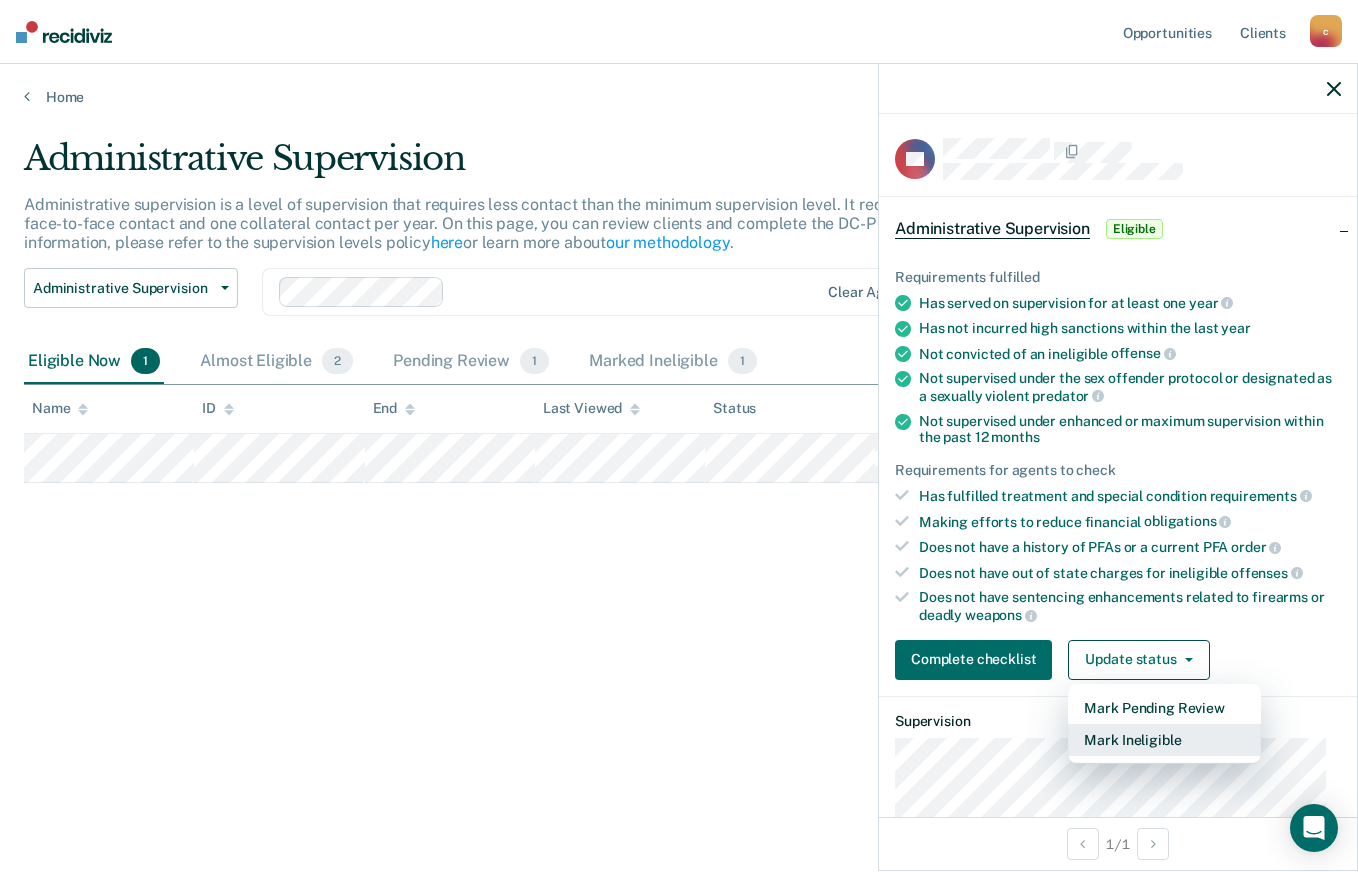 click on "Mark Ineligible" at bounding box center [1164, 740] 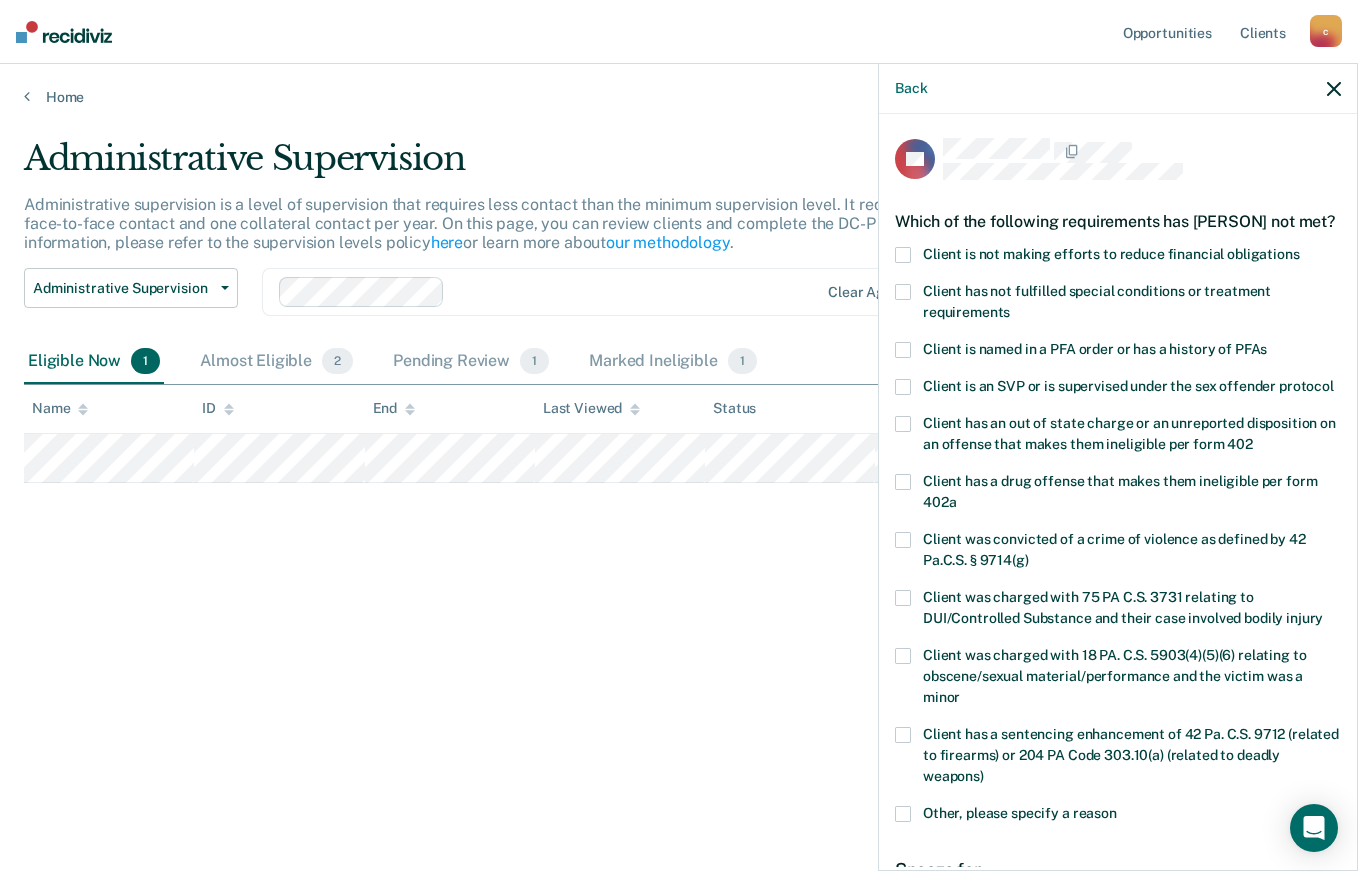 click at bounding box center [903, 255] 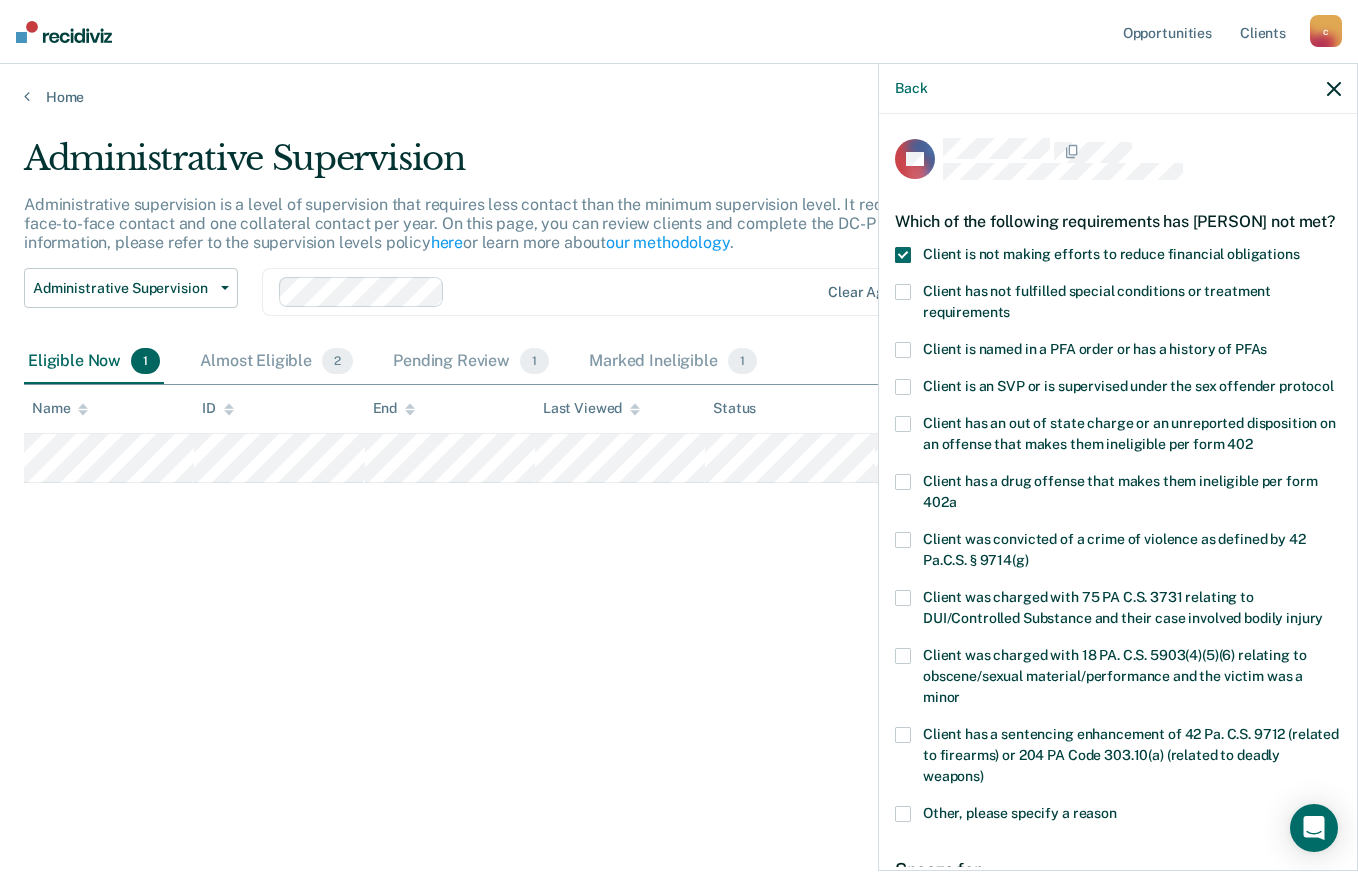 click at bounding box center (903, 292) 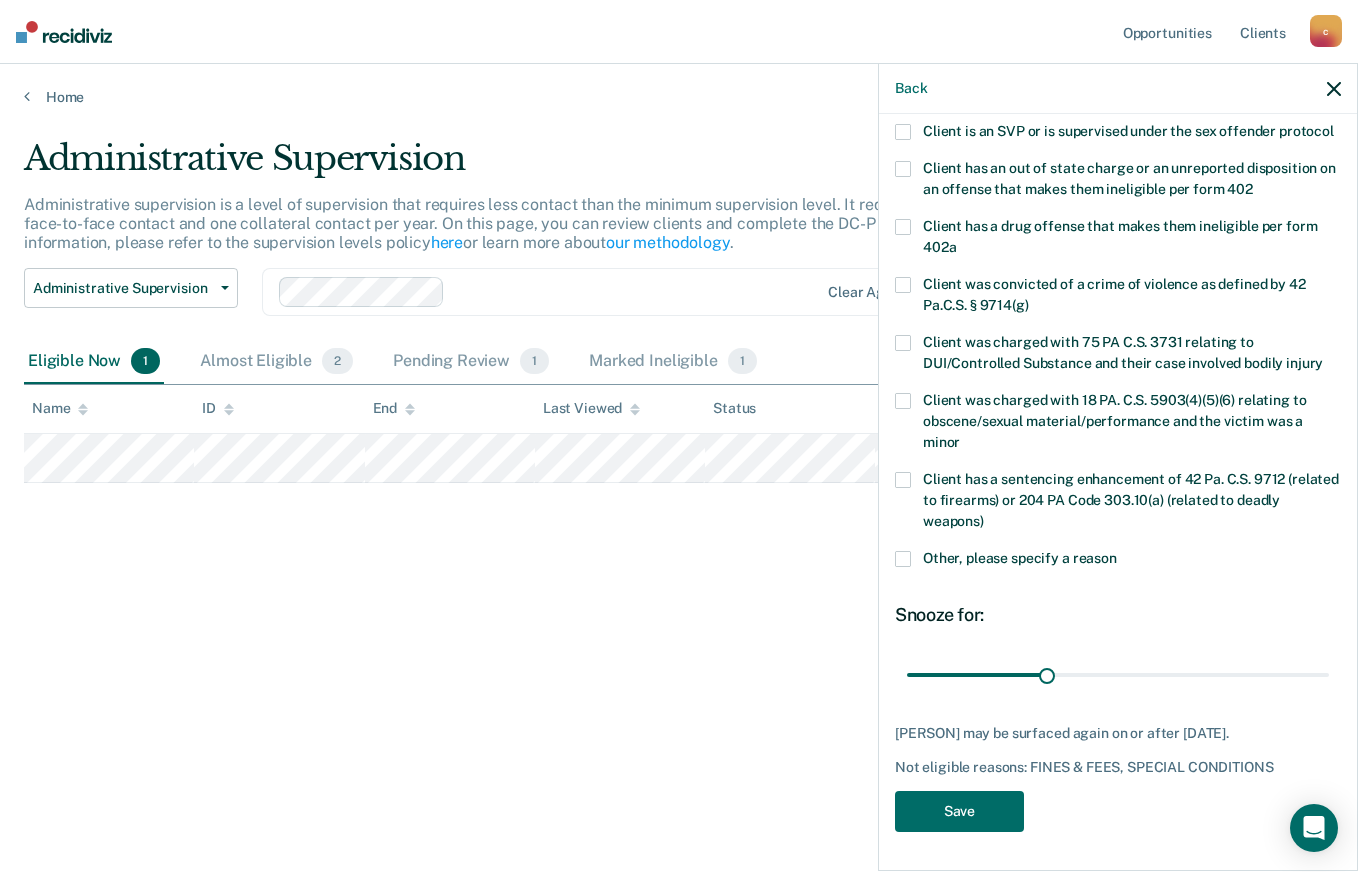 scroll, scrollTop: 294, scrollLeft: 0, axis: vertical 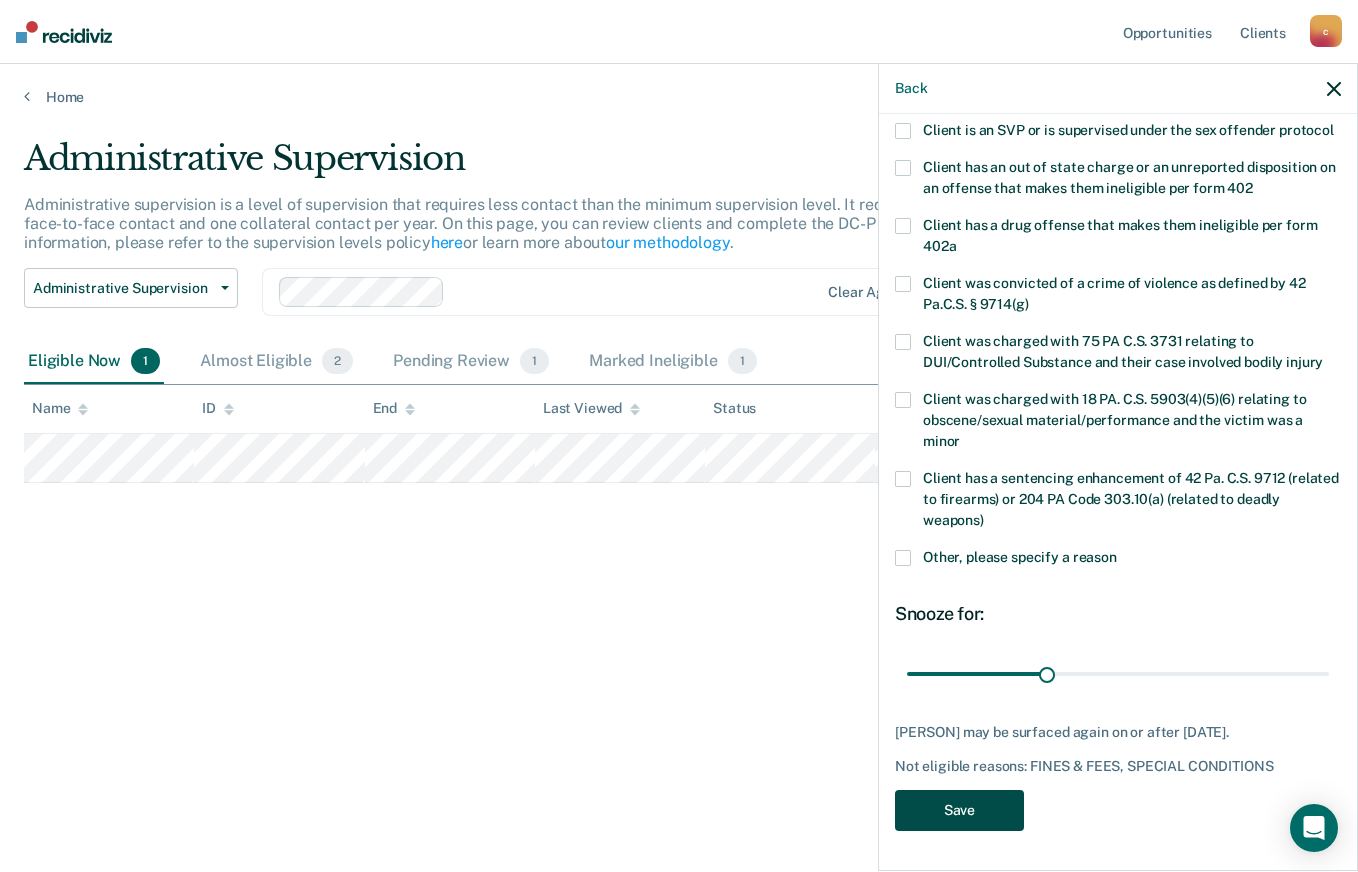 click on "Save" at bounding box center (959, 810) 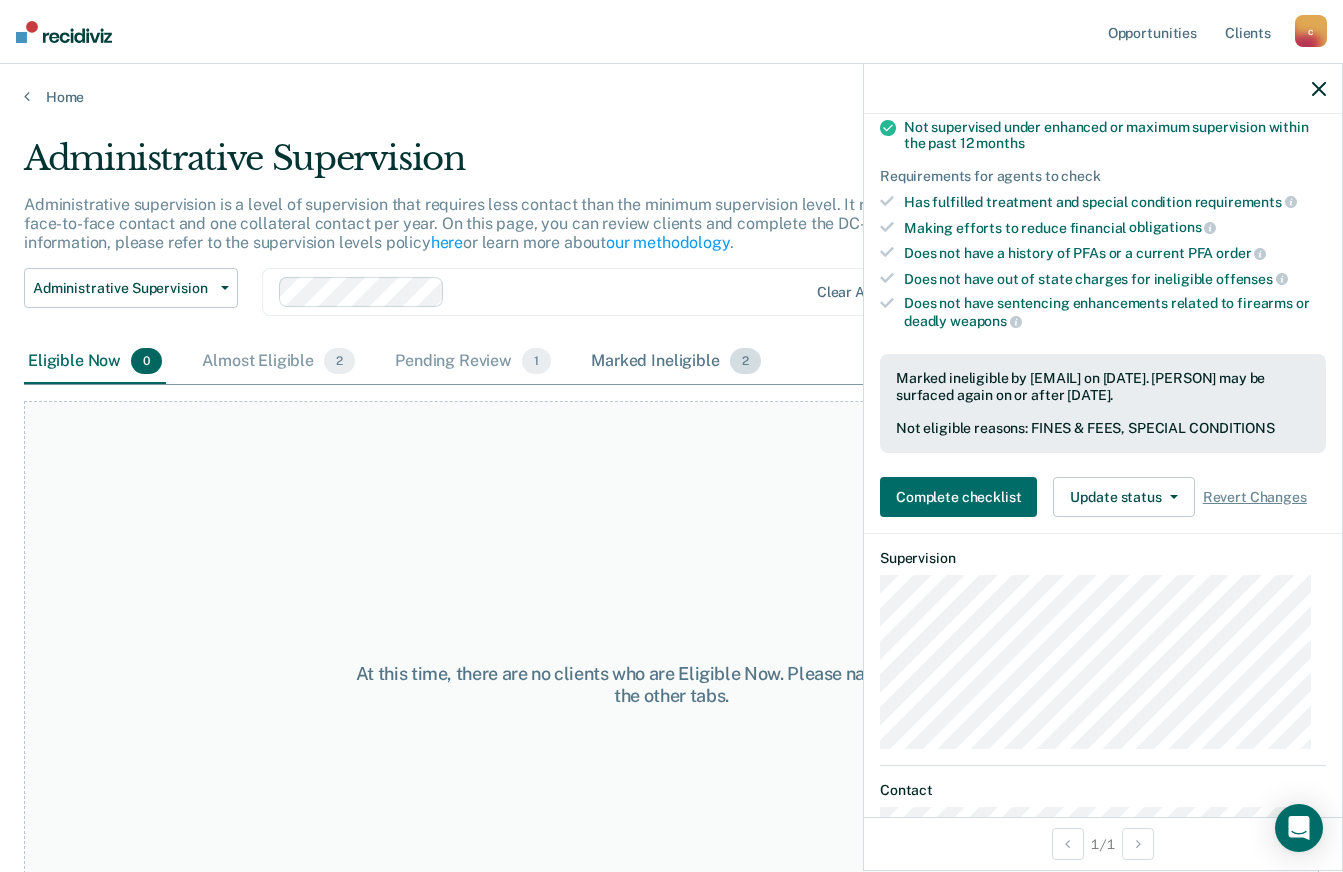 click on "Marked Ineligible 2" at bounding box center [676, 362] 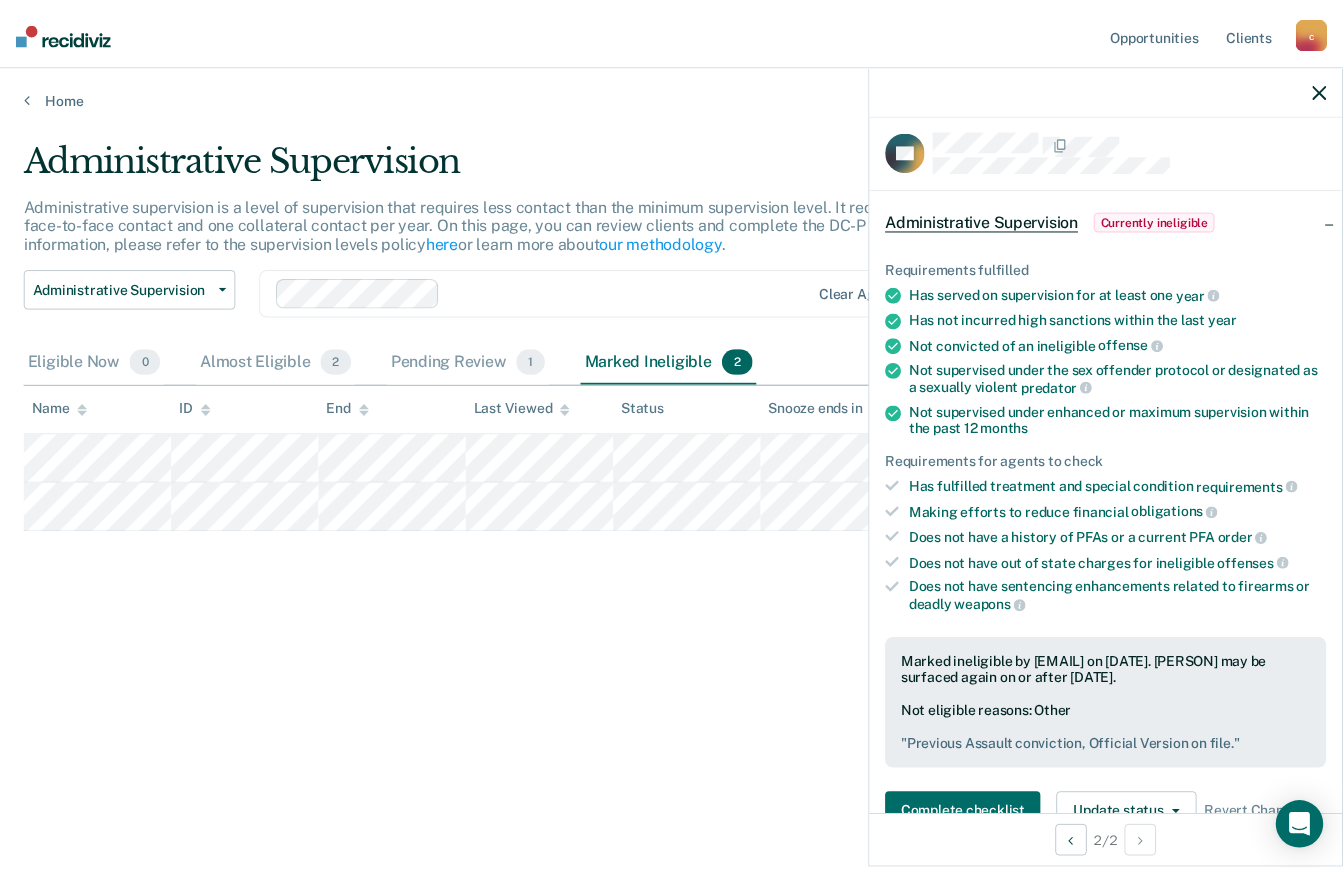 scroll, scrollTop: 0, scrollLeft: 0, axis: both 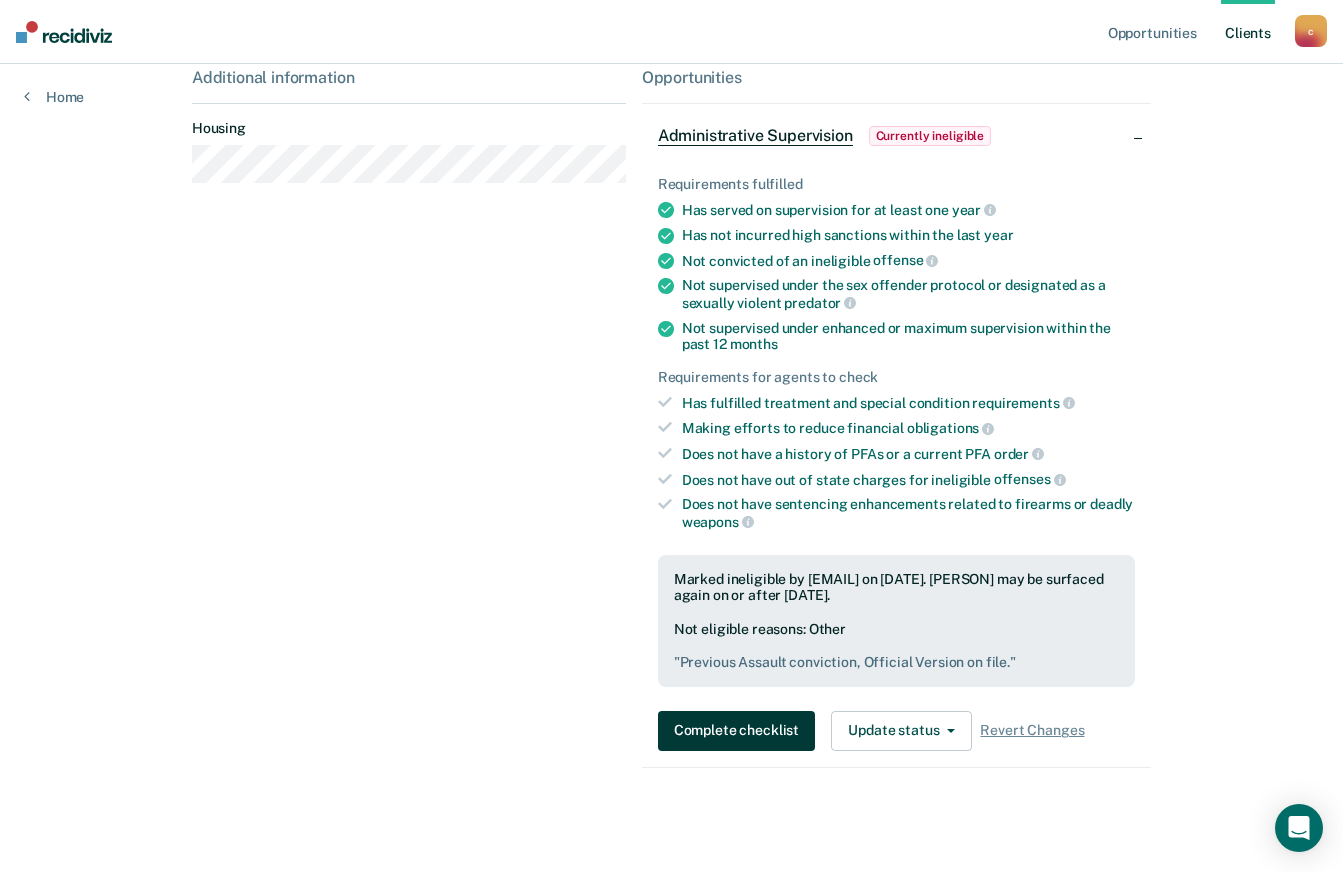 click on "Complete checklist" at bounding box center (736, 731) 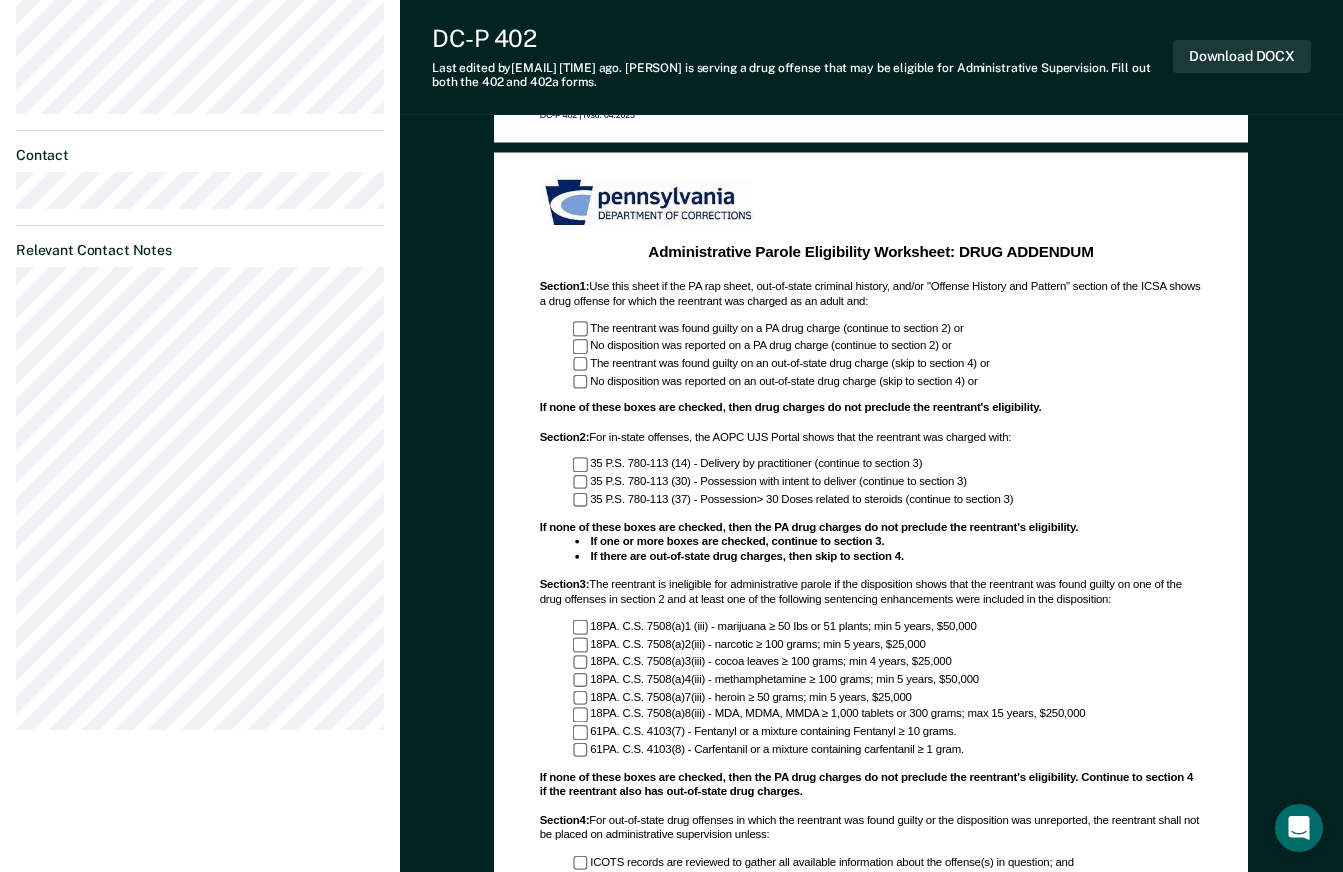 scroll, scrollTop: 700, scrollLeft: 0, axis: vertical 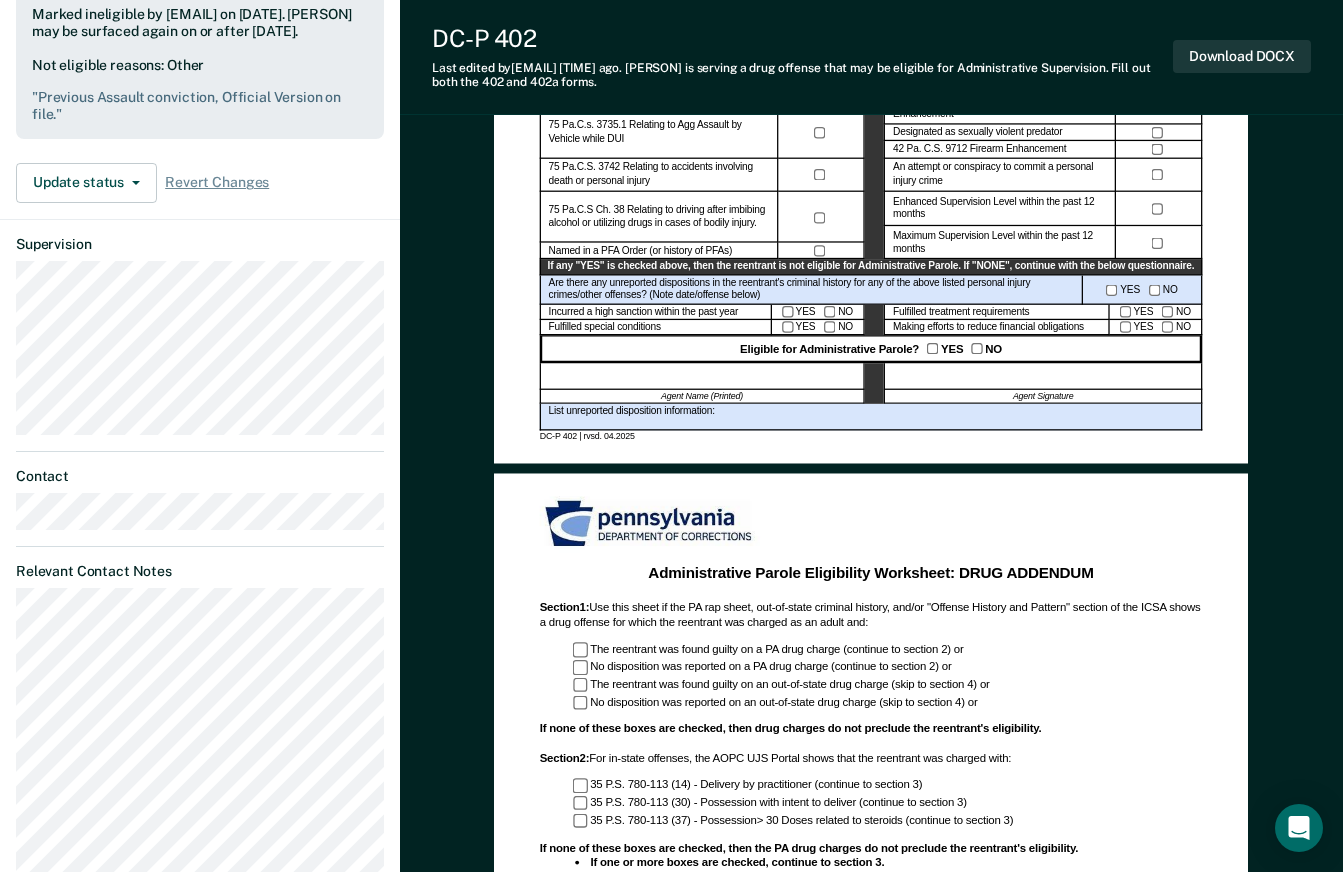 click on "List unreported disposition information:" at bounding box center (871, 416) 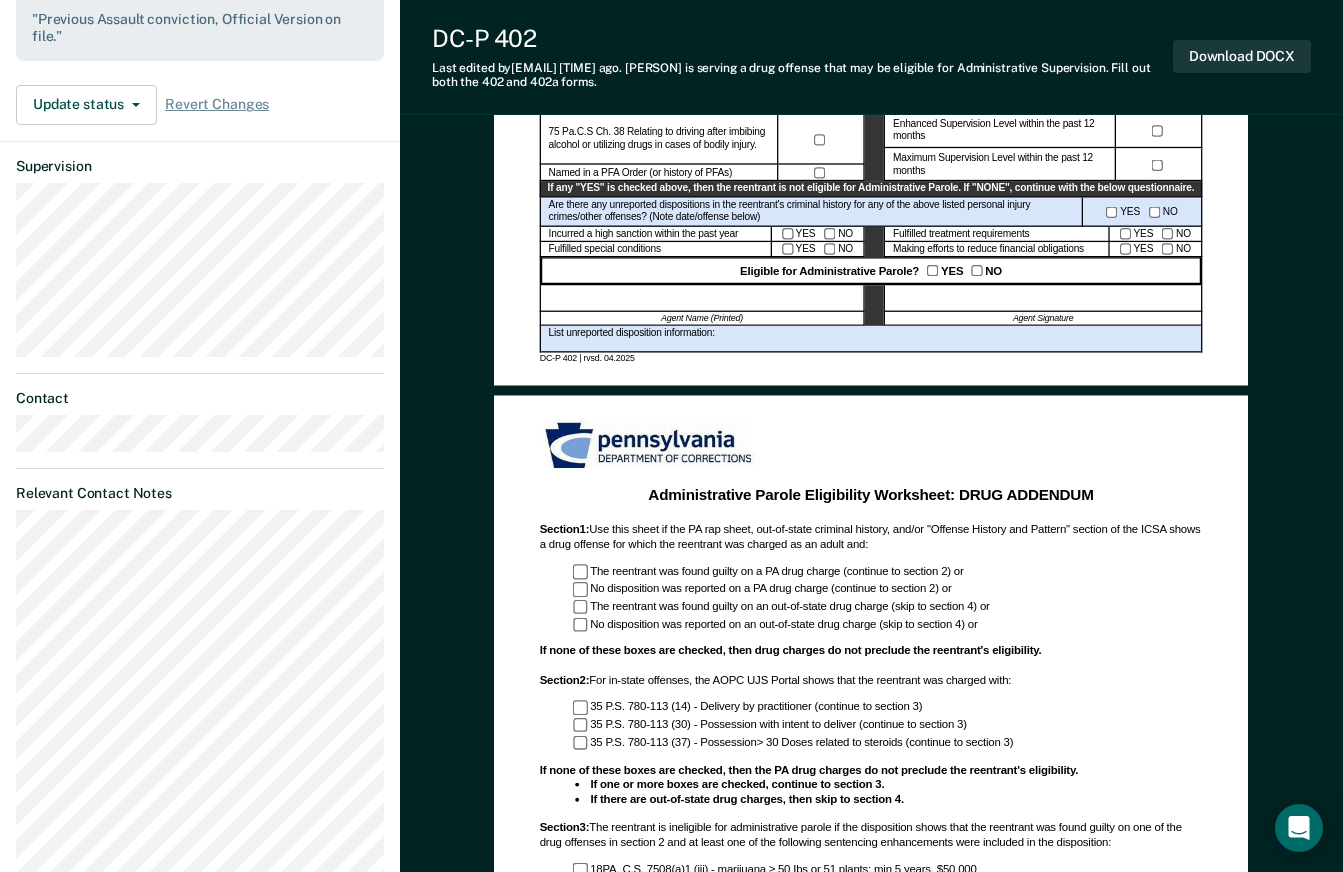 scroll, scrollTop: 600, scrollLeft: 0, axis: vertical 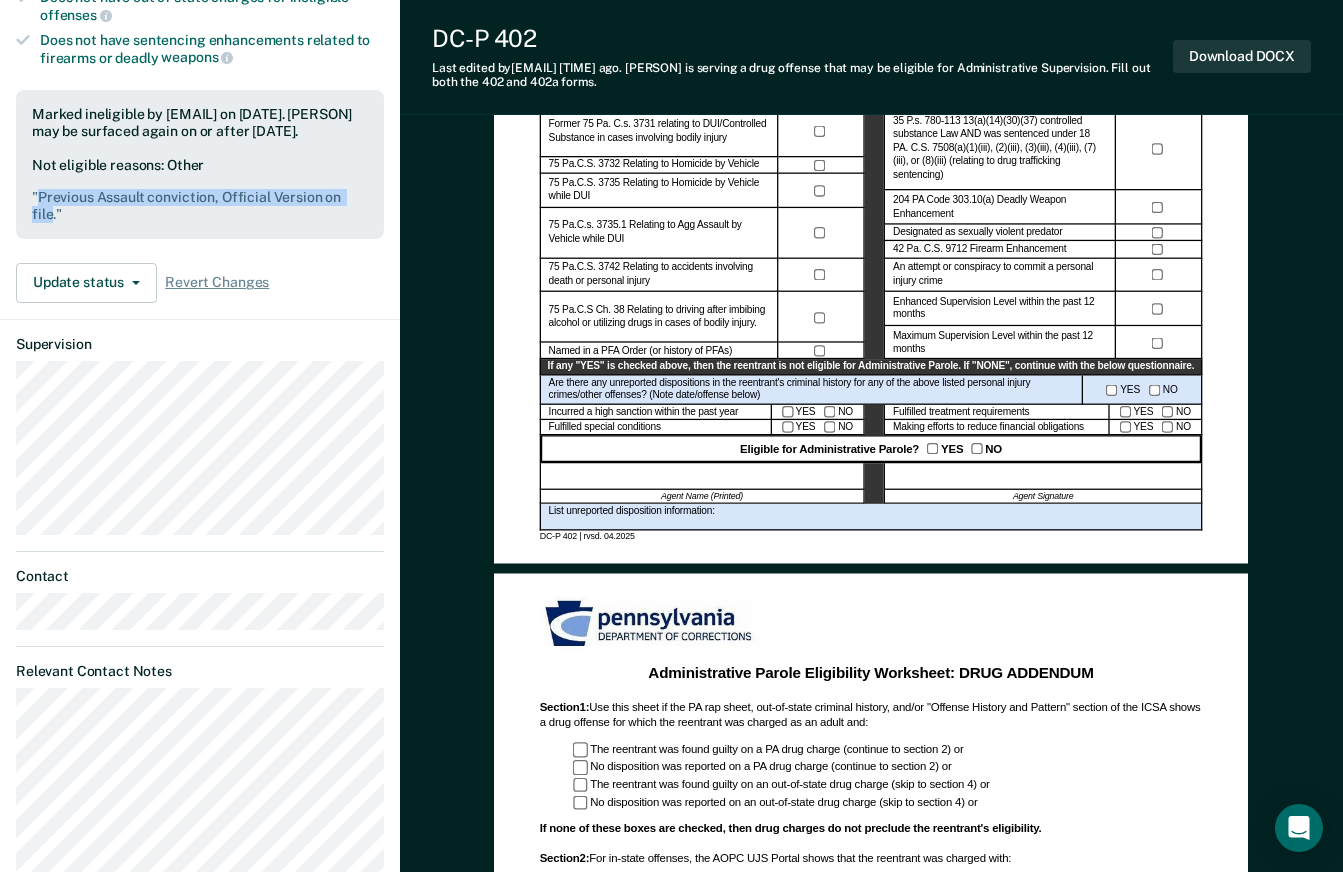 drag, startPoint x: 40, startPoint y: 211, endPoint x: 360, endPoint y: 212, distance: 320.00156 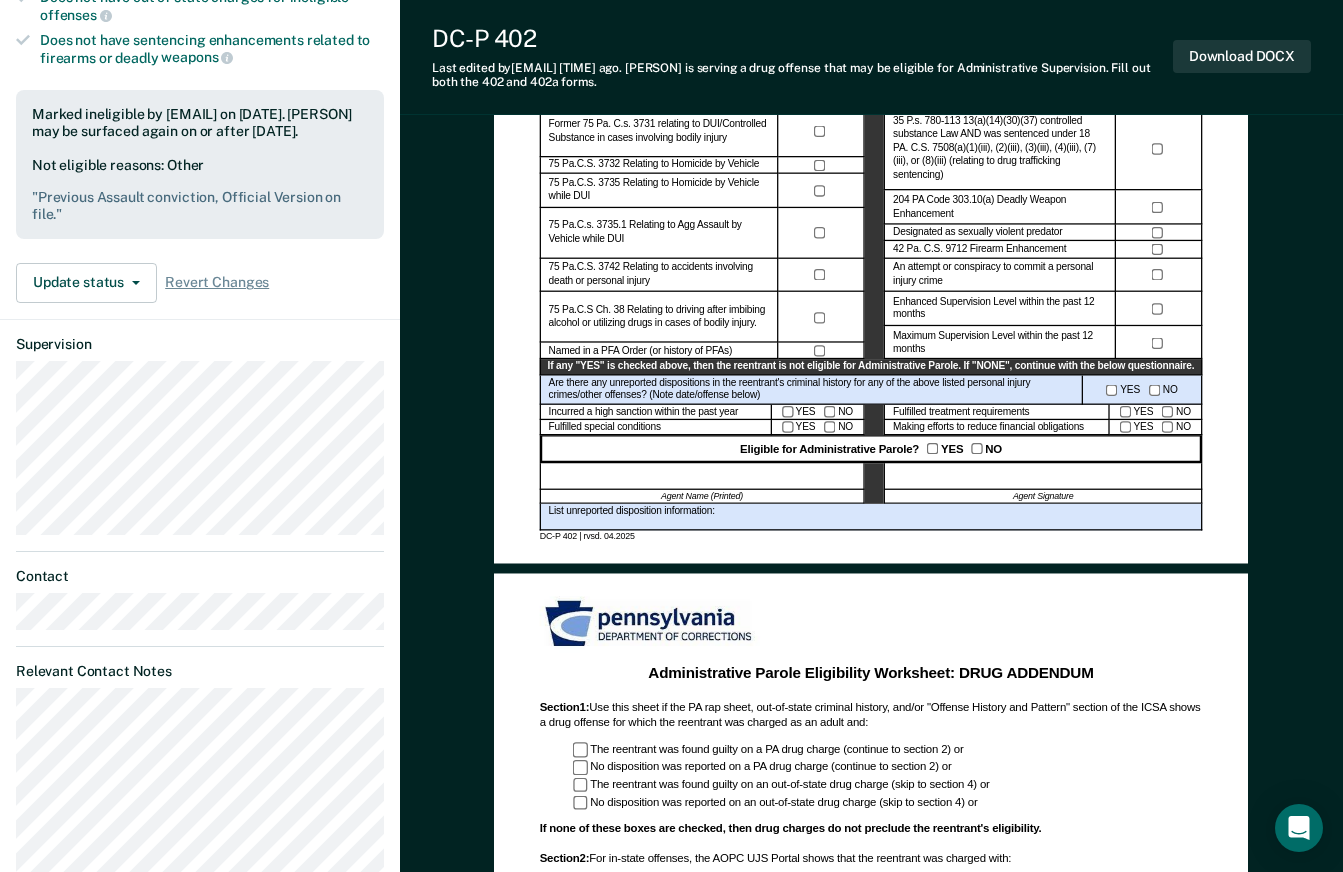 click on "List unreported disposition information:" at bounding box center (871, 516) 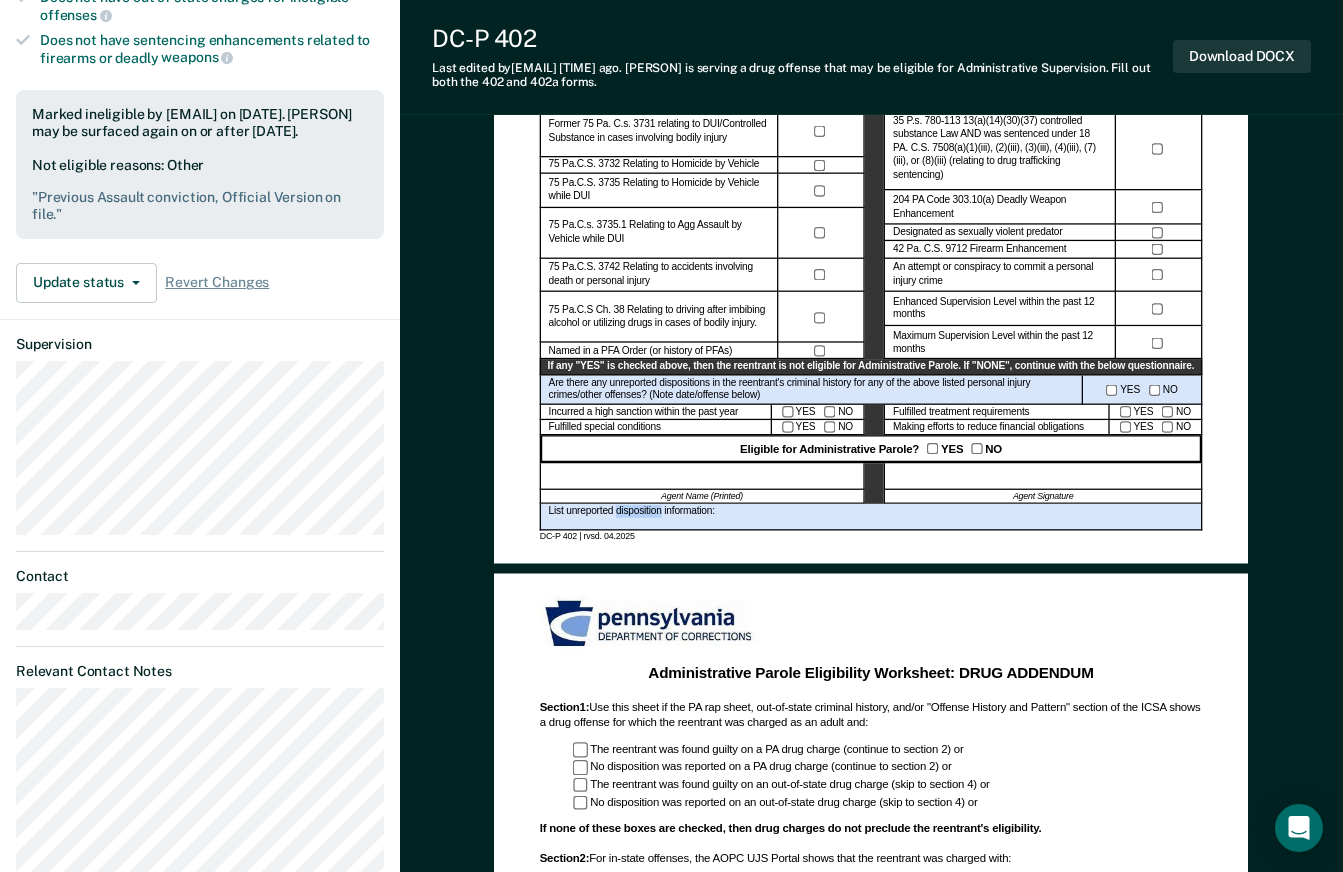 click on "List unreported disposition information:" at bounding box center [871, 516] 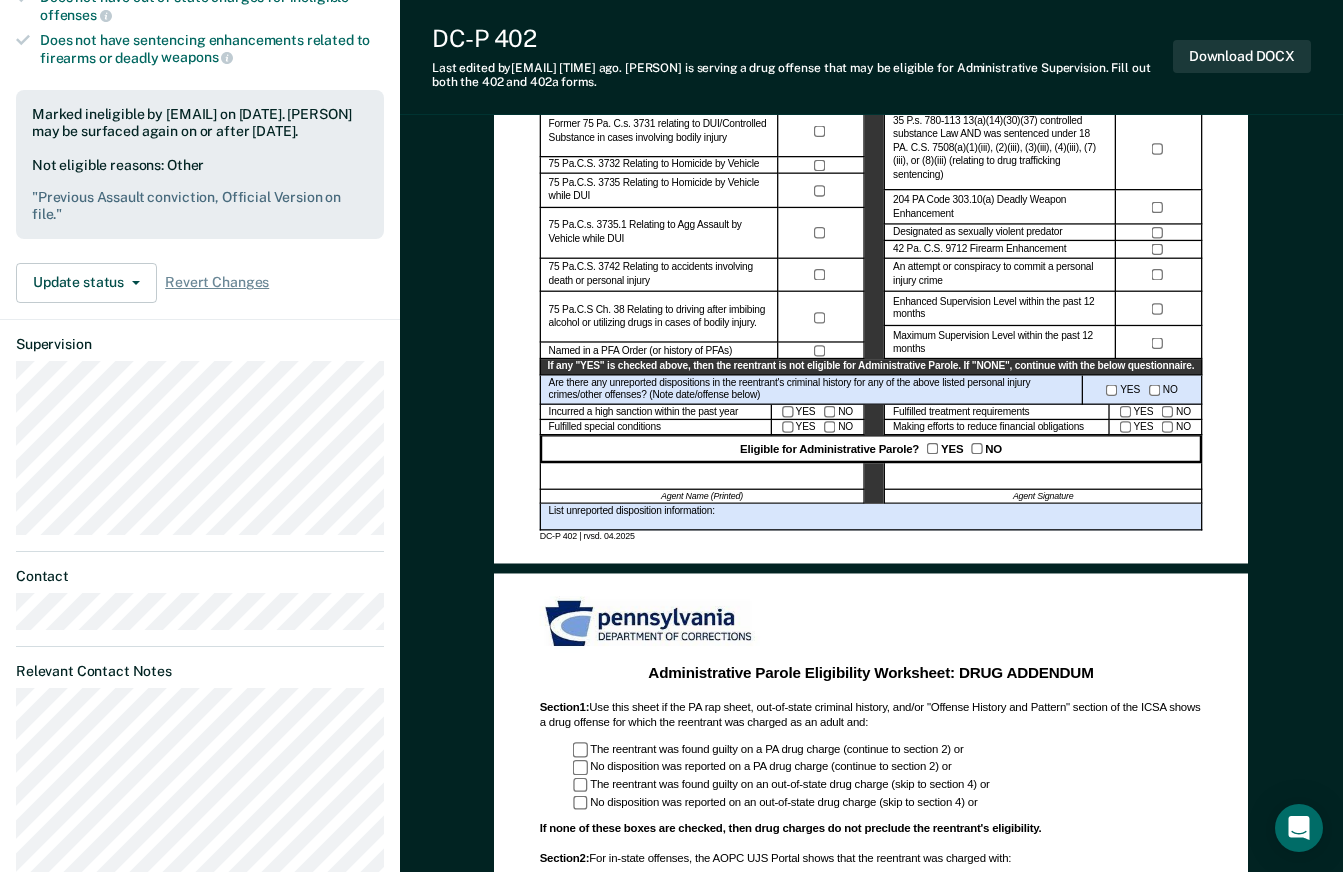 drag, startPoint x: 617, startPoint y: 520, endPoint x: 810, endPoint y: 542, distance: 194.24983 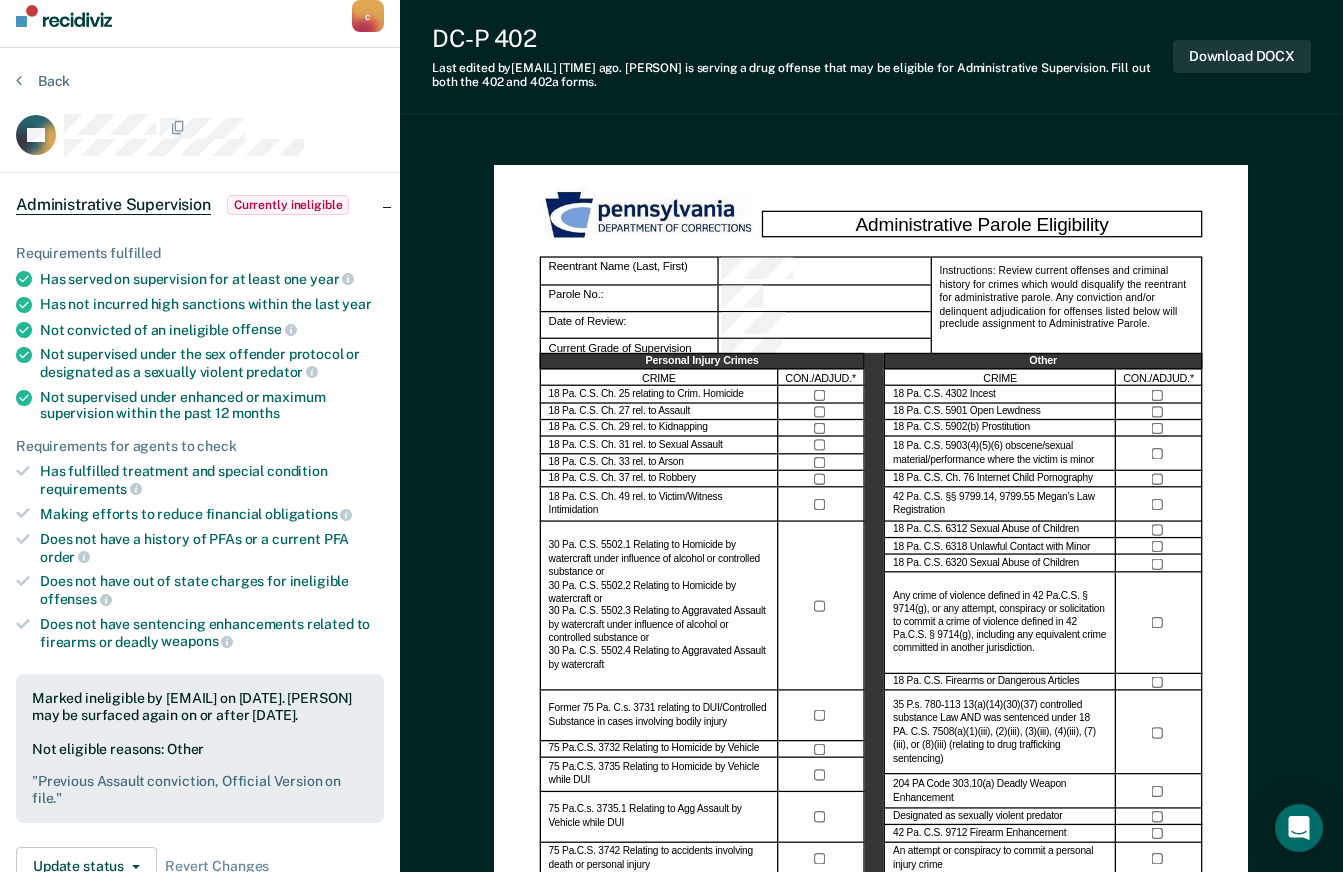 scroll, scrollTop: 0, scrollLeft: 0, axis: both 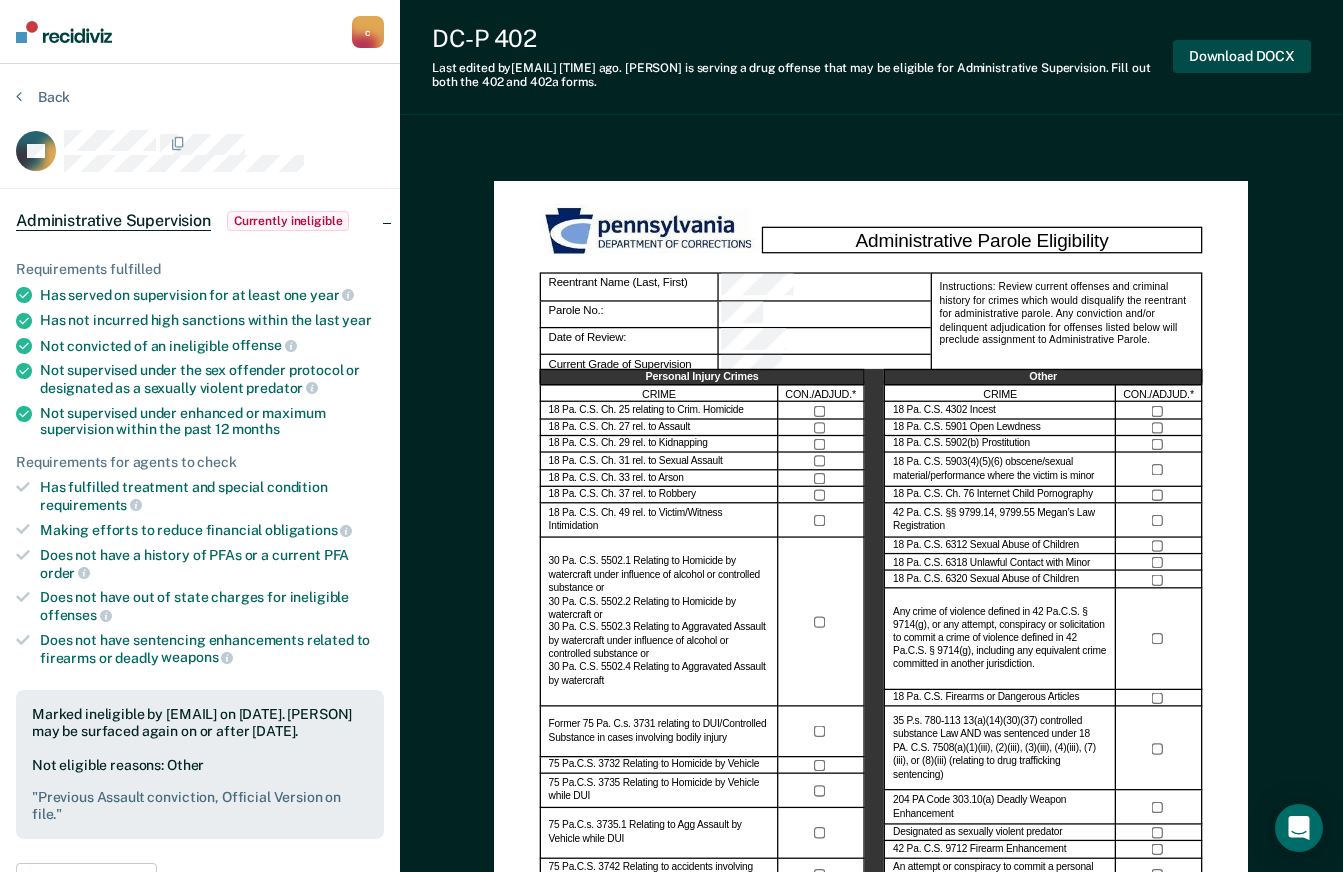 click on "Download DOCX" at bounding box center [1242, 56] 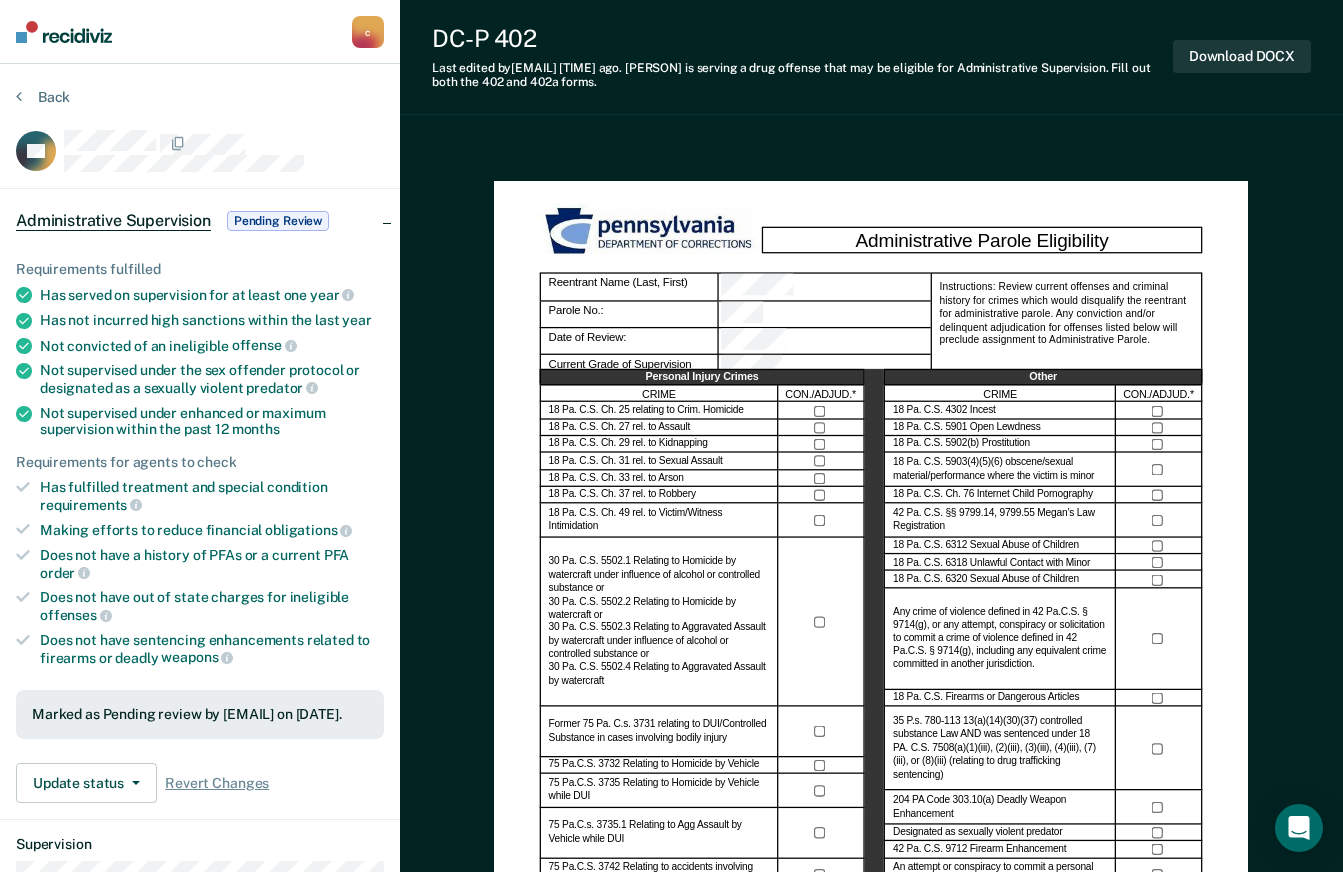 click on "c" at bounding box center (368, 32) 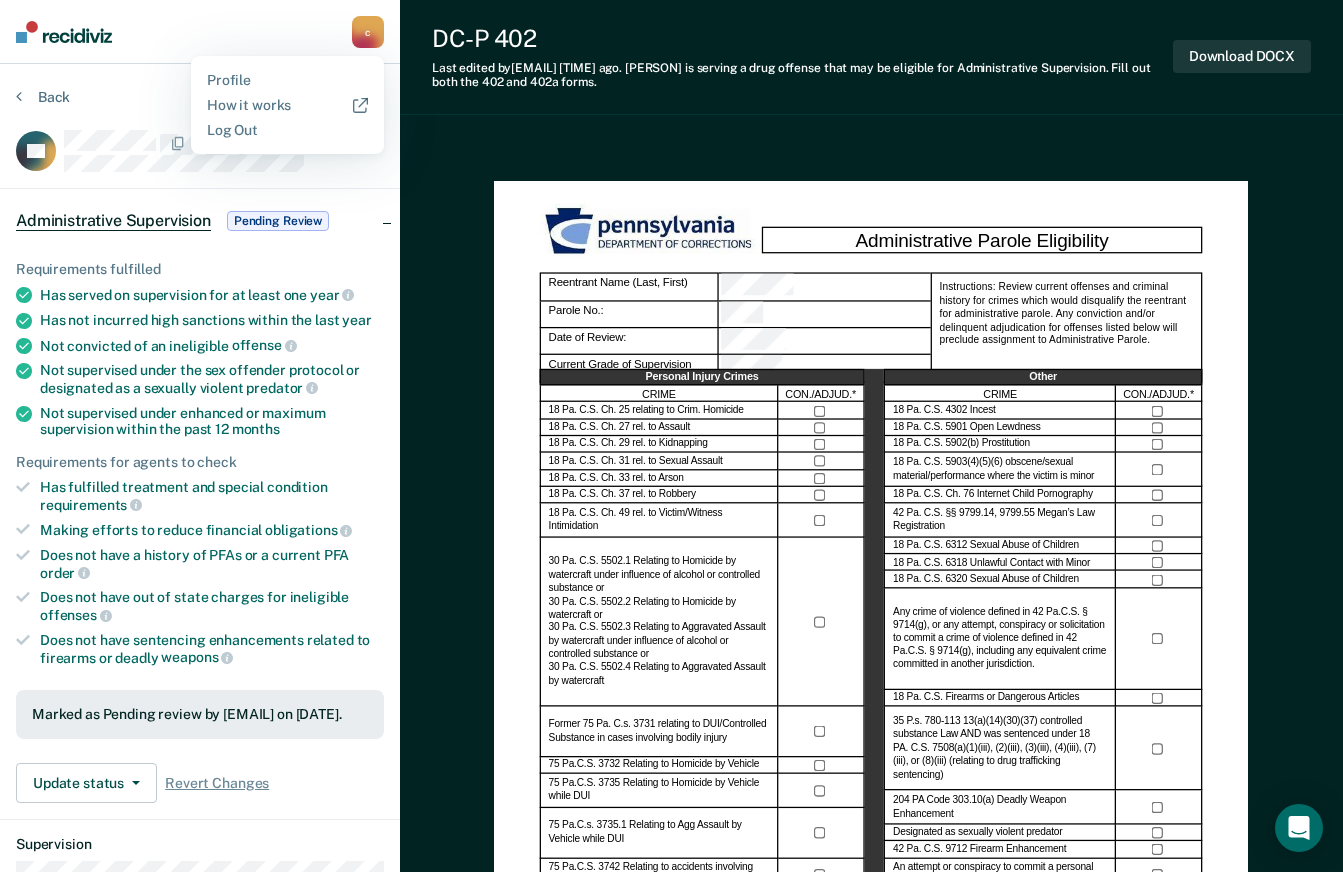 click on "Back DF Administrative Supervision Pending Review Requirements fulfilled Has served on supervision for at least one year Has not incurred high sanctions within the last year Not convicted of an ineligible offense Not supervised under the sex offender protocol or designated as a sexually violent predator Not supervised under enhanced or maximum supervision within the past 12 months Requirements for agents to check Has fulfilled treatment and special condition requirements Making efforts to reduce financial obligations Does not have a history of PFAs or a current PFA order Does not have out of state charges for ineligible offenses Does not have sentencing enhancements related to firearms or deadly weapons Marked as Pending review by [EMAIL] on [DATE]. Update status Revert from Pending Review Mark Ineligible Revert Changes Supervision Contact Relevant Contact Notes" at bounding box center (200, 877) 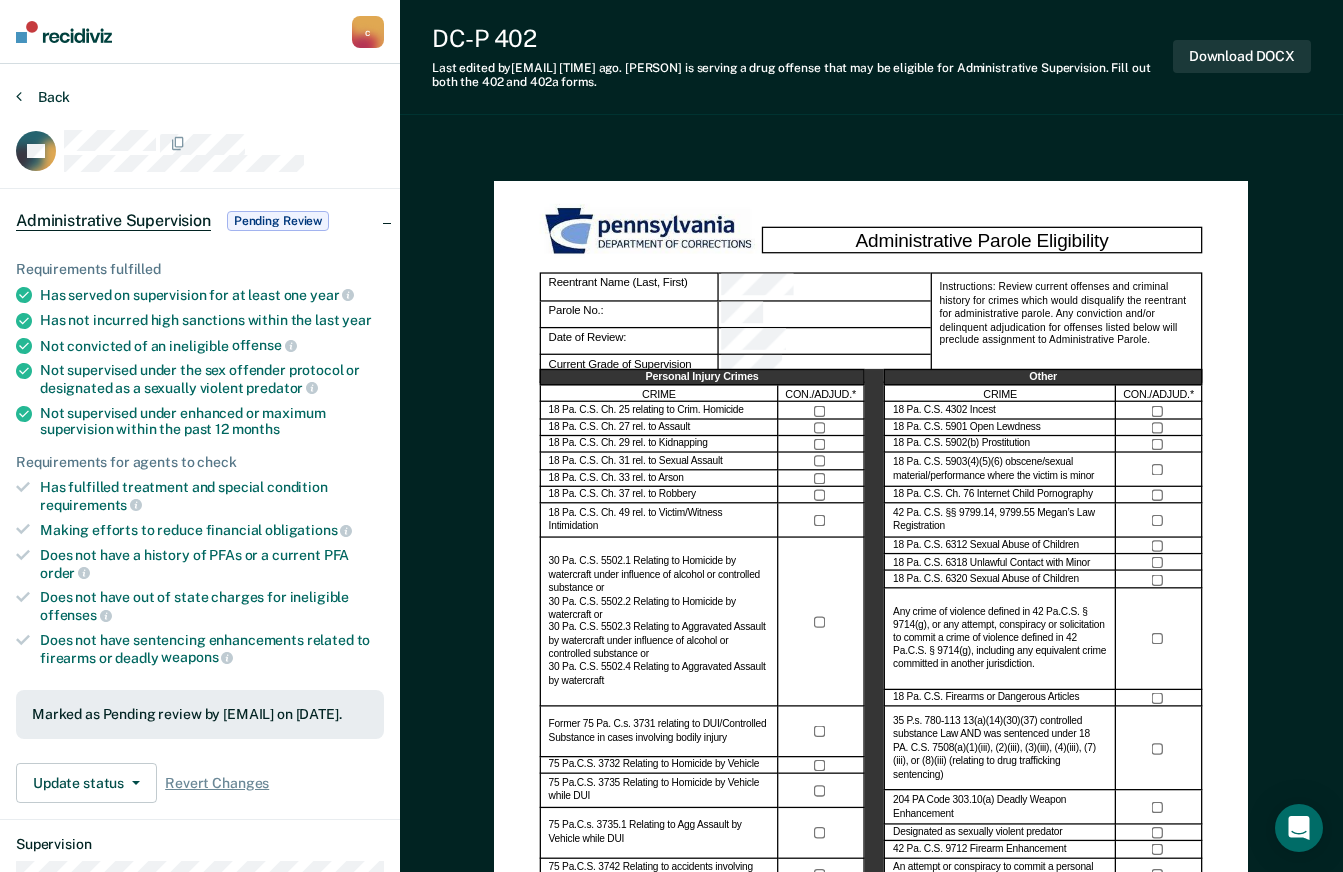 click on "Back" at bounding box center [43, 97] 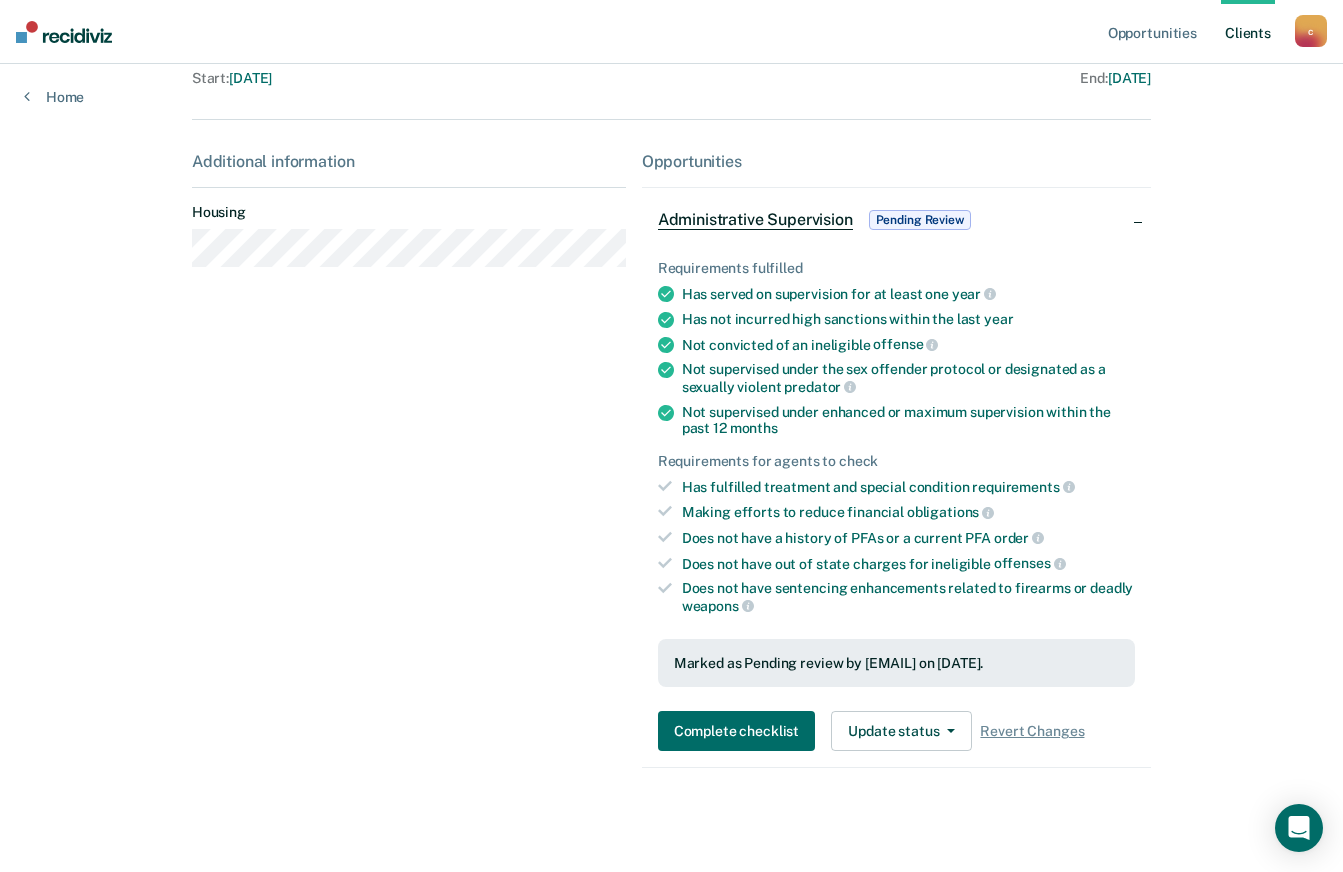 click on "Client s" at bounding box center (1248, 32) 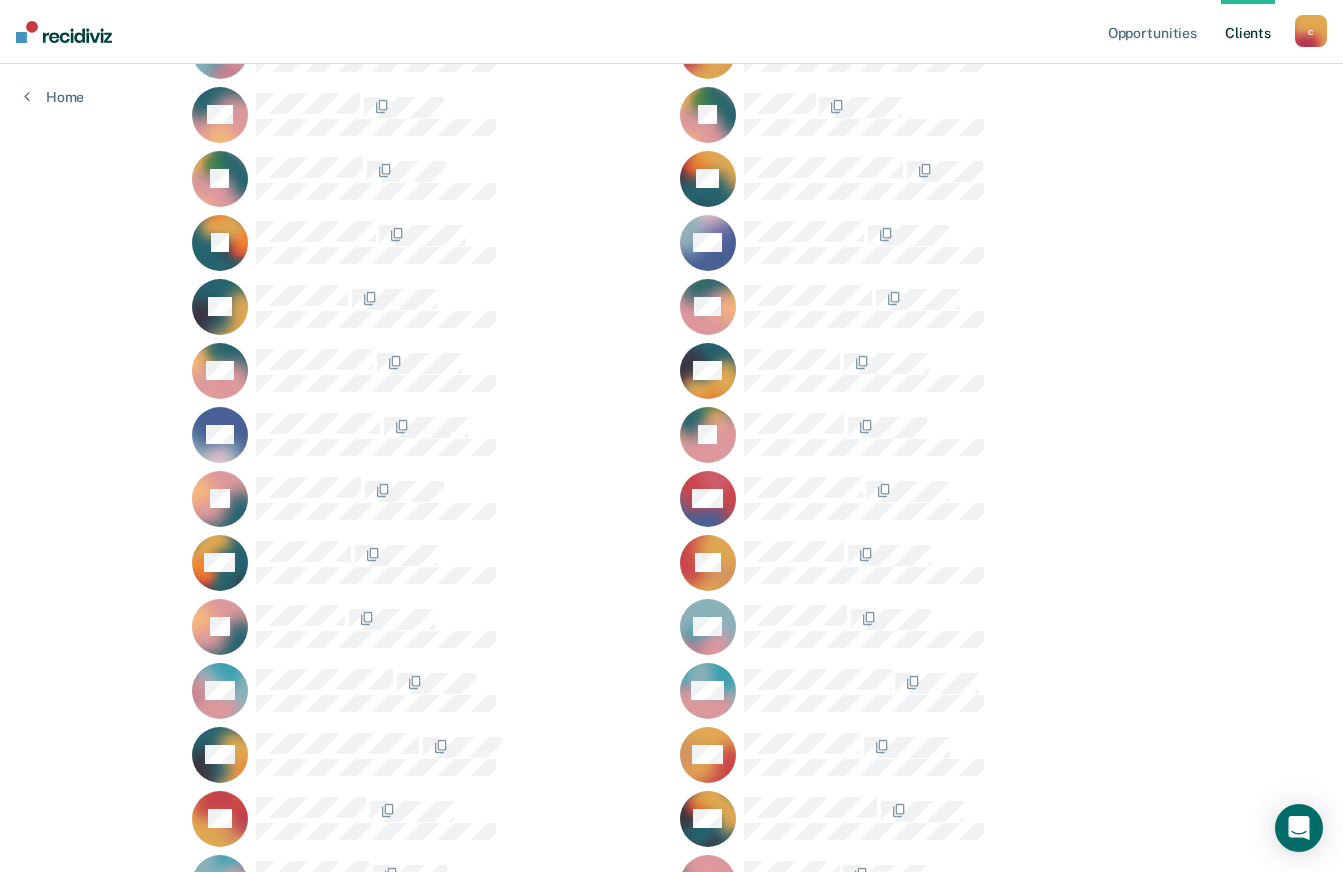 scroll, scrollTop: 600, scrollLeft: 0, axis: vertical 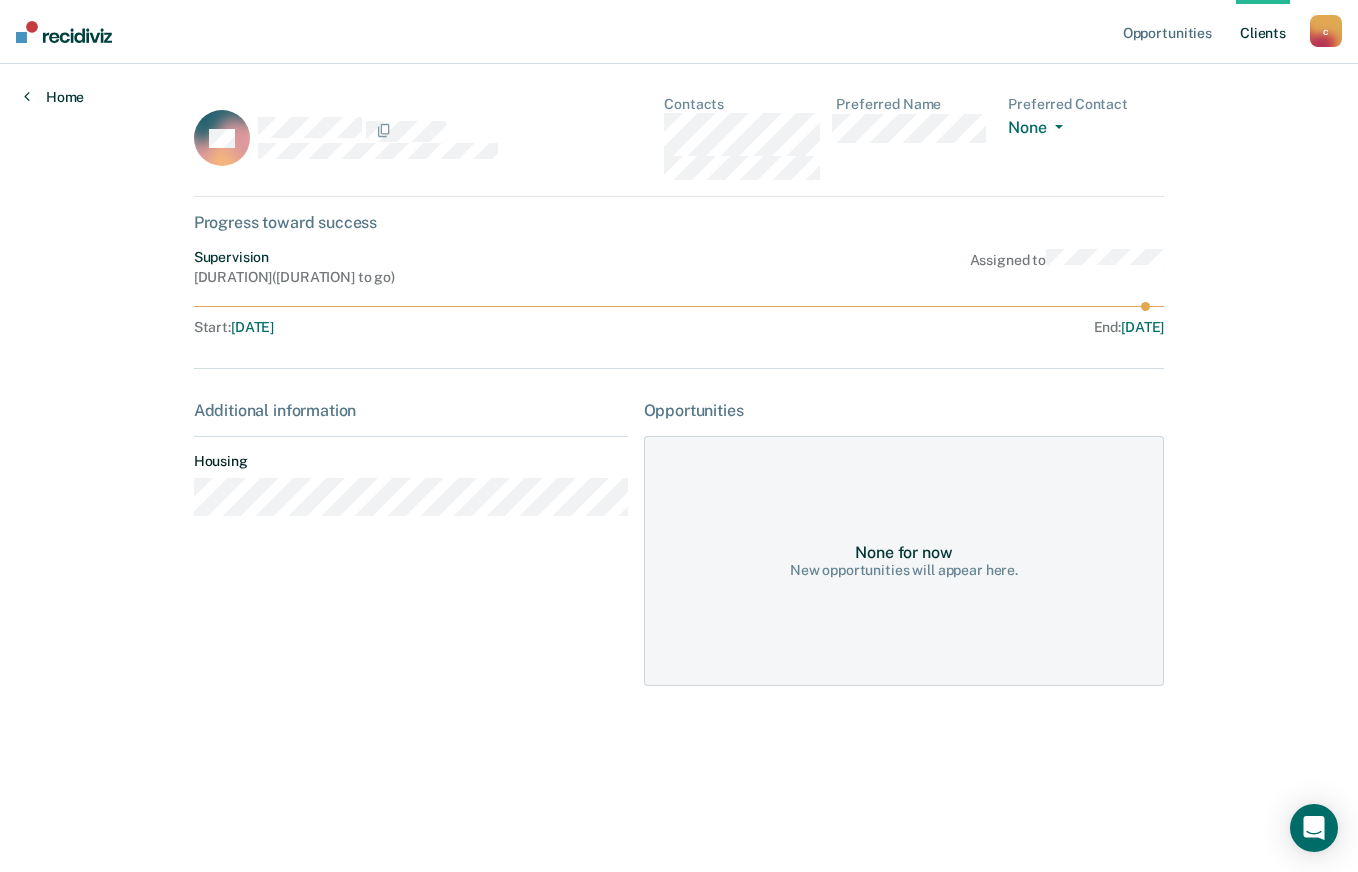 click on "Home" at bounding box center (54, 97) 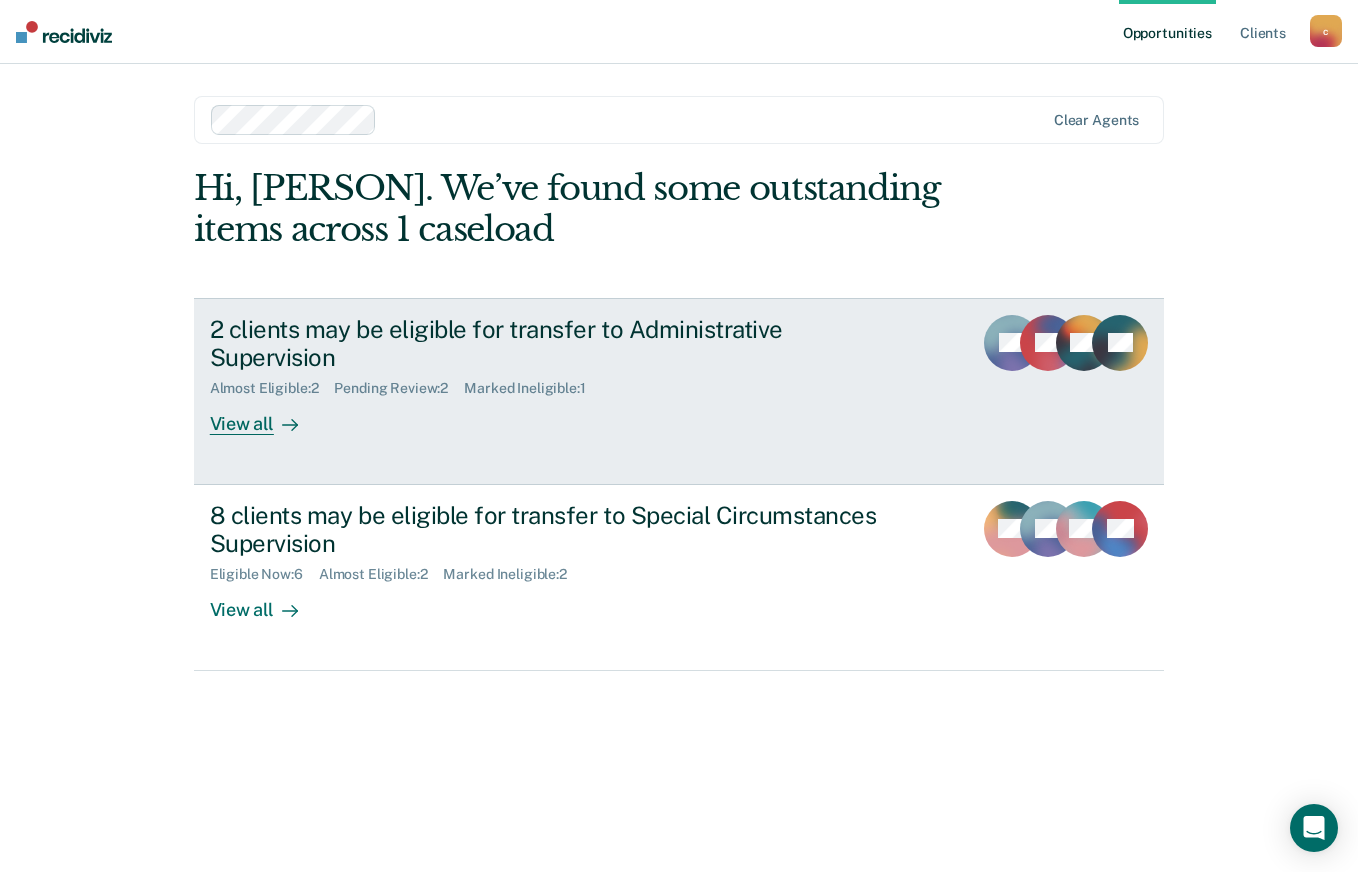 click on "Pending Review :  2" at bounding box center [399, 388] 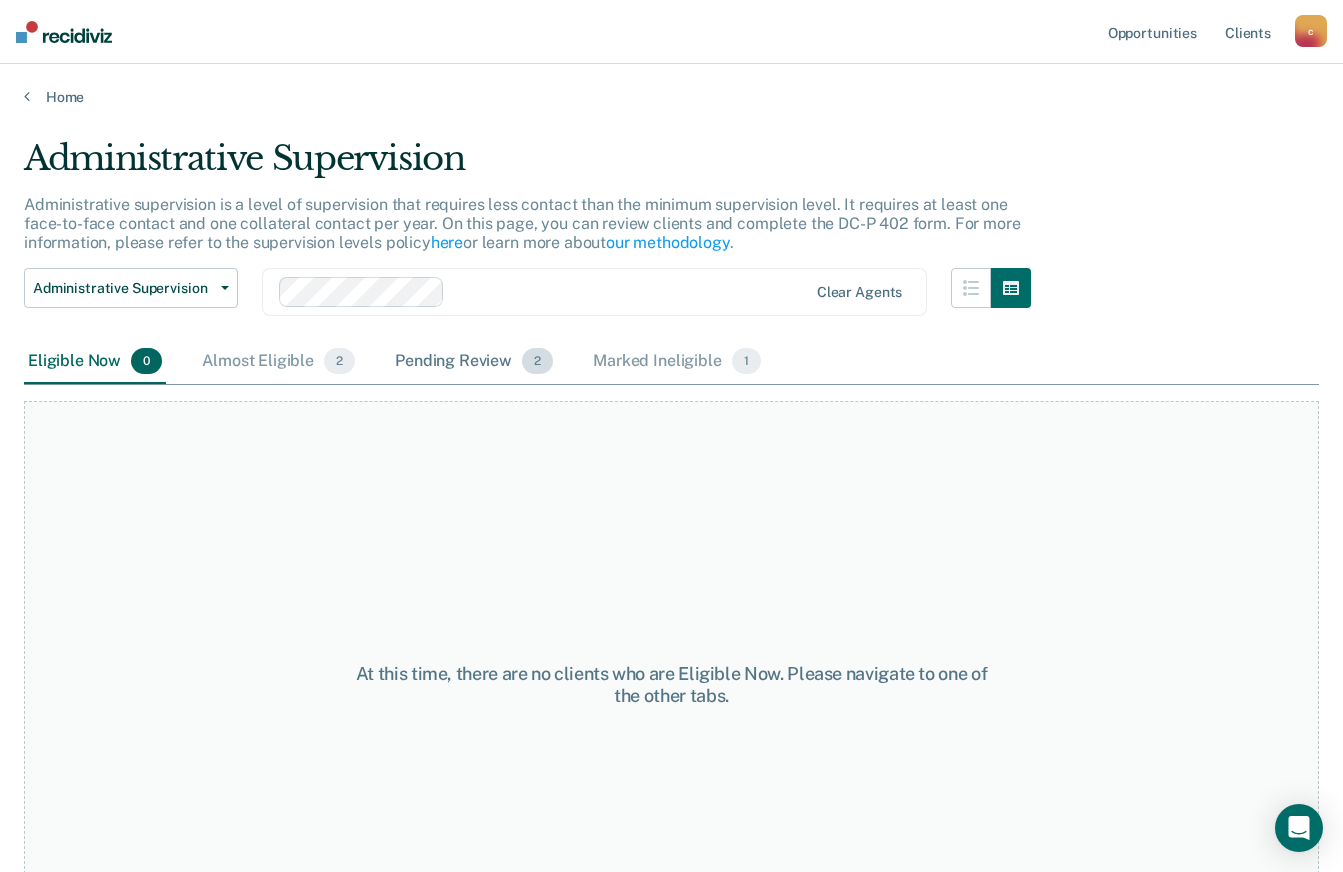 click on "Pending Review 2" at bounding box center [474, 362] 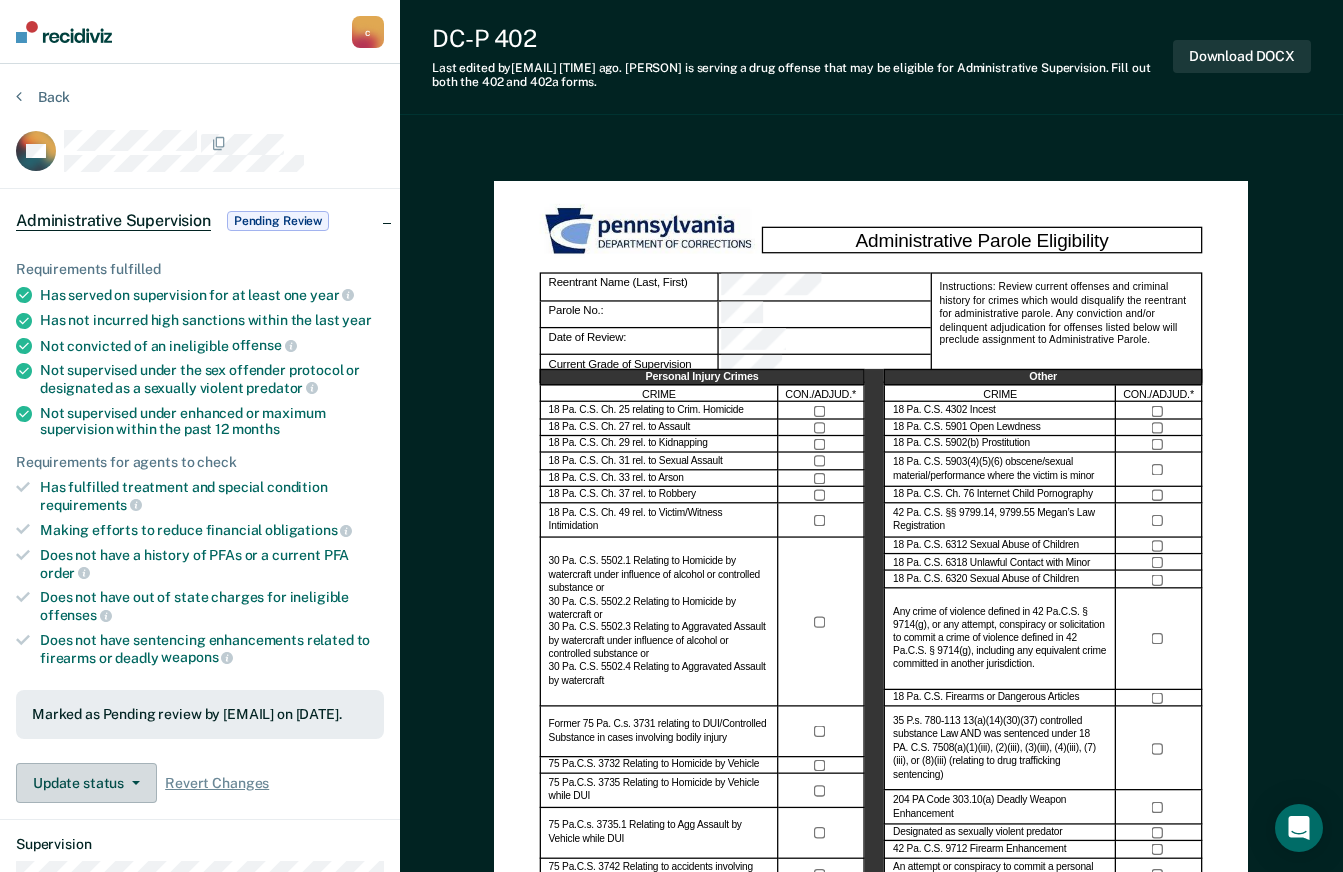 click on "Update status" at bounding box center [86, 783] 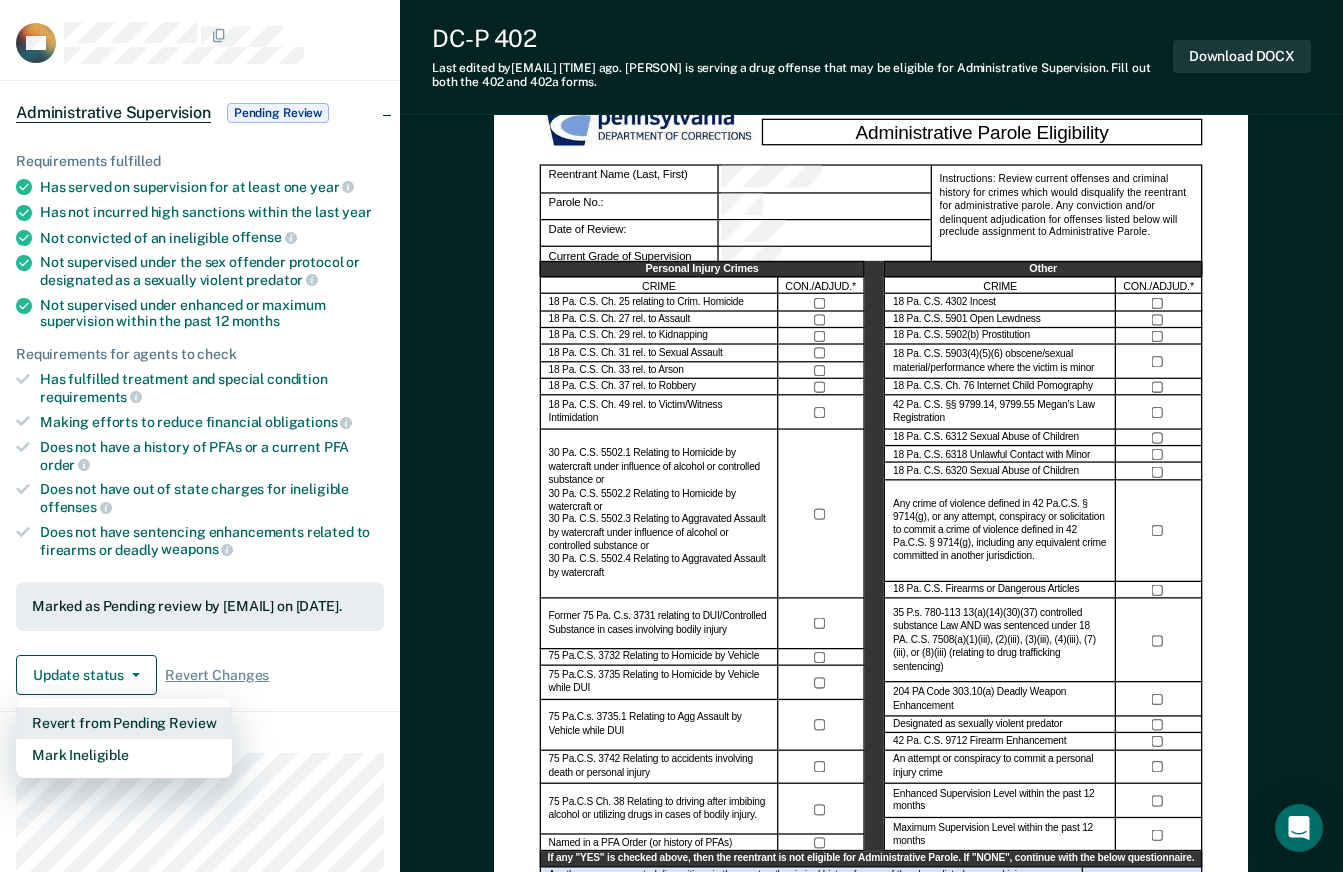scroll, scrollTop: 400, scrollLeft: 0, axis: vertical 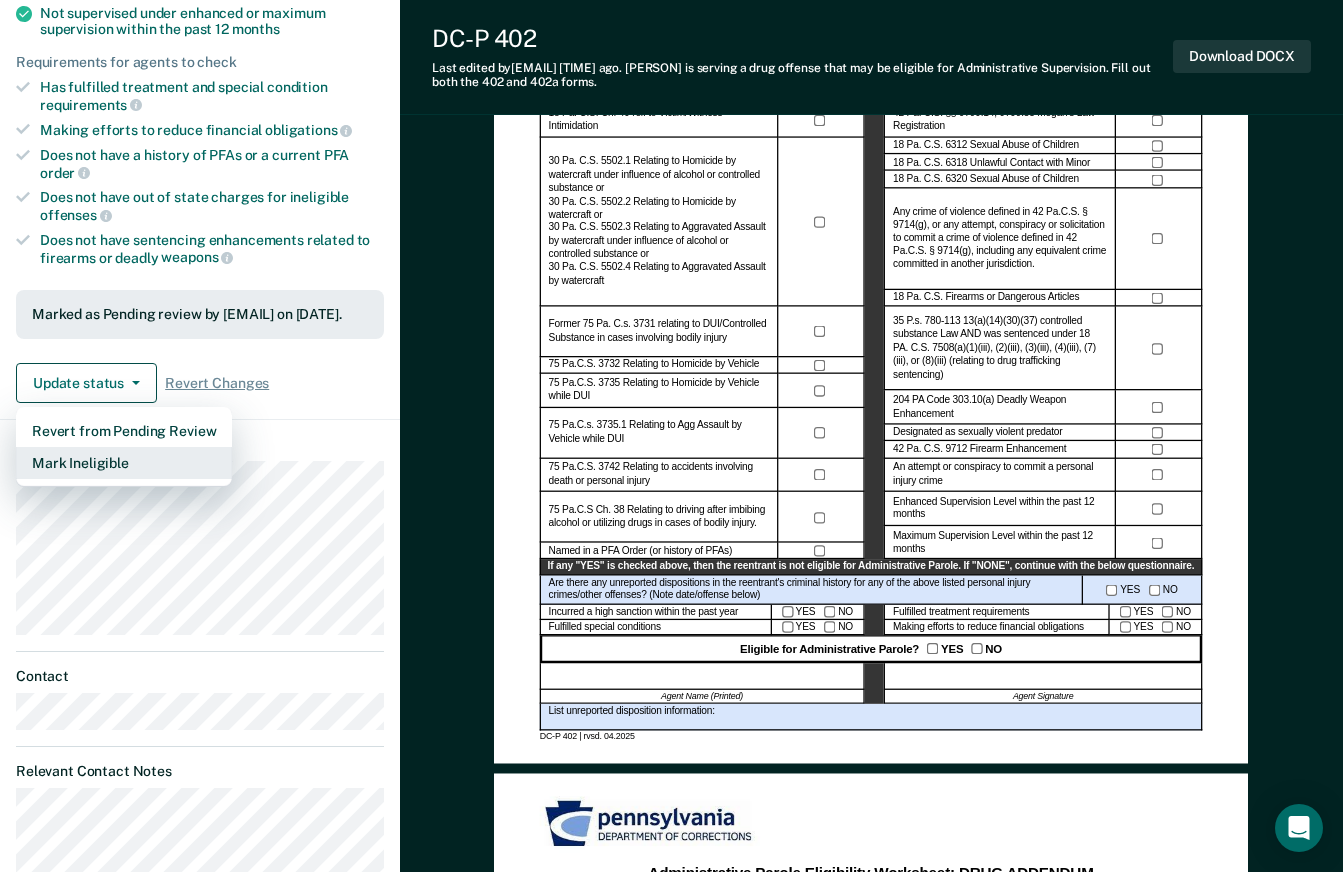 click on "Mark Ineligible" at bounding box center [124, 463] 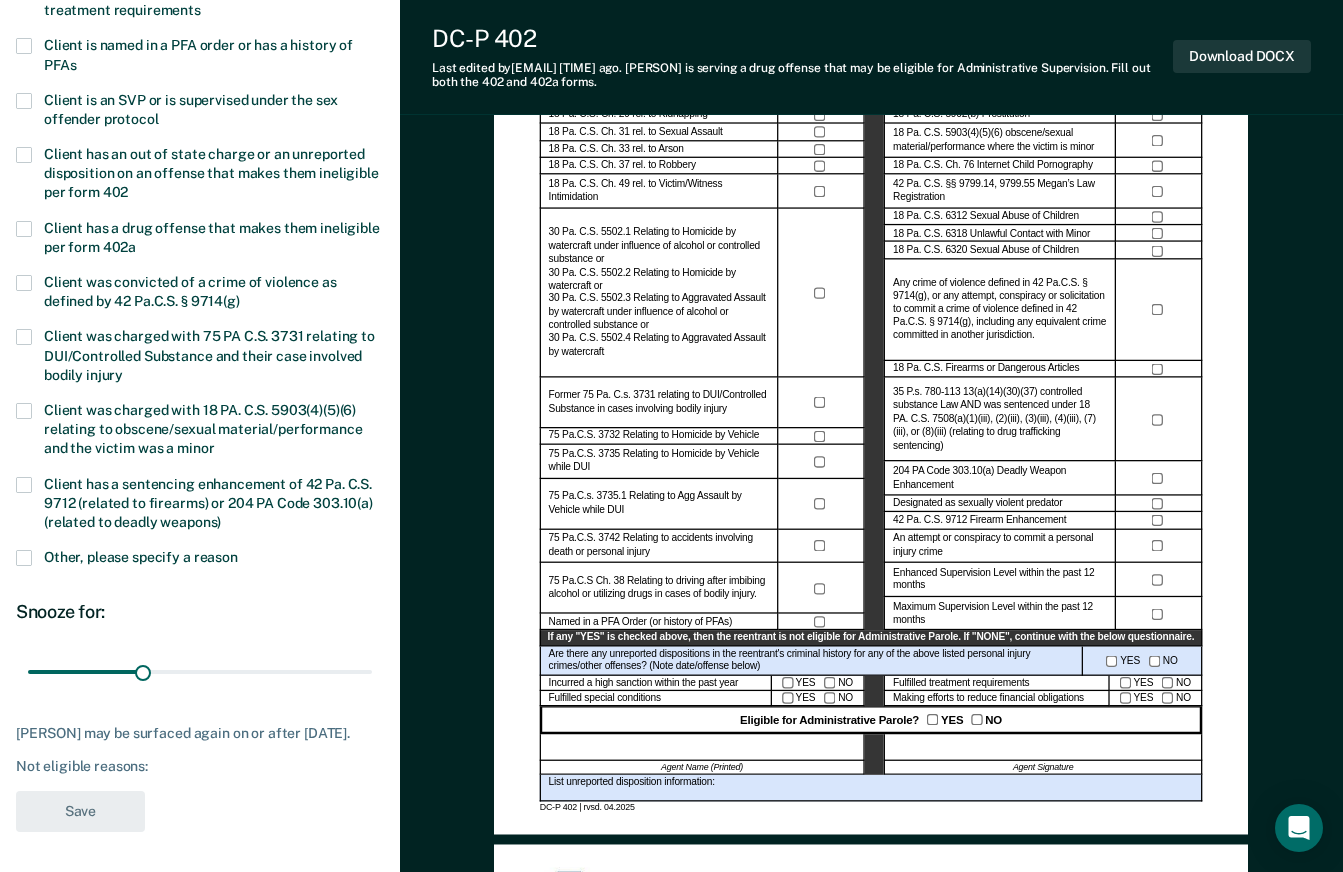 scroll, scrollTop: 300, scrollLeft: 0, axis: vertical 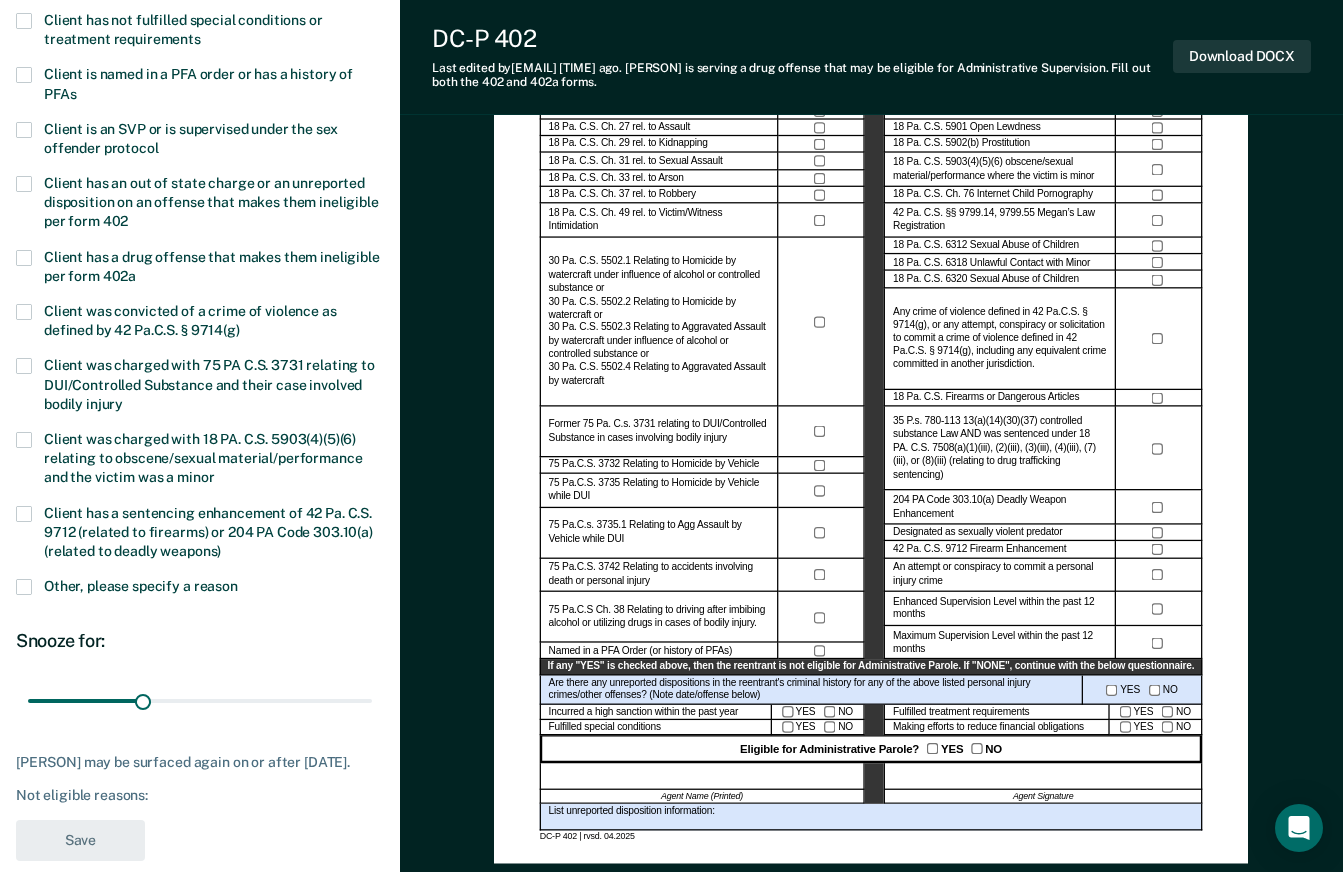 click on "Other, please specify a reason" at bounding box center [141, 586] 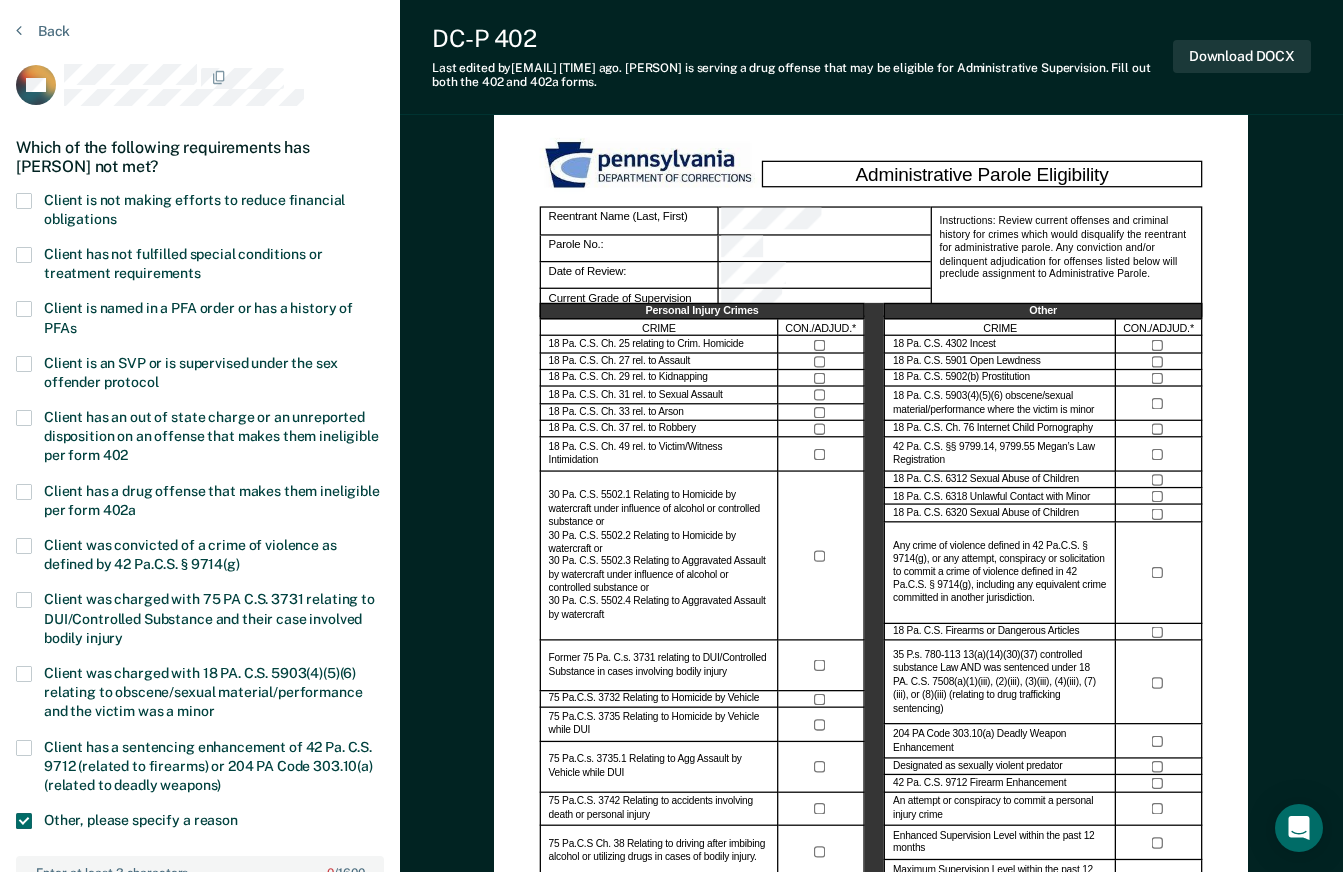 scroll, scrollTop: 0, scrollLeft: 0, axis: both 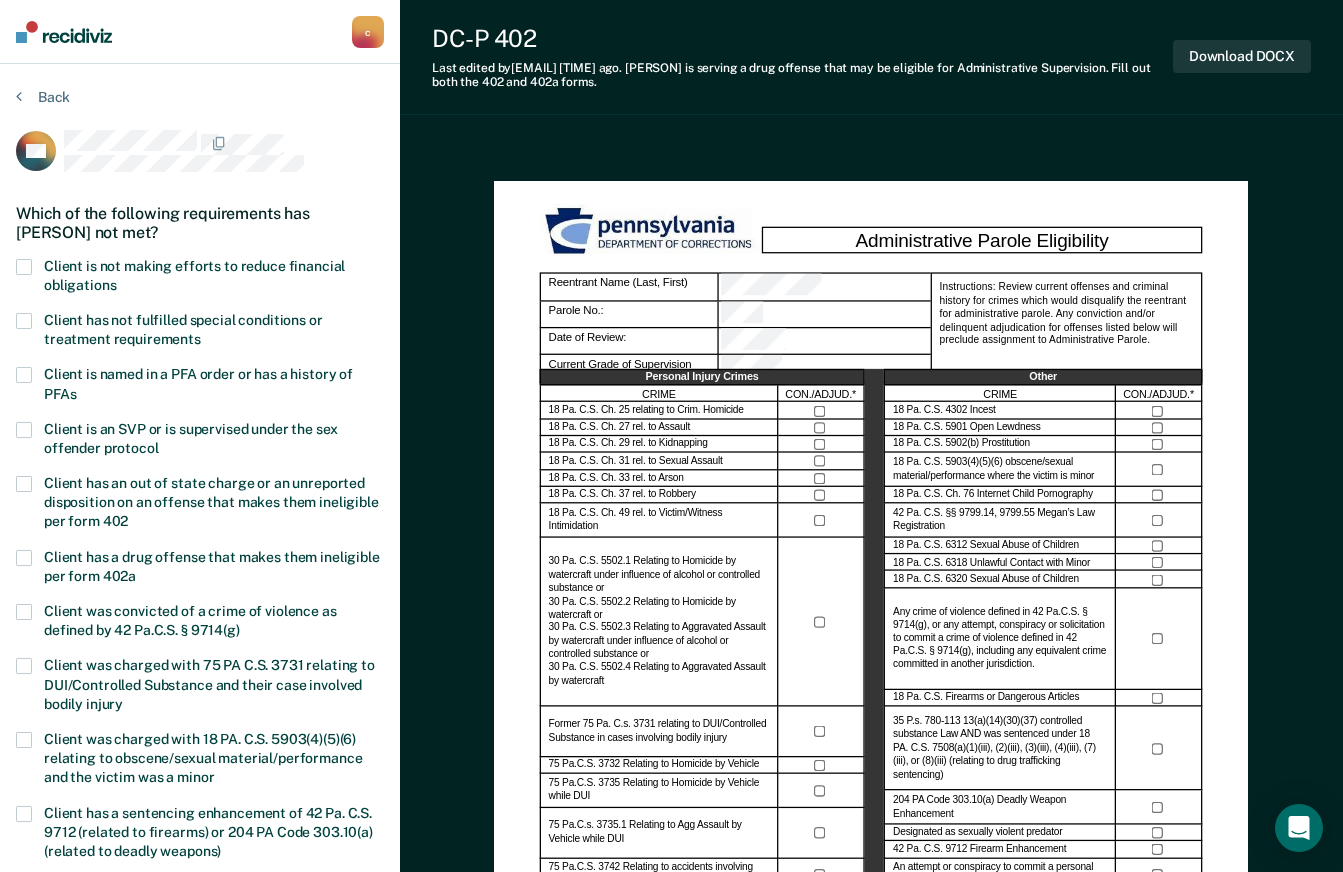 click on "Client is not making efforts to reduce financial obligations" at bounding box center (194, 275) 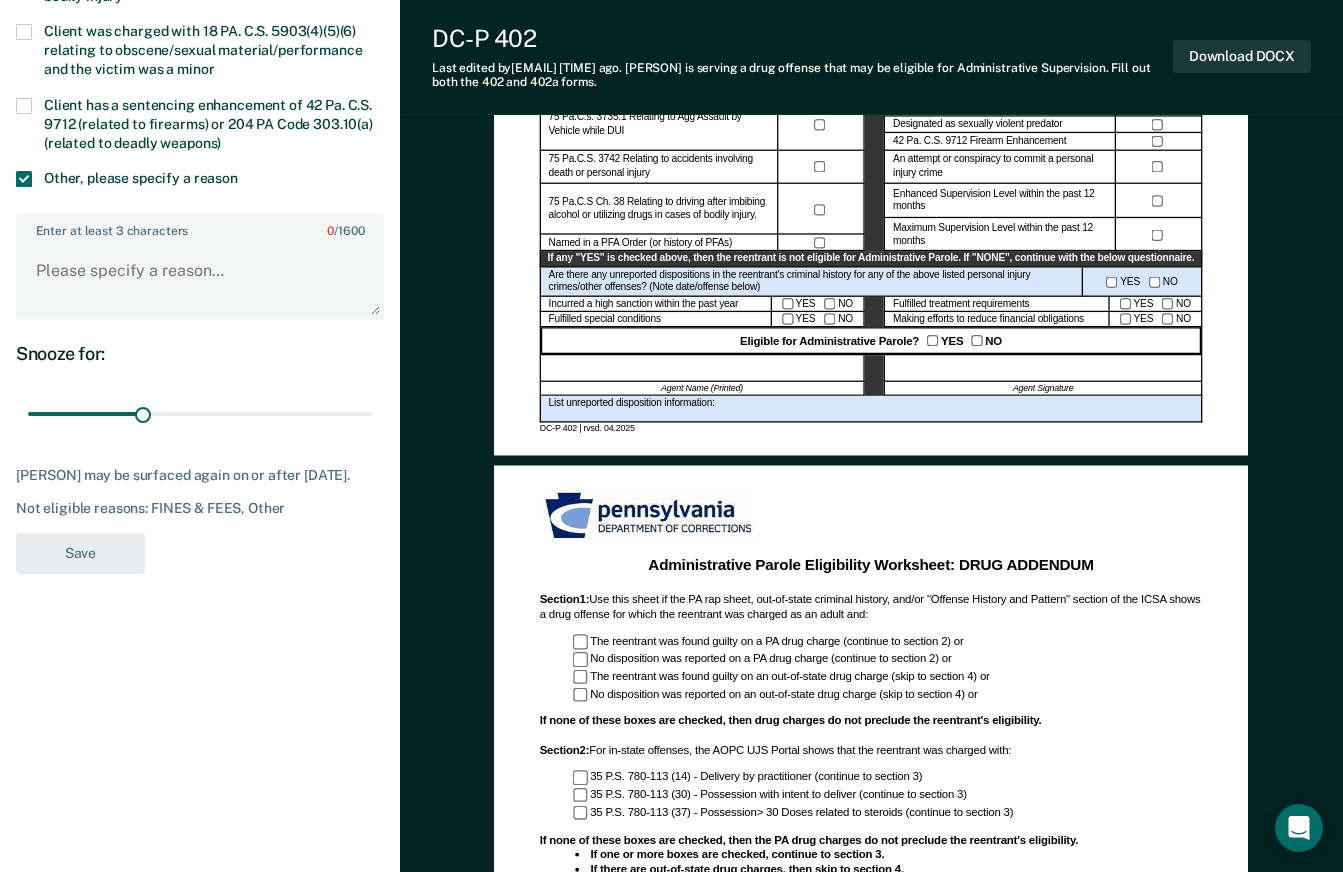 scroll, scrollTop: 800, scrollLeft: 0, axis: vertical 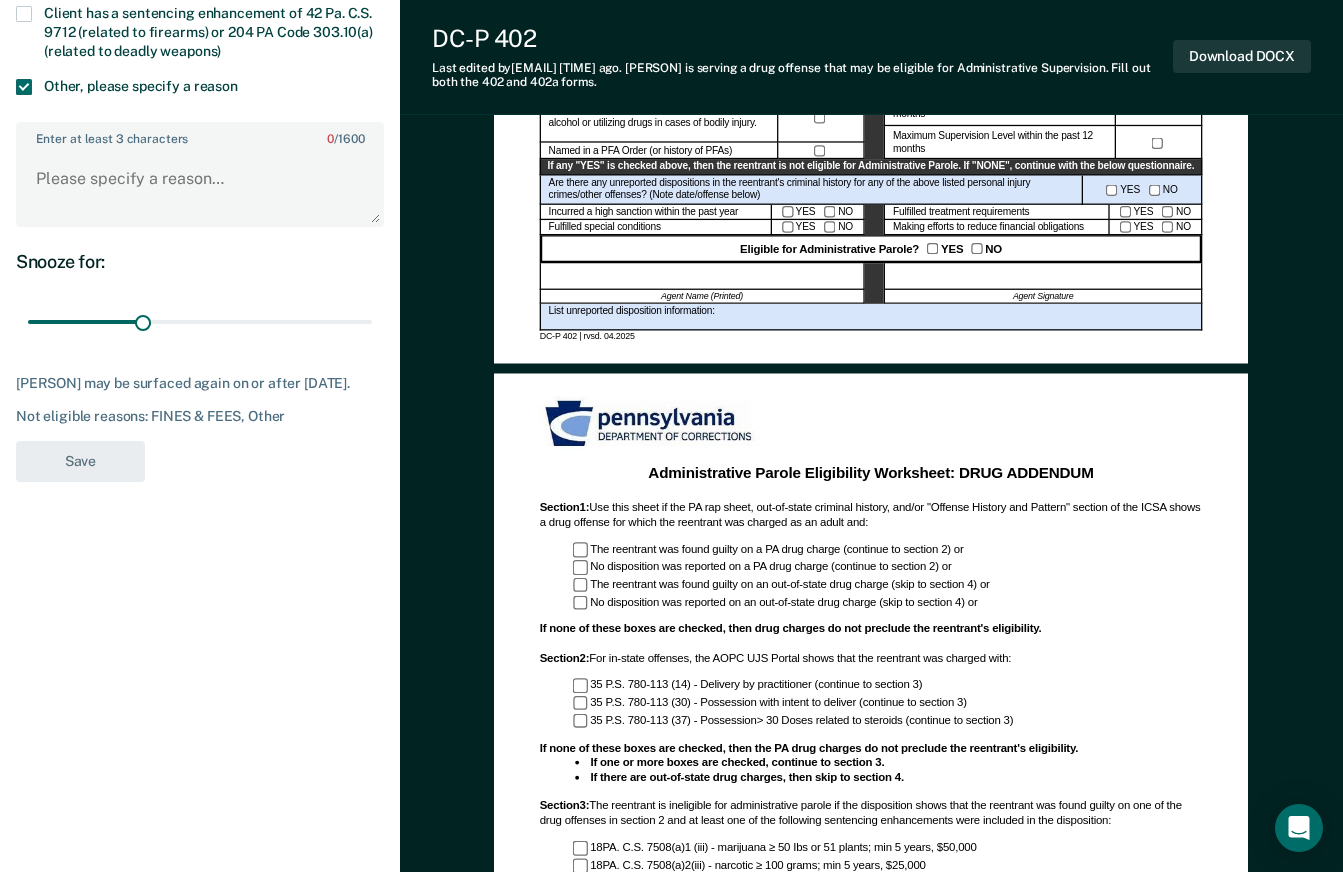 click at bounding box center [24, 87] 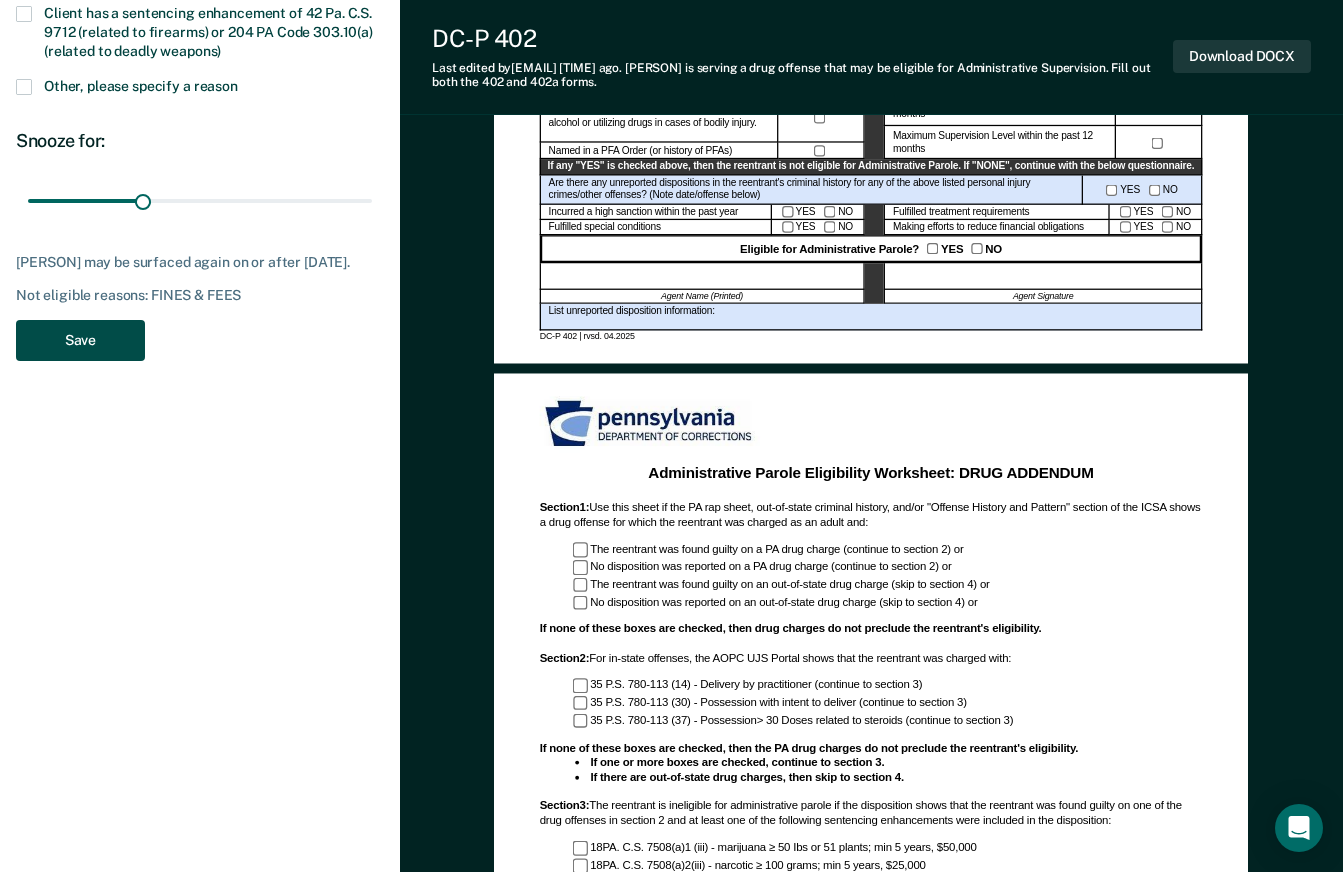 click on "Save" at bounding box center [80, 340] 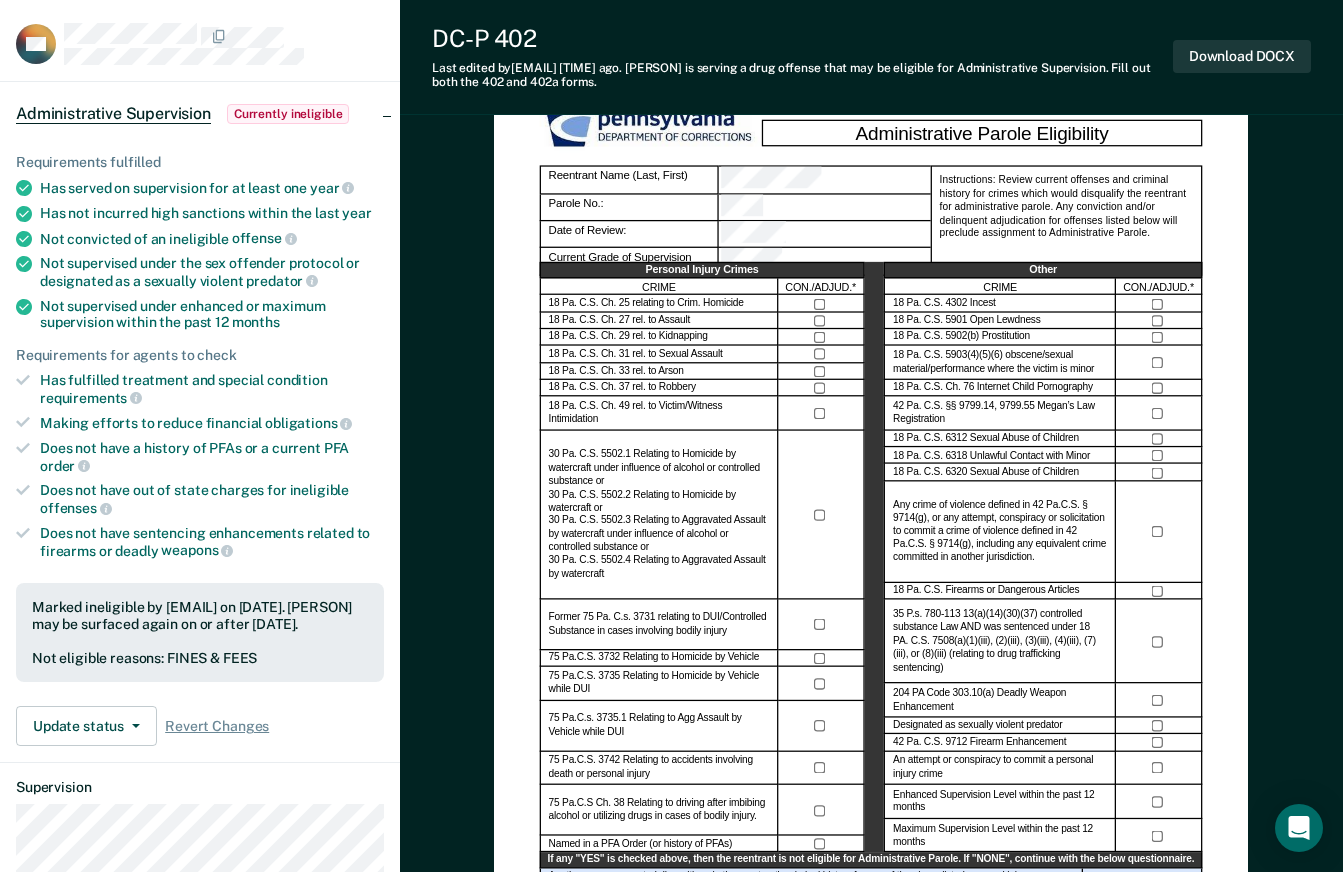 scroll, scrollTop: 0, scrollLeft: 0, axis: both 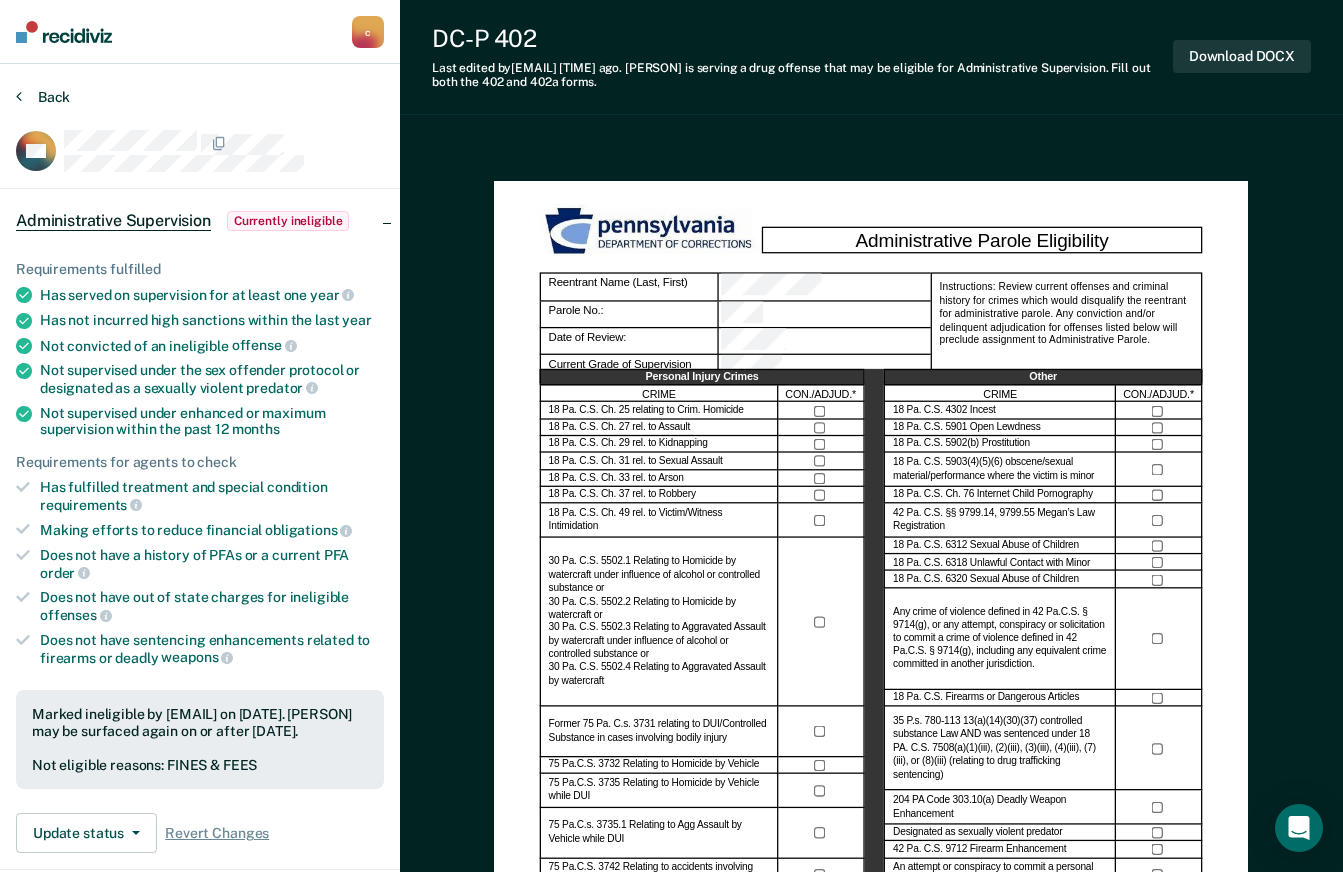 click on "Back" at bounding box center [43, 97] 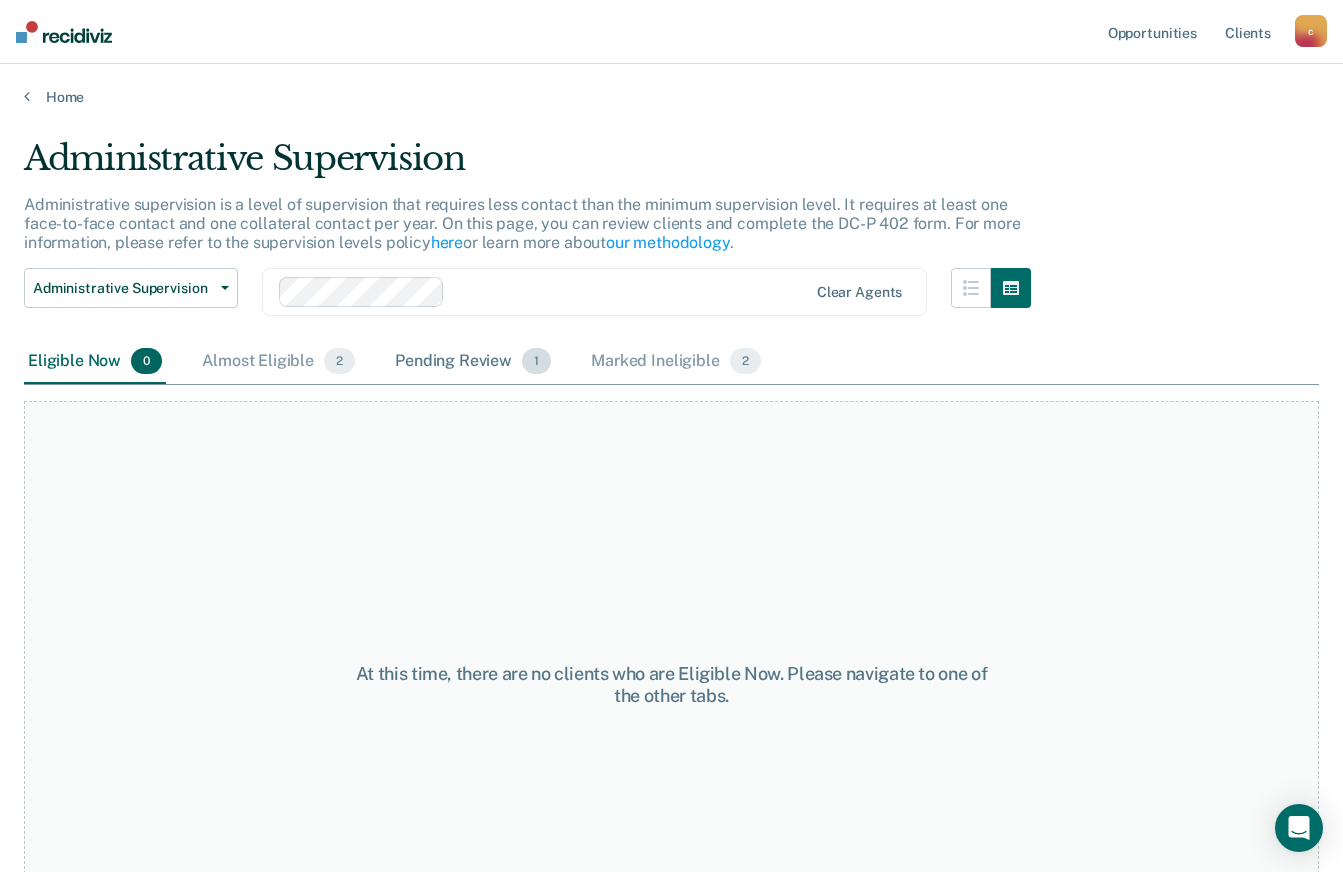 click on "Pending Review 1" at bounding box center (473, 362) 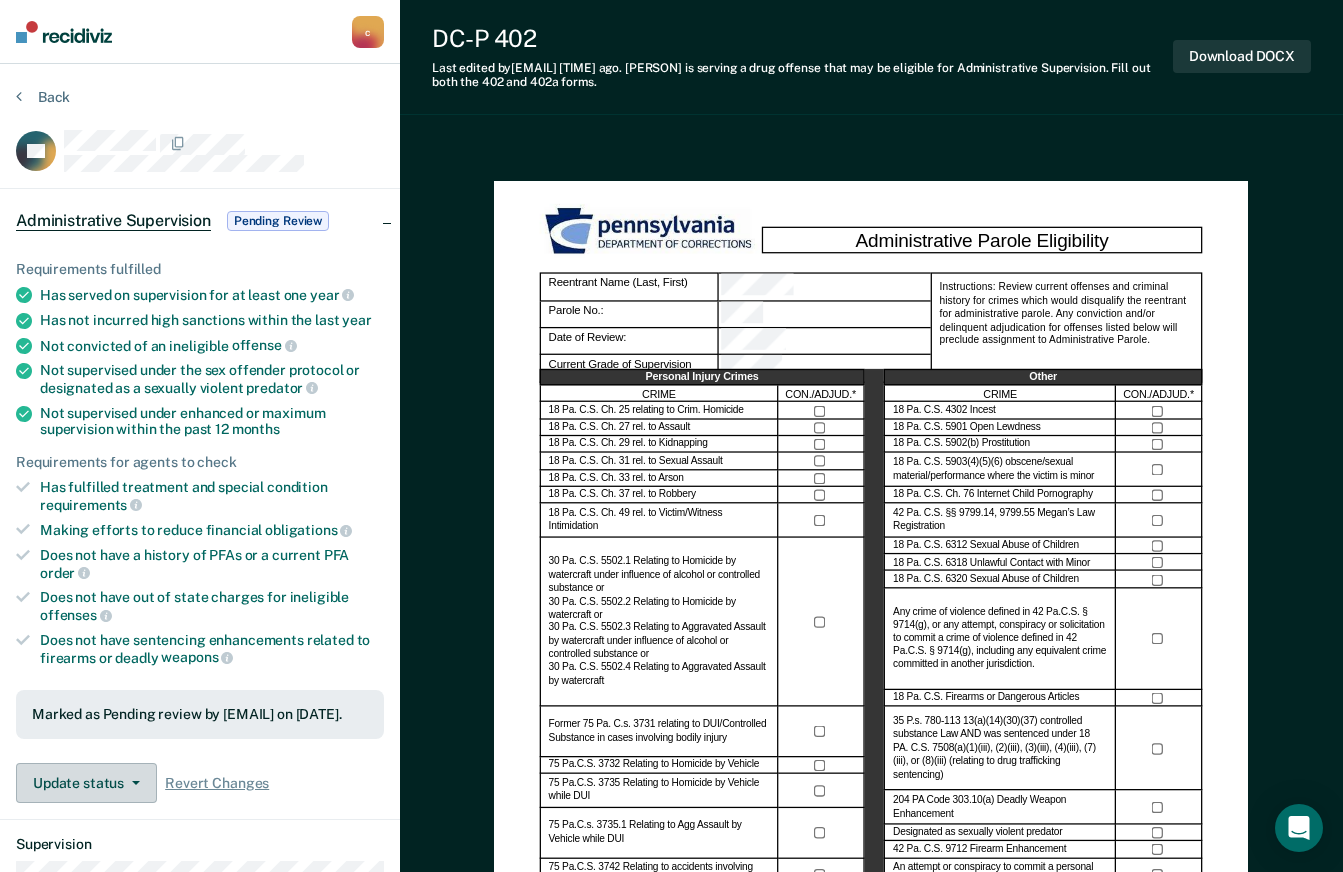 click on "Update status" at bounding box center [86, 783] 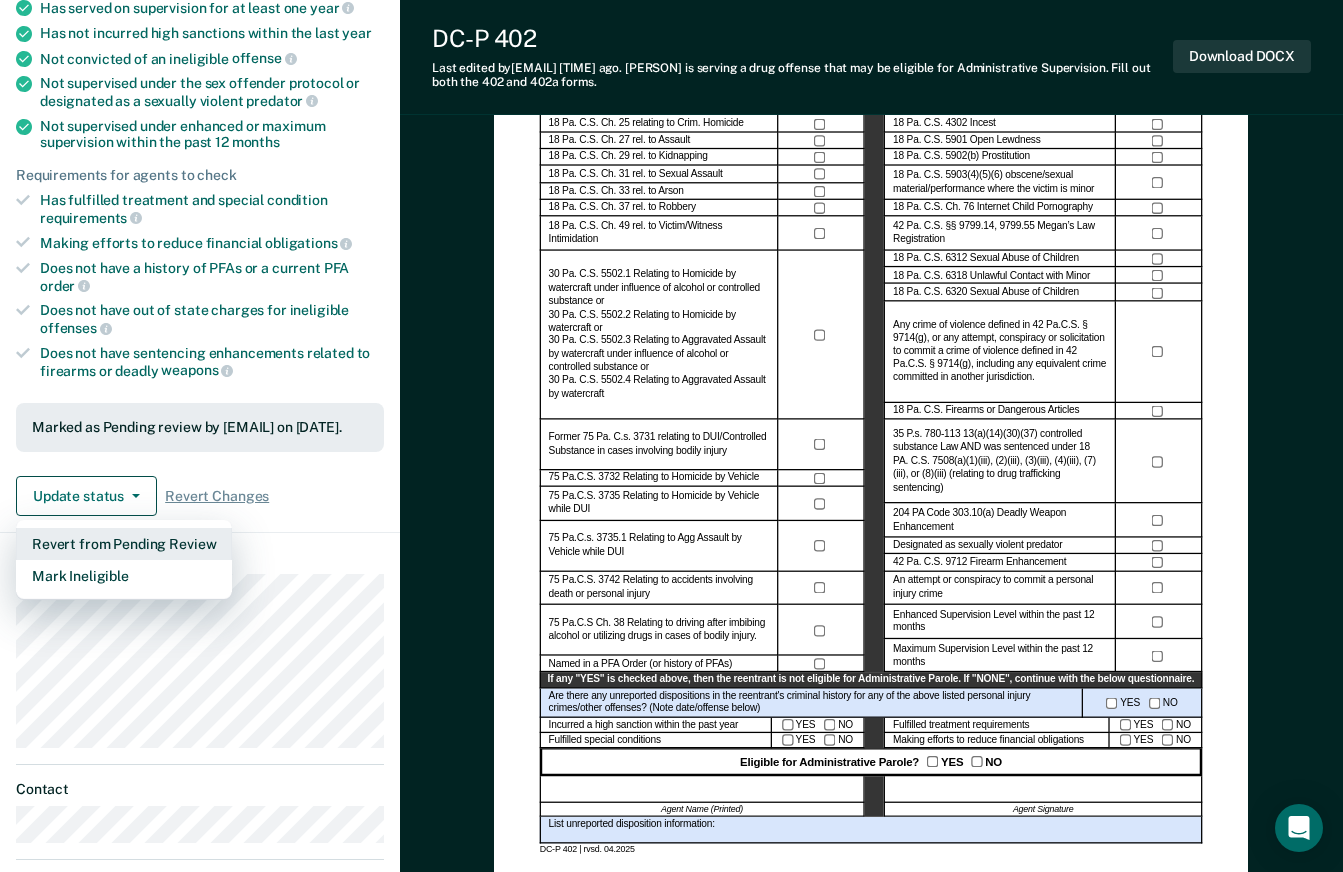 scroll, scrollTop: 300, scrollLeft: 0, axis: vertical 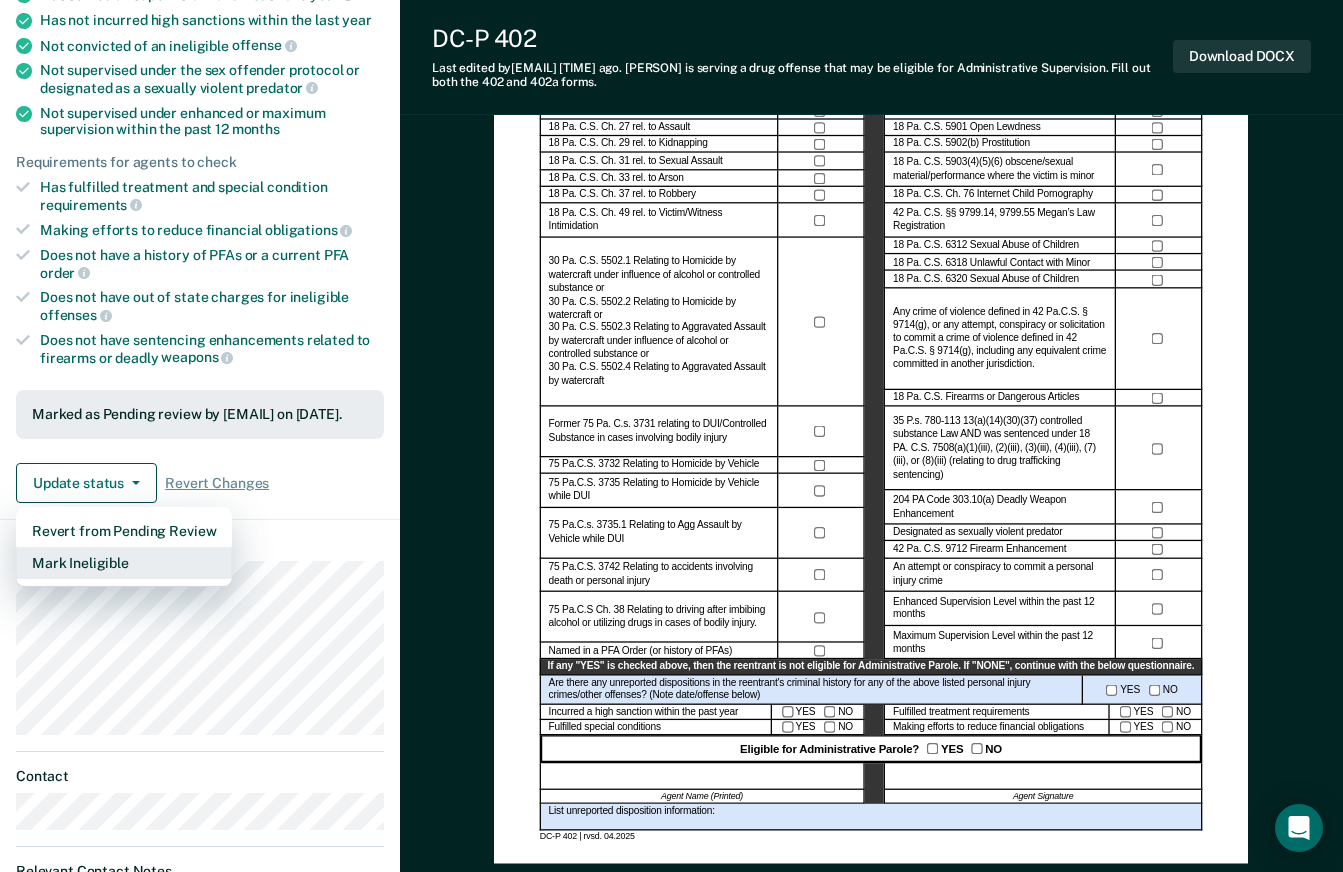 click on "Mark Ineligible" at bounding box center (124, 563) 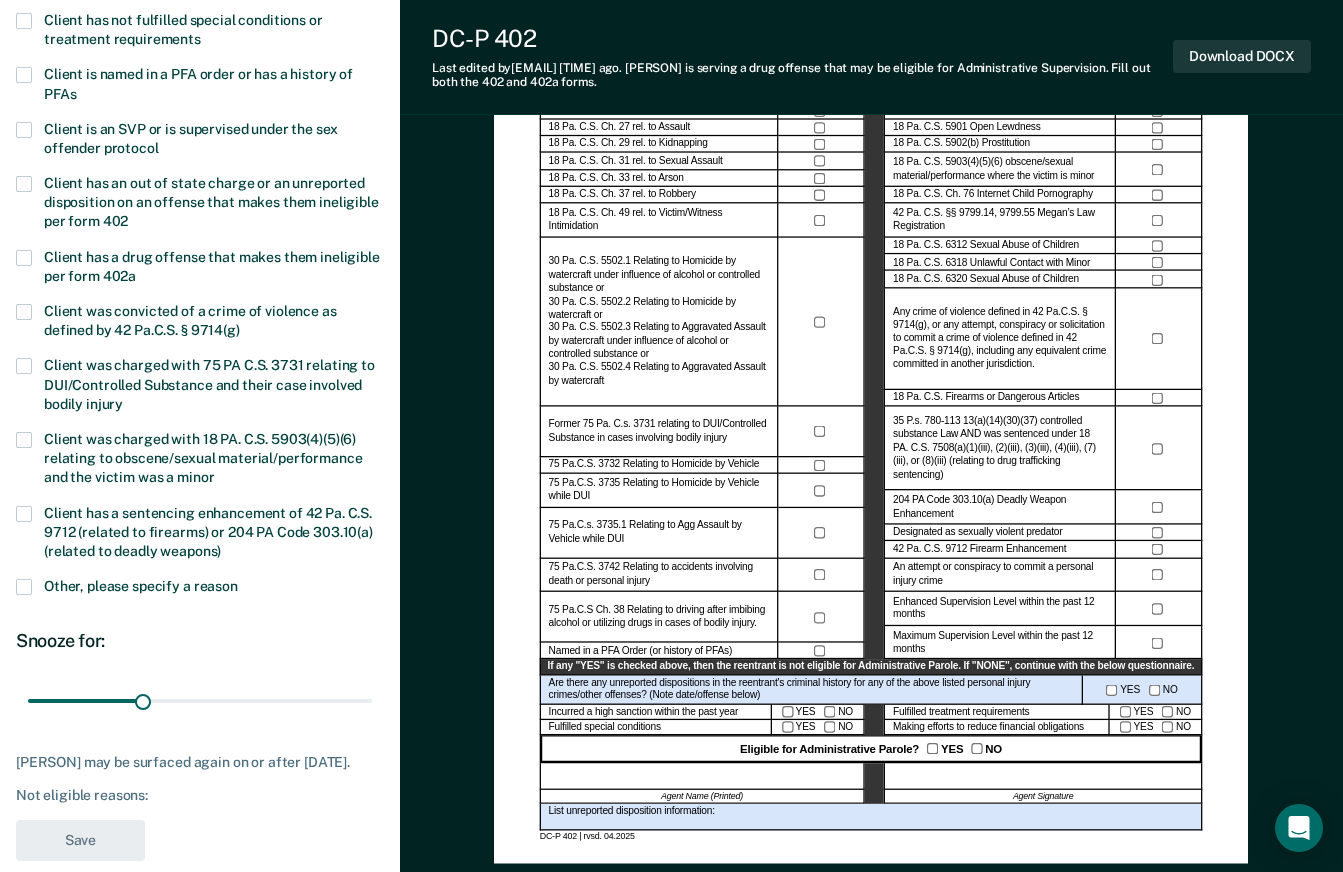 click on "Client has an out of state charge or an unreported disposition on an offense that makes them ineligible per form 402" at bounding box center (200, 205) 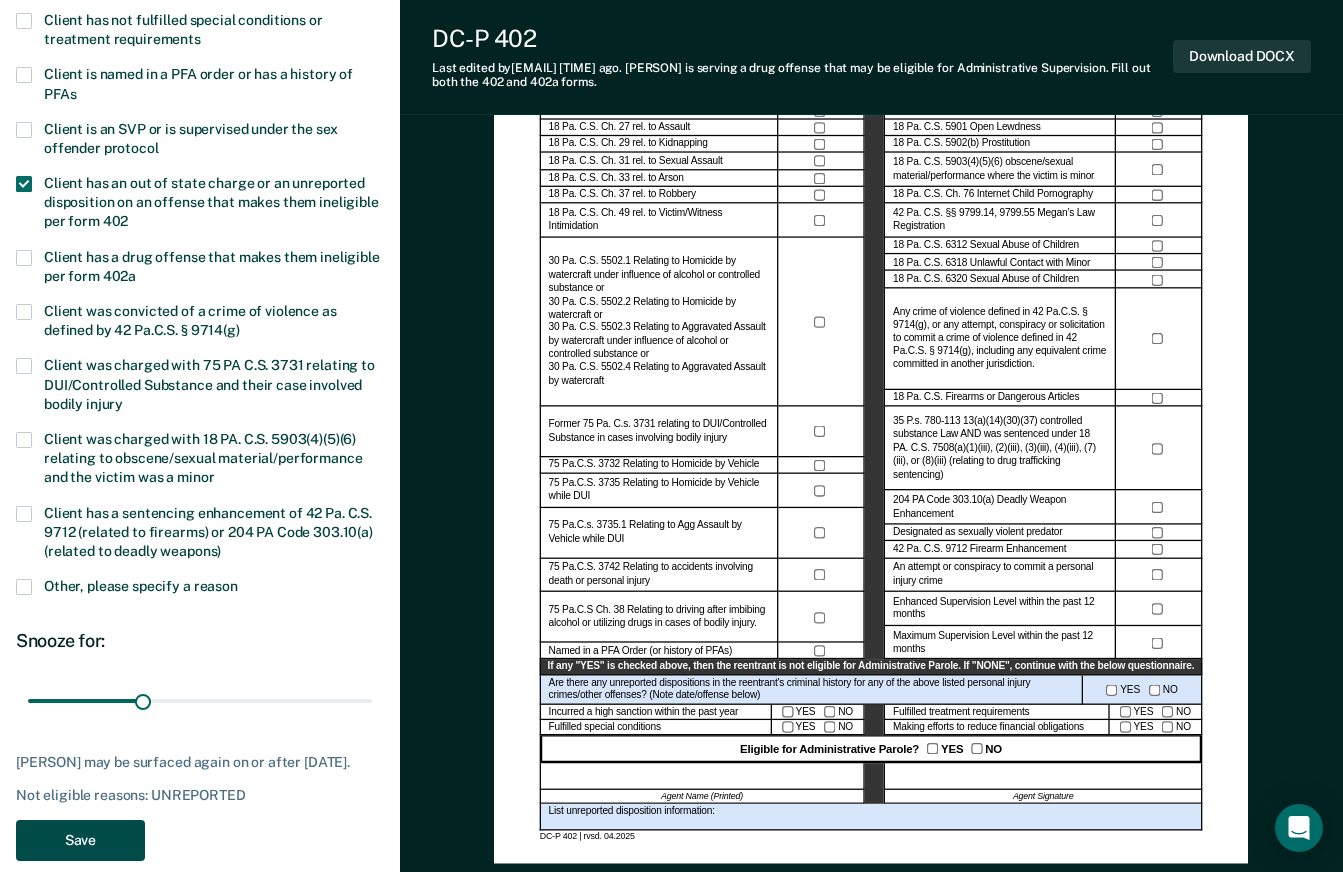 click on "Save" at bounding box center [80, 840] 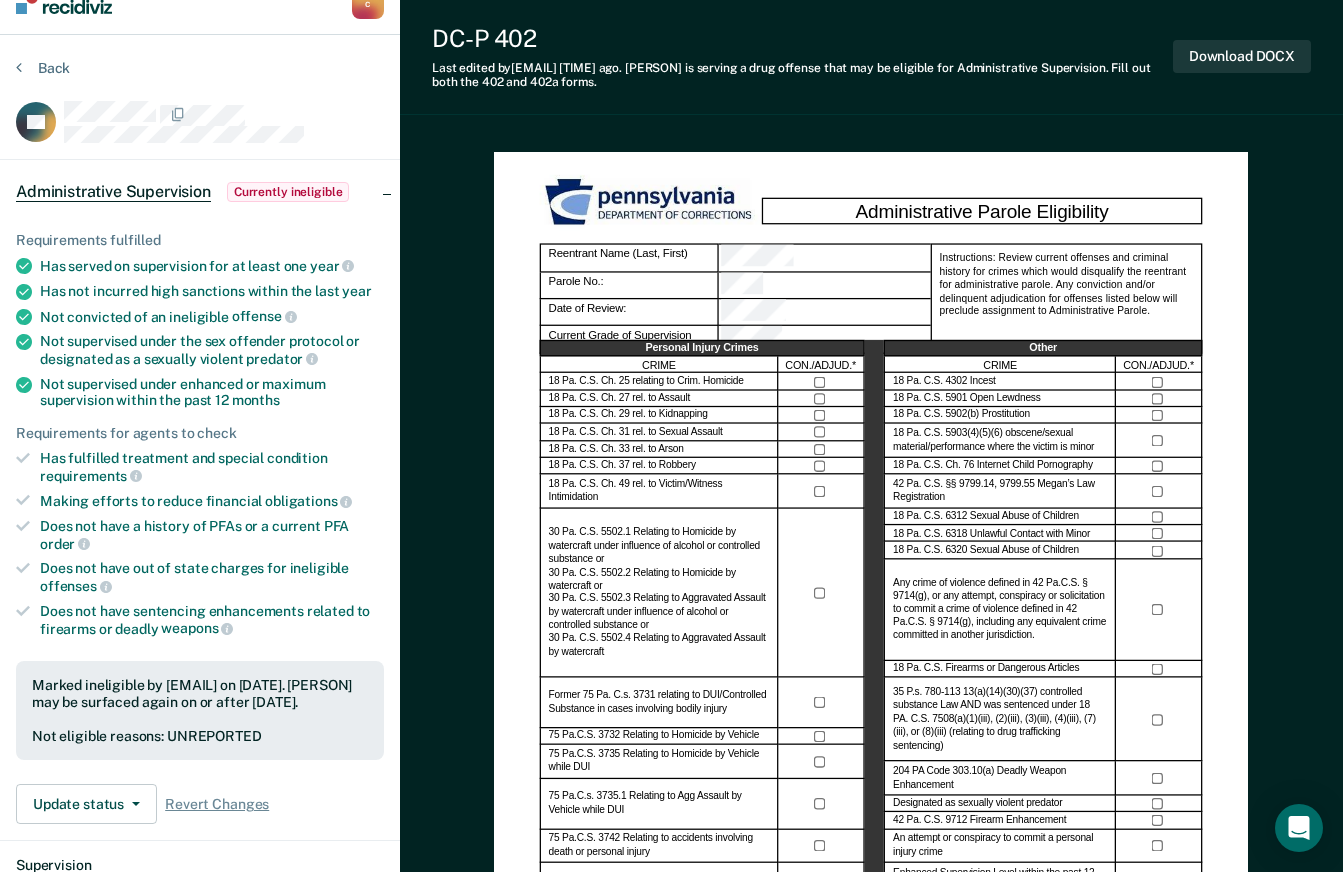 scroll, scrollTop: 0, scrollLeft: 0, axis: both 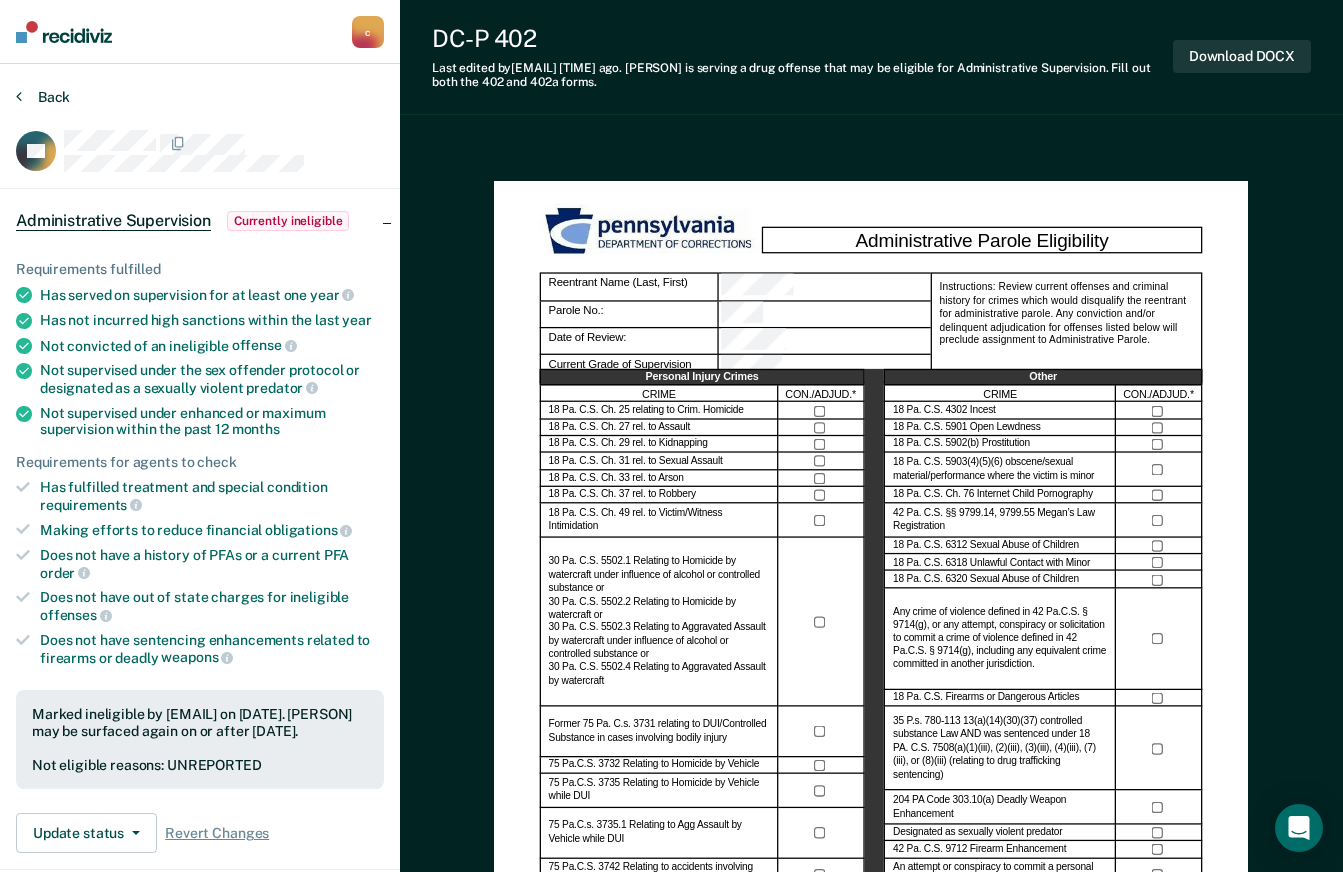 click on "Back" at bounding box center [43, 97] 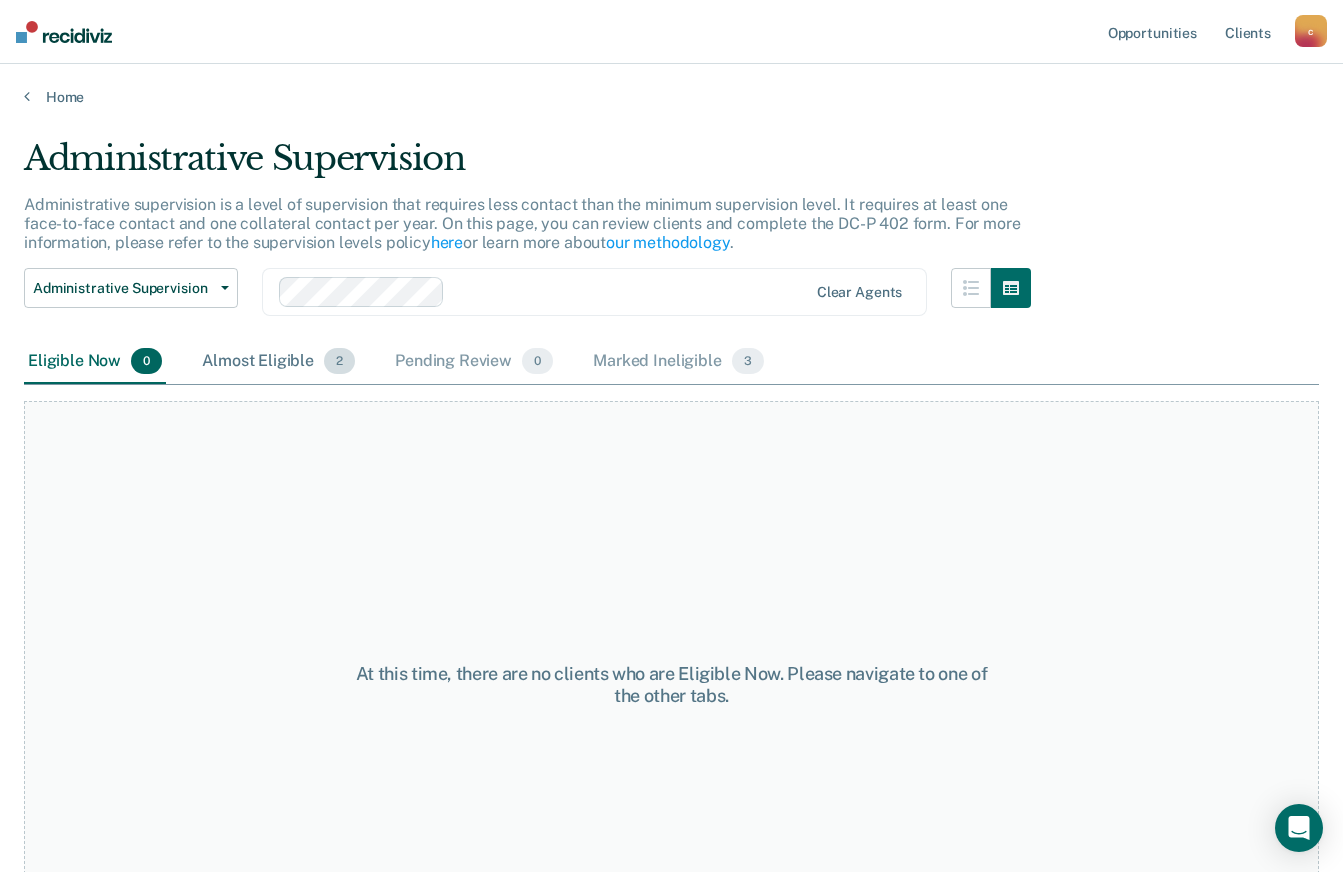 click on "Almost Eligible 2" at bounding box center (278, 362) 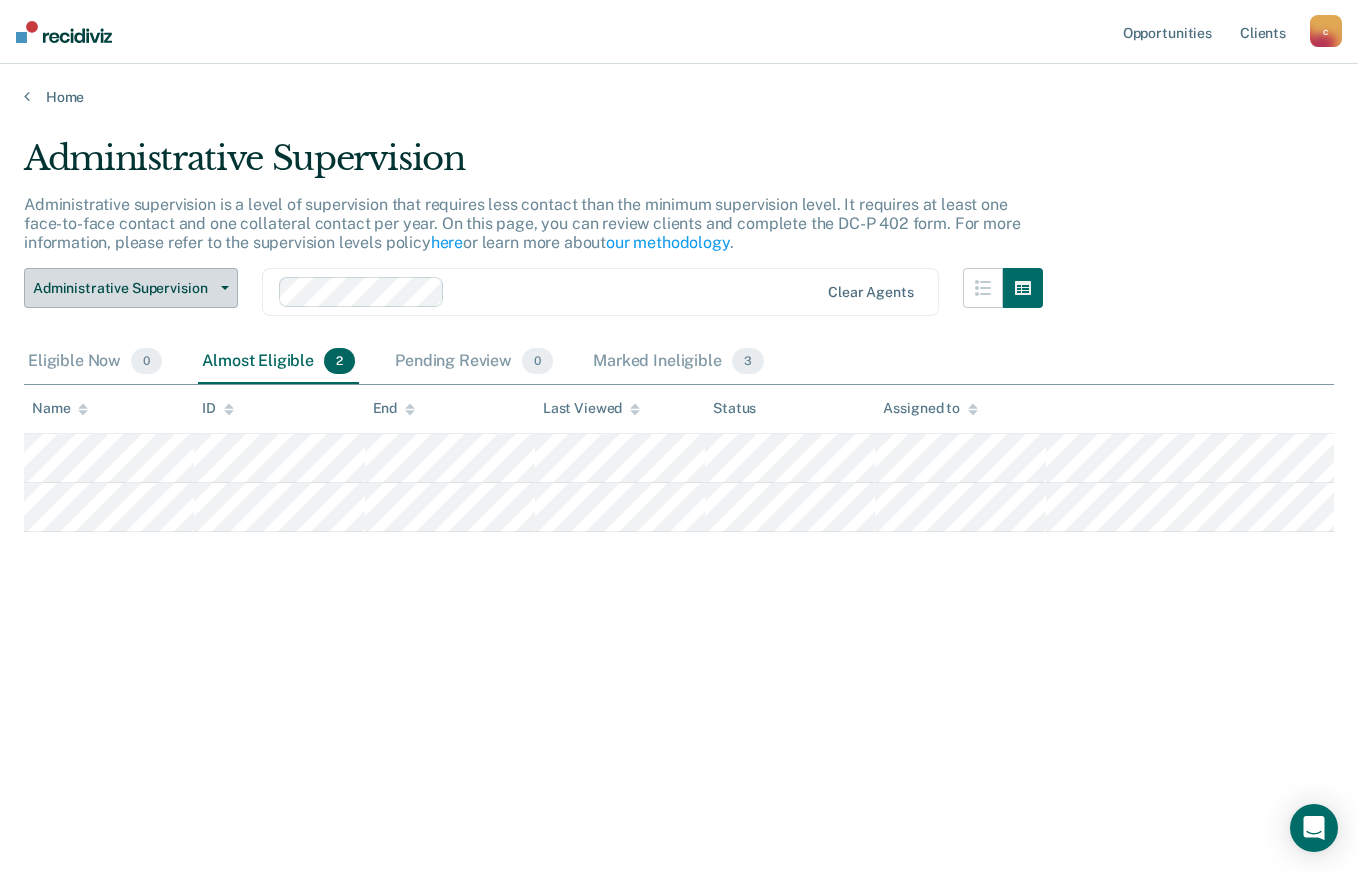 click on "Administrative Supervision" at bounding box center [123, 288] 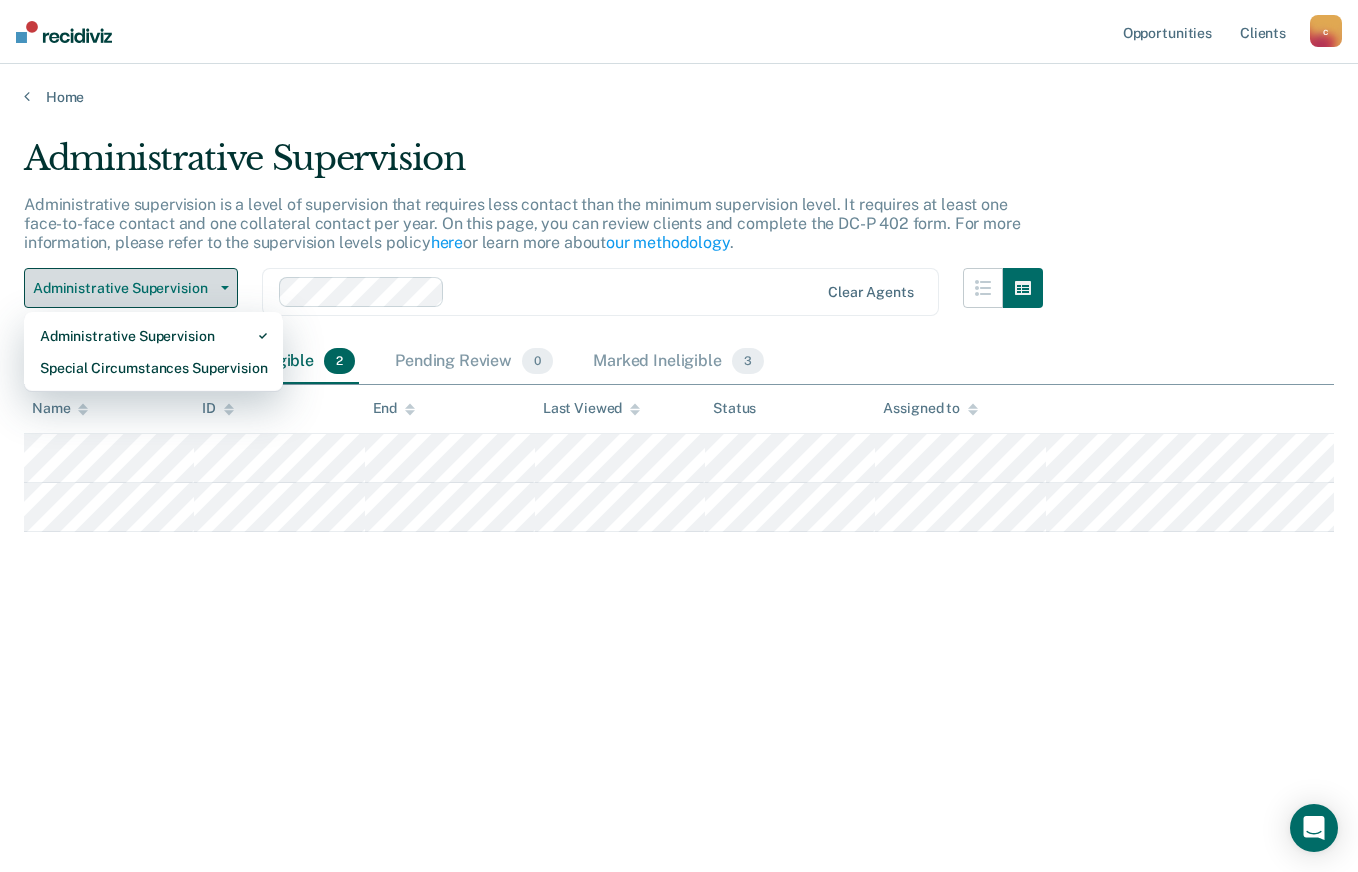 click on "Administrative Supervision" at bounding box center [123, 288] 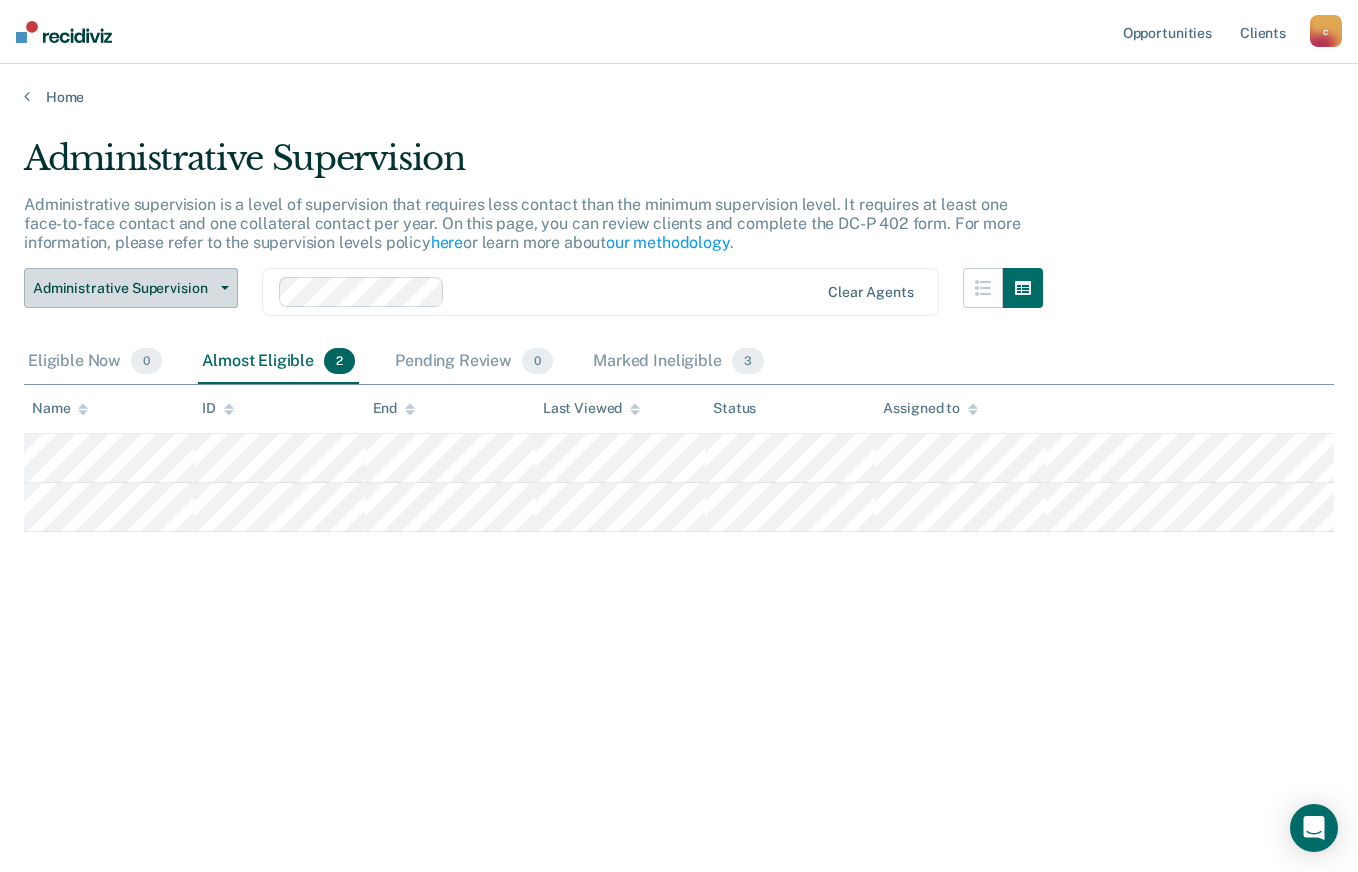 click on "Administrative Supervision" at bounding box center [131, 288] 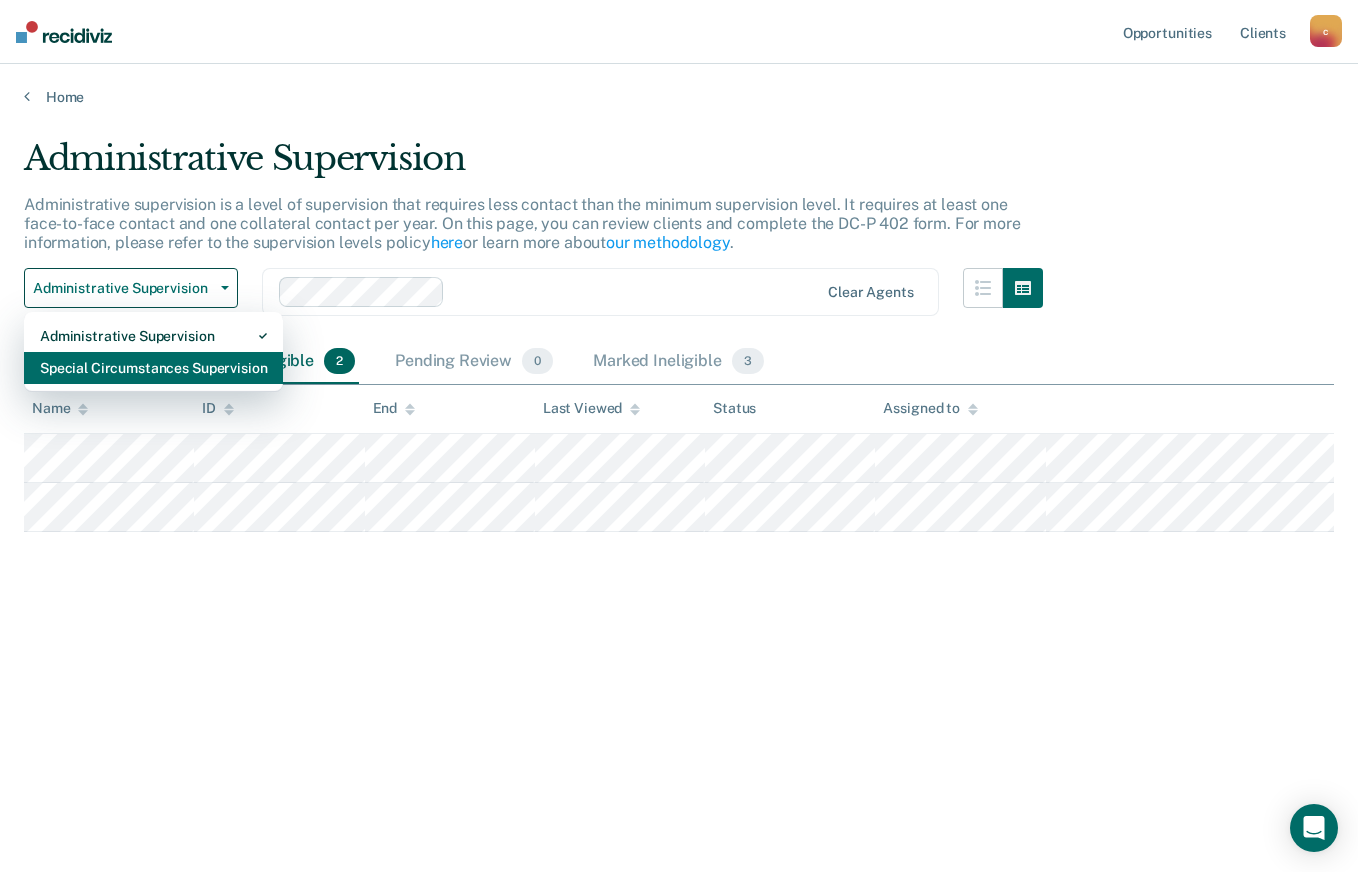 click on "Special Circumstances Supervision" at bounding box center (153, 336) 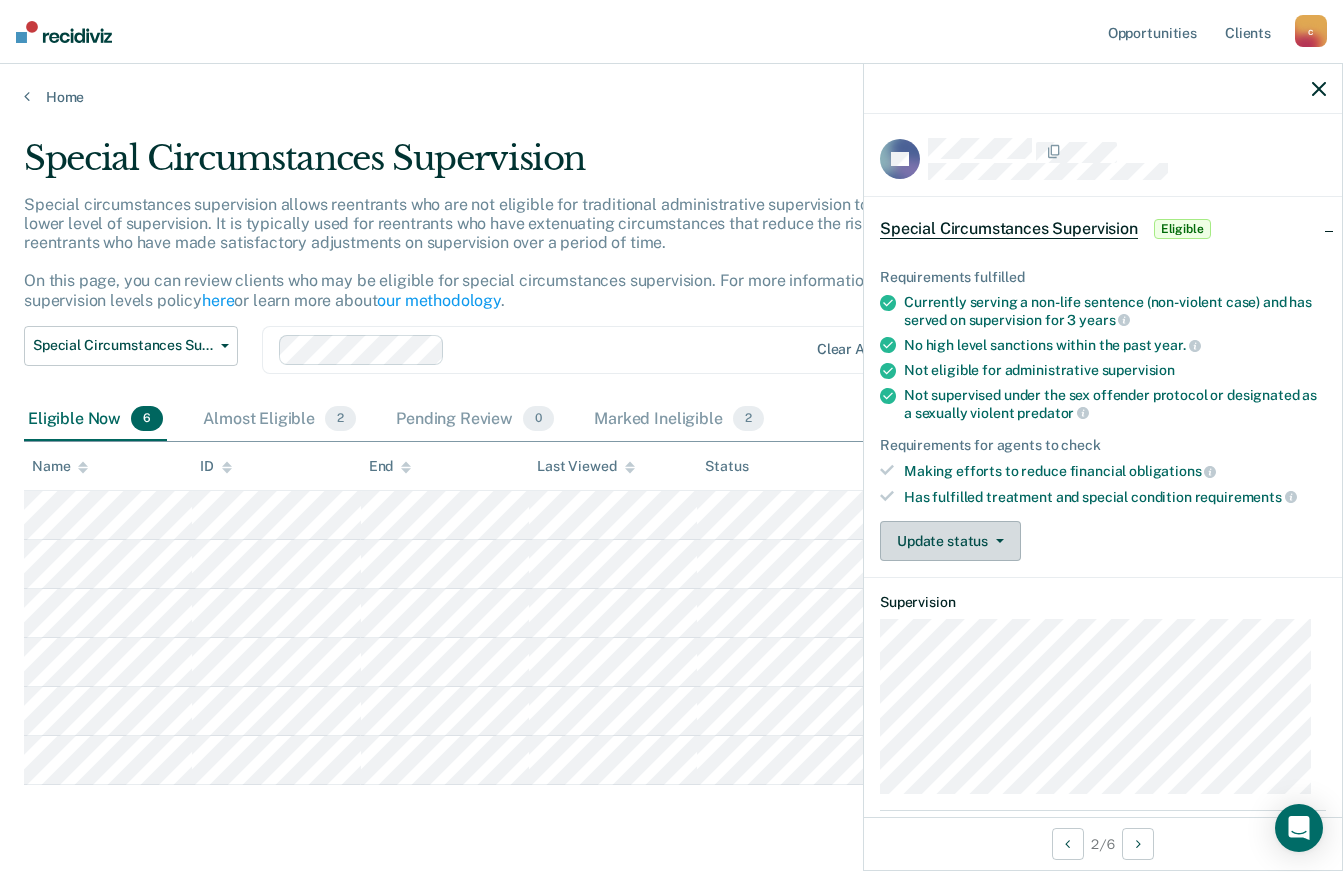 click at bounding box center [996, 541] 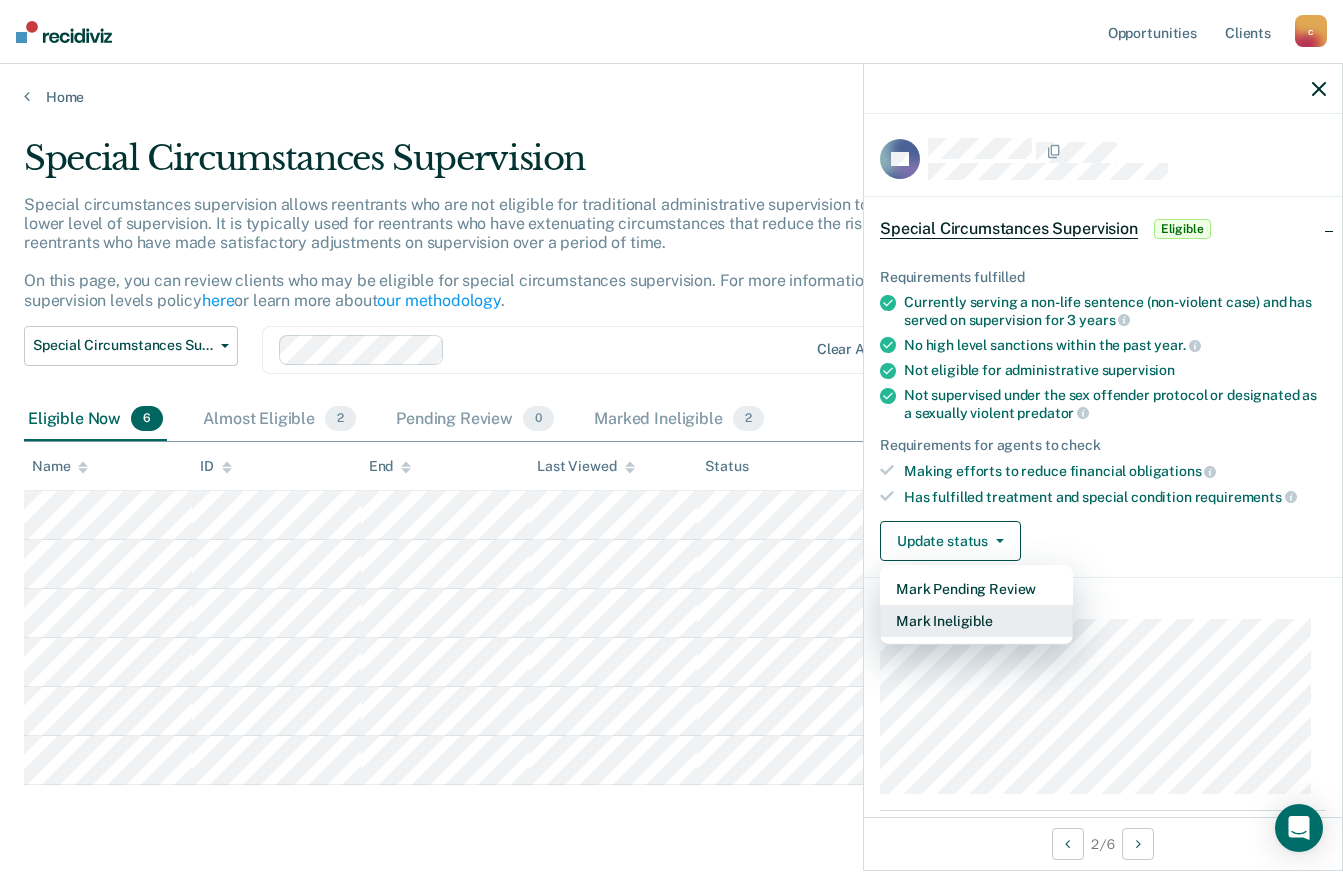 click on "Mark Ineligible" at bounding box center (976, 621) 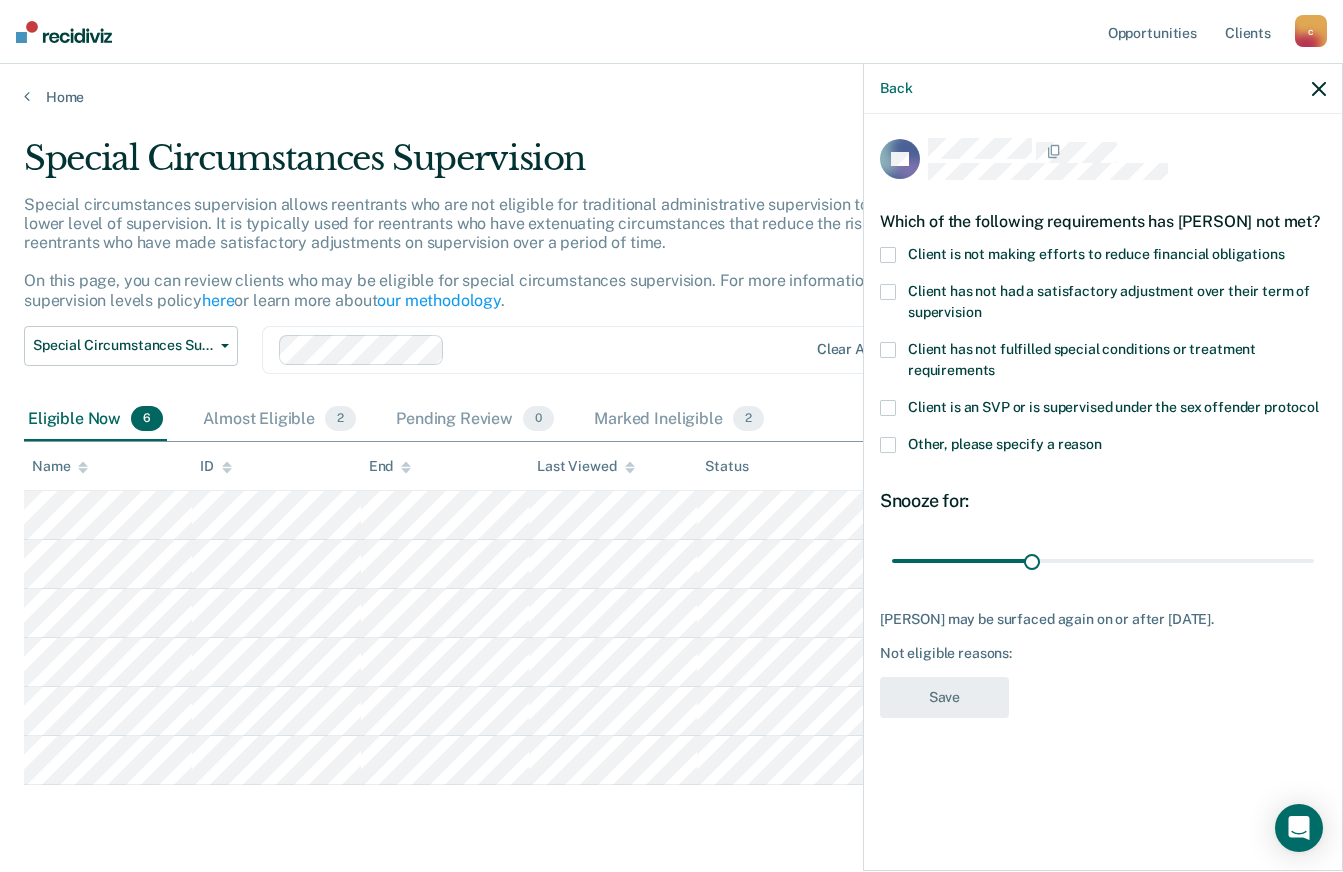 click on "Client has not had a satisfactory adjustment over their term of supervision" at bounding box center [1103, 305] 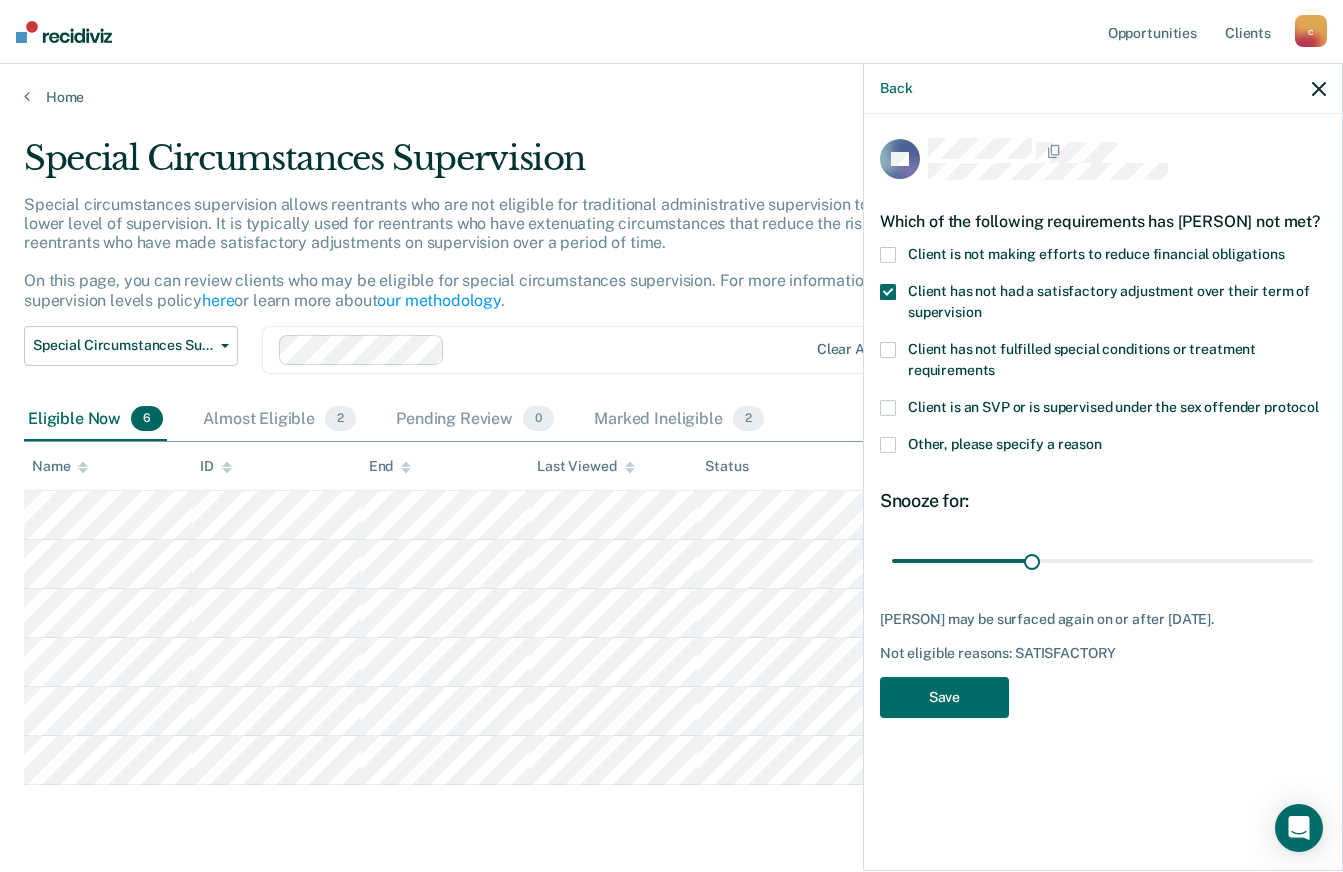 click on "Other, please specify a reason" at bounding box center (1005, 444) 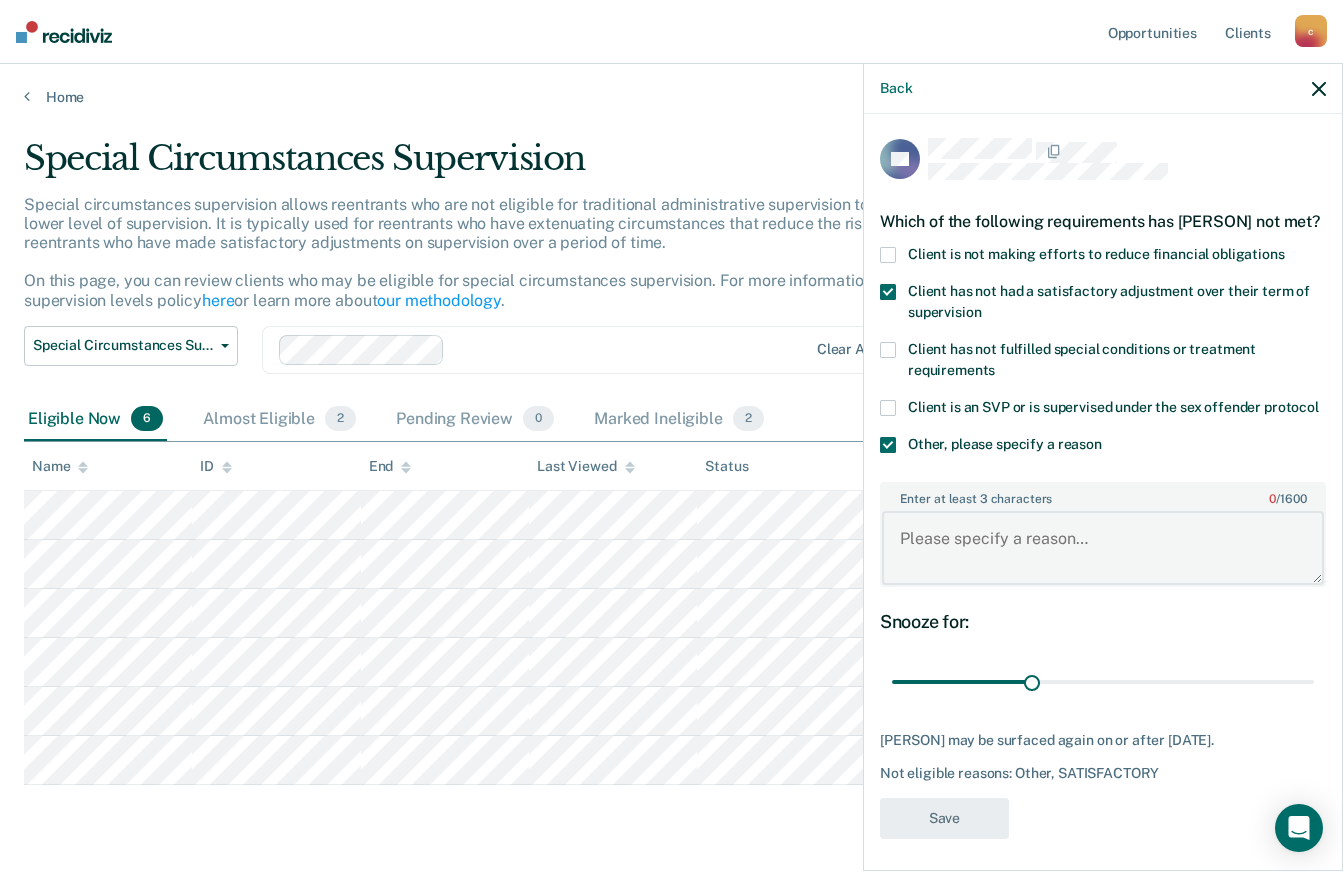 click on "Enter at least 3 characters 0  /  1600" at bounding box center (1103, 548) 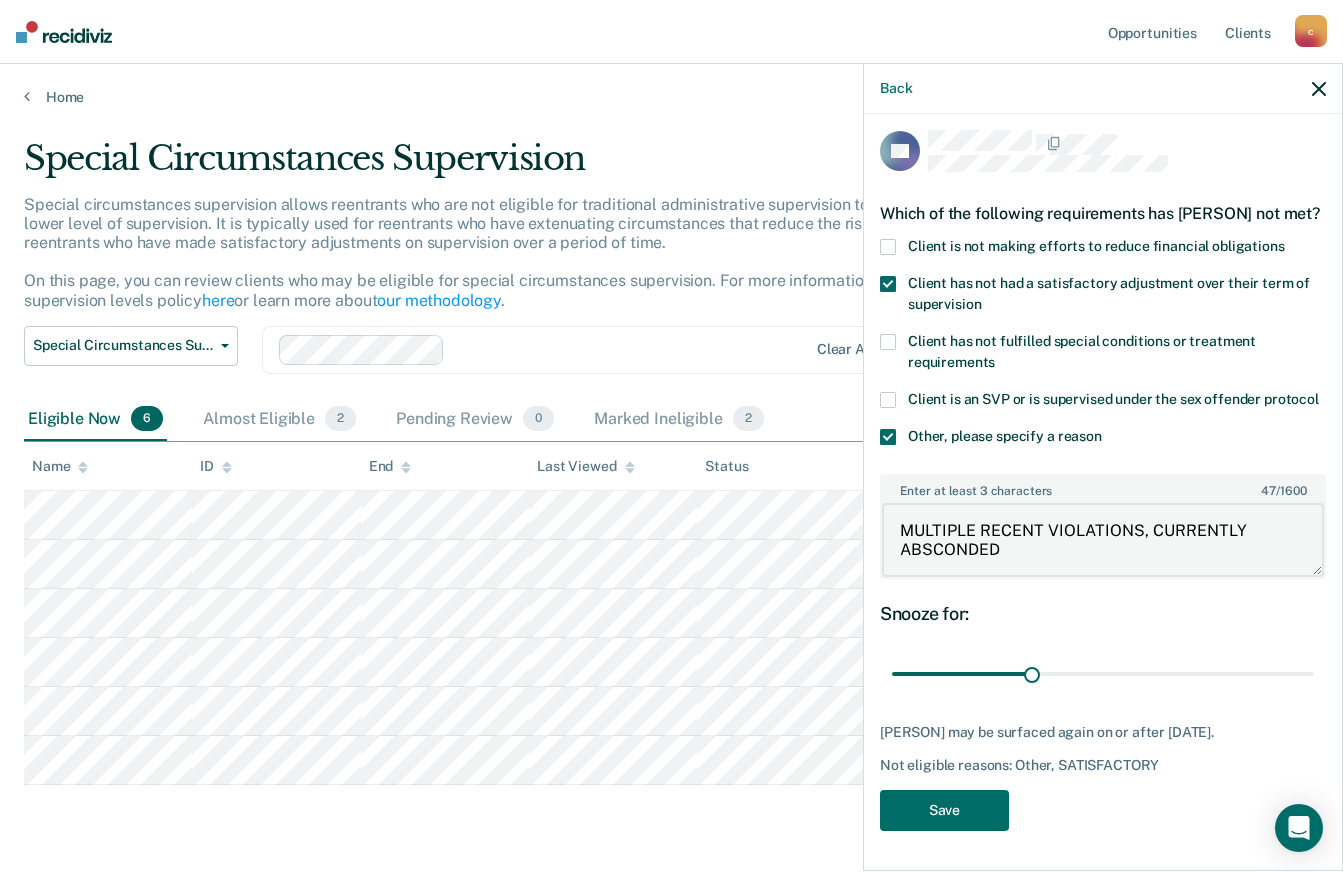 scroll, scrollTop: 46, scrollLeft: 0, axis: vertical 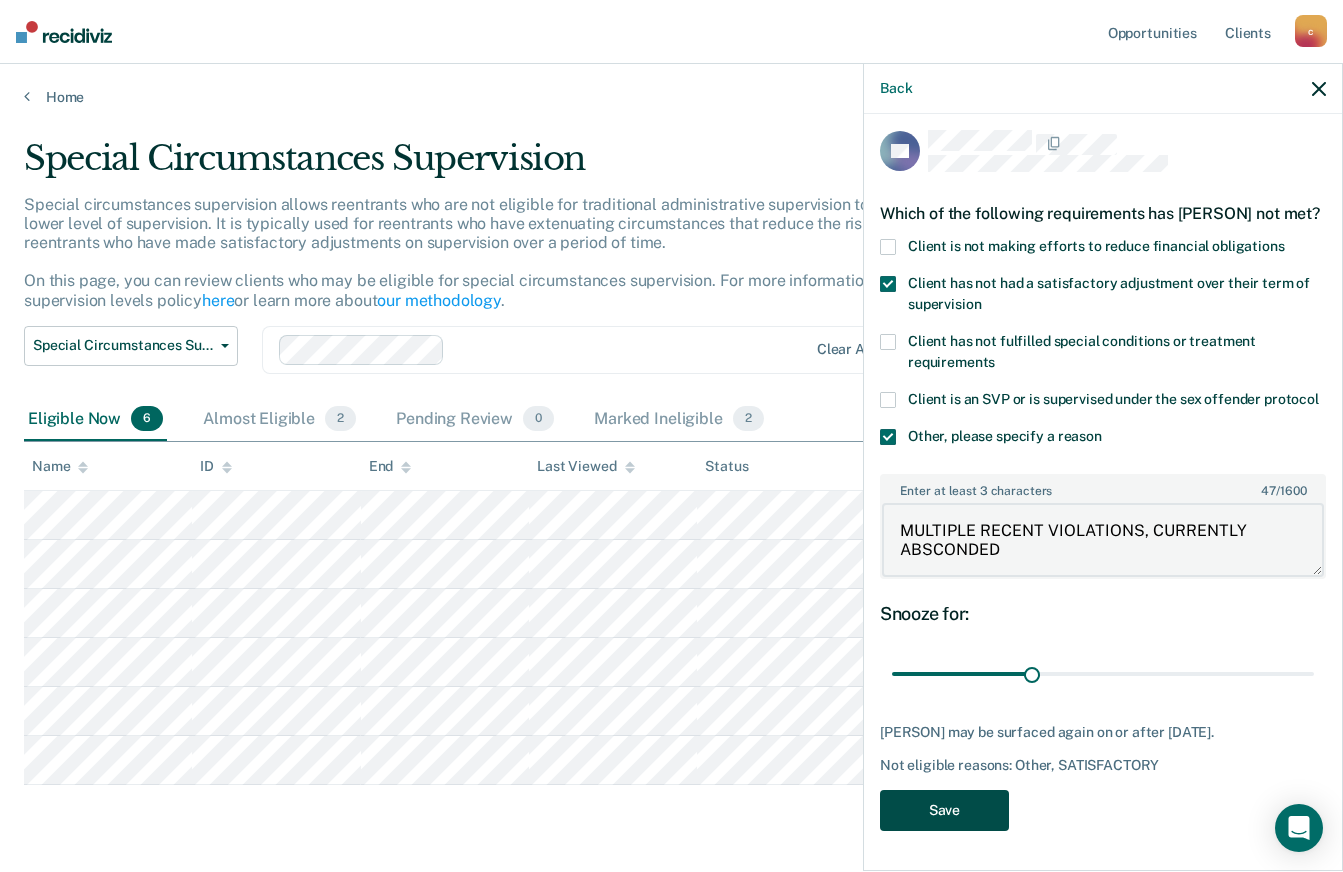 type on "MULTIPLE RECENT VIOLATIONS, CURRENTLY ABSCONDED" 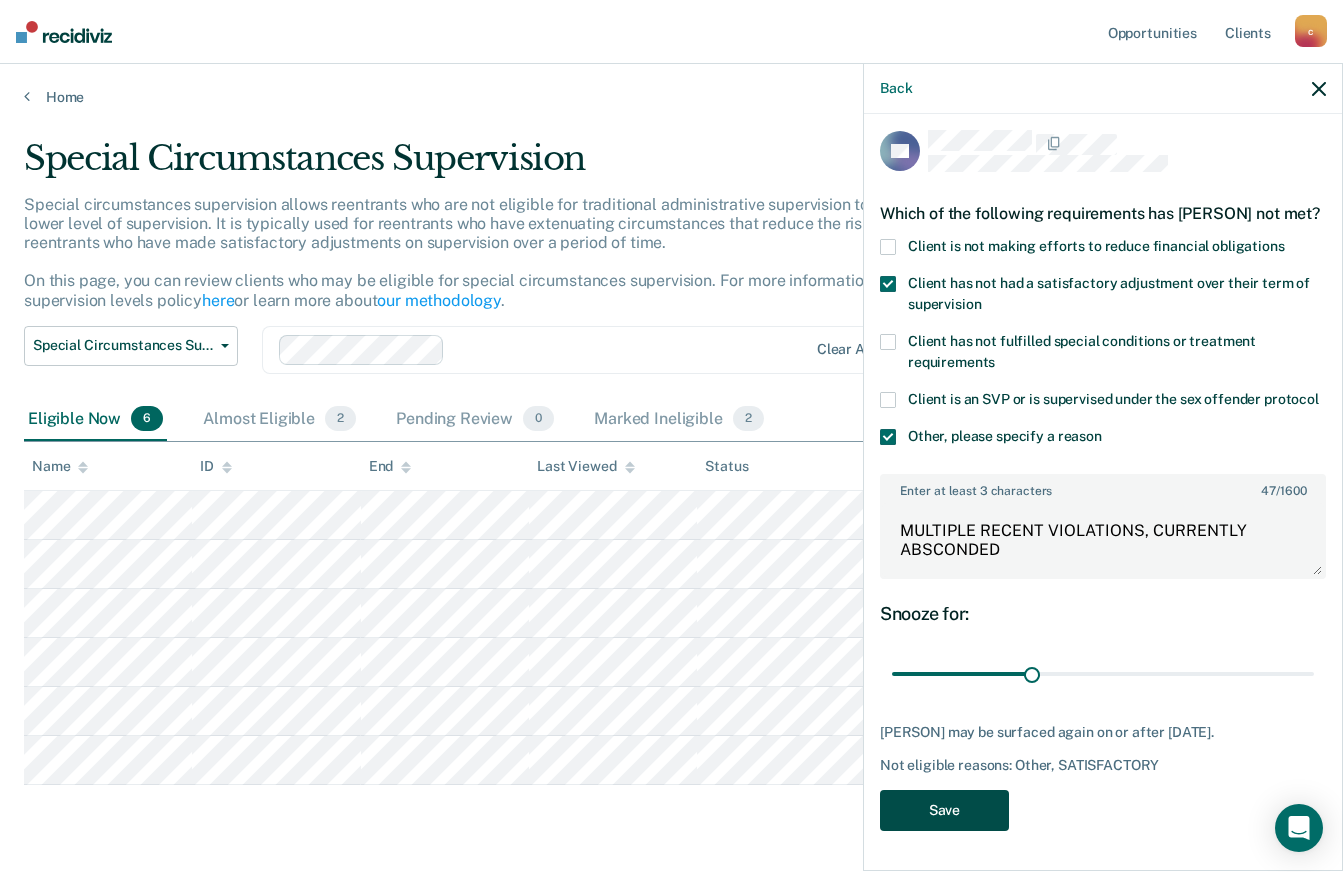 click on "Save" at bounding box center (944, 810) 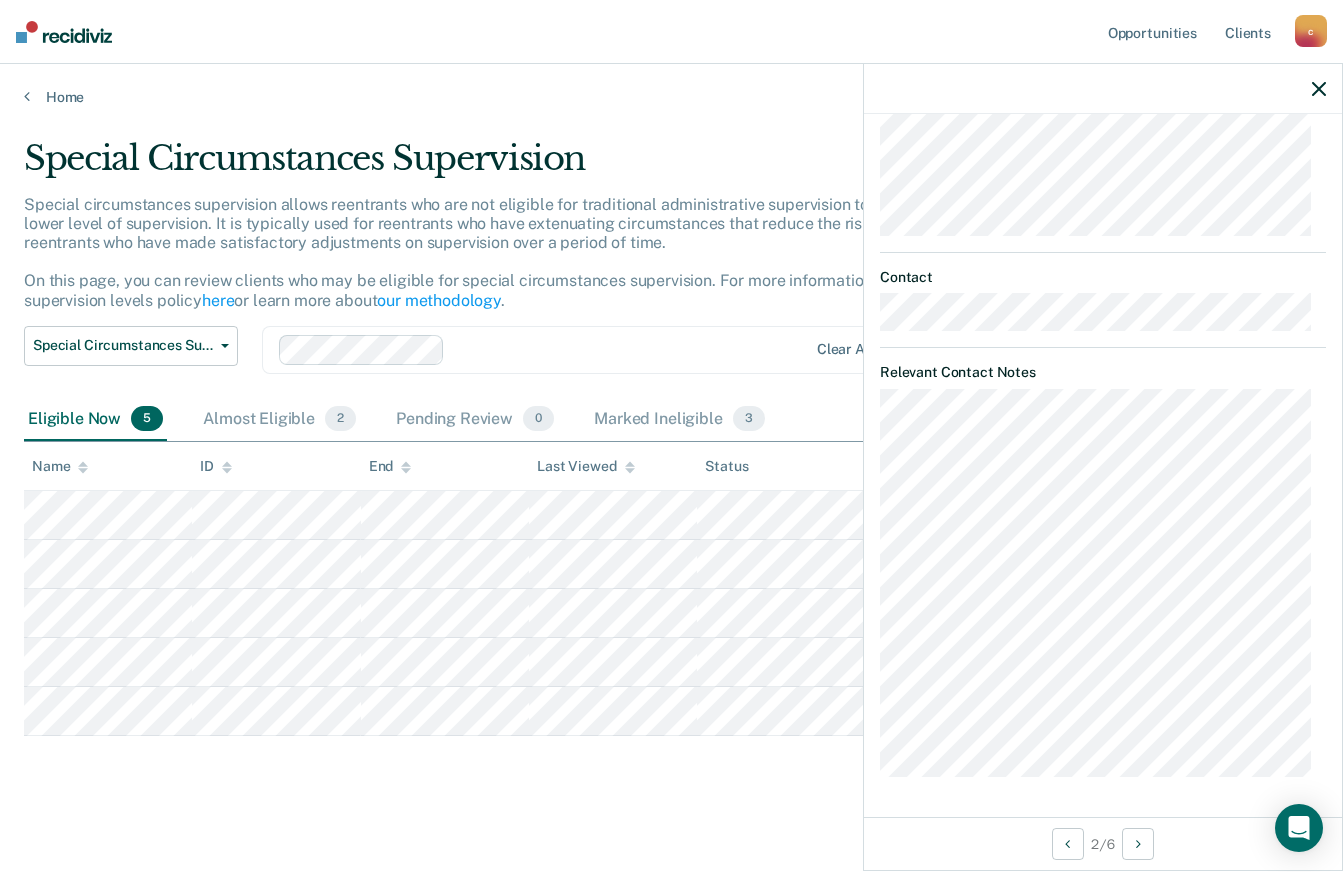 scroll, scrollTop: 736, scrollLeft: 0, axis: vertical 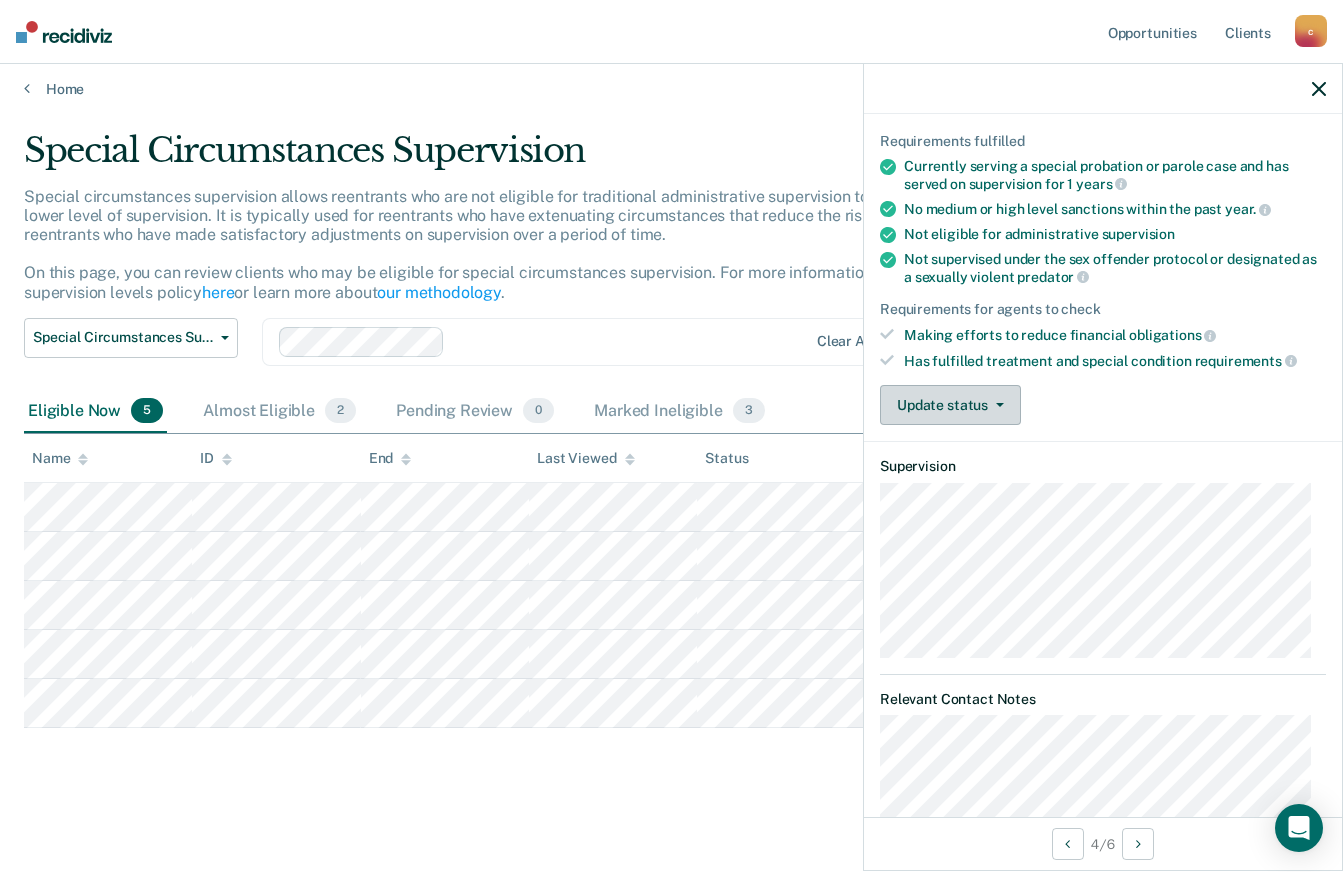 click on "Update status" at bounding box center [950, 405] 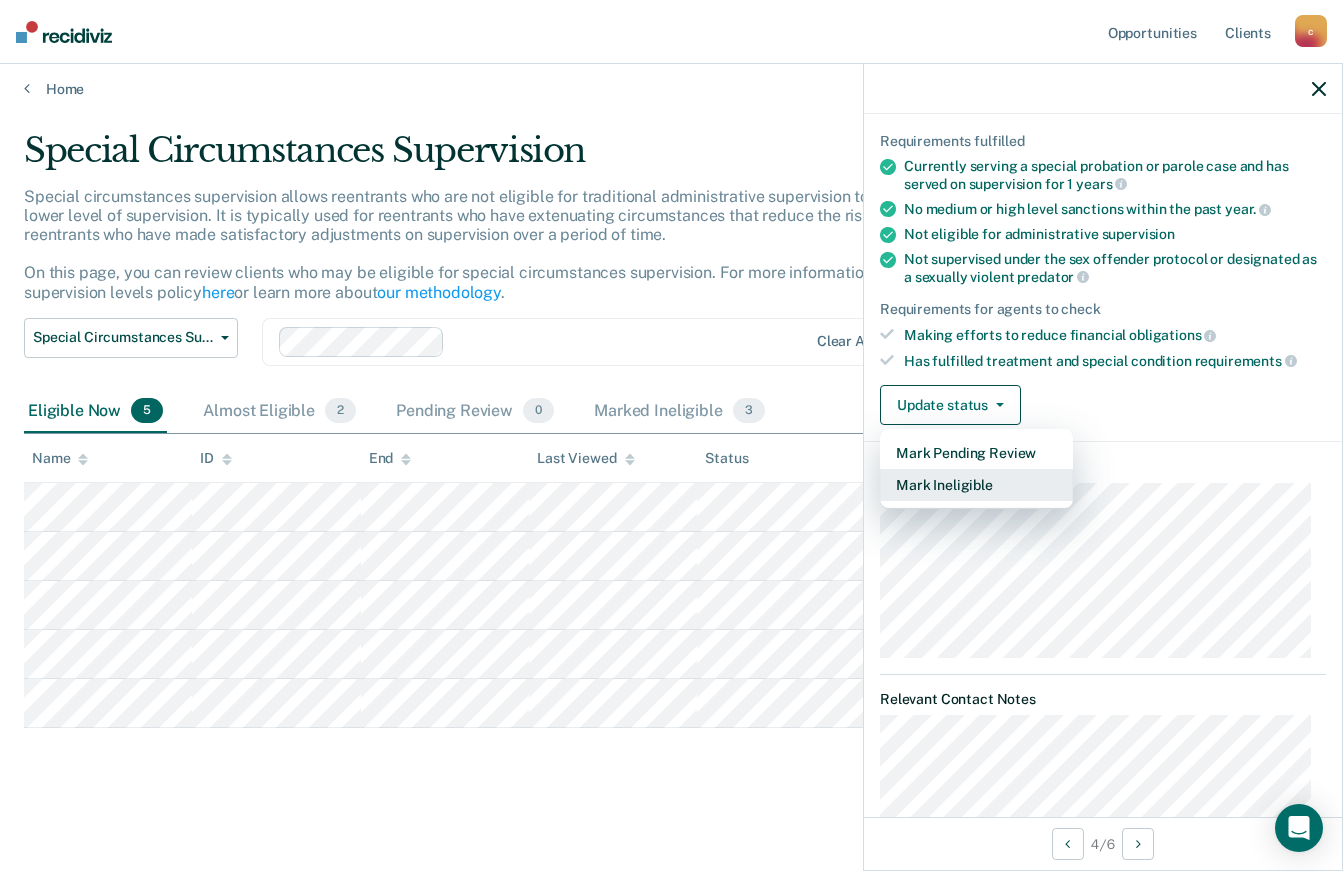 click on "Mark Ineligible" at bounding box center (976, 485) 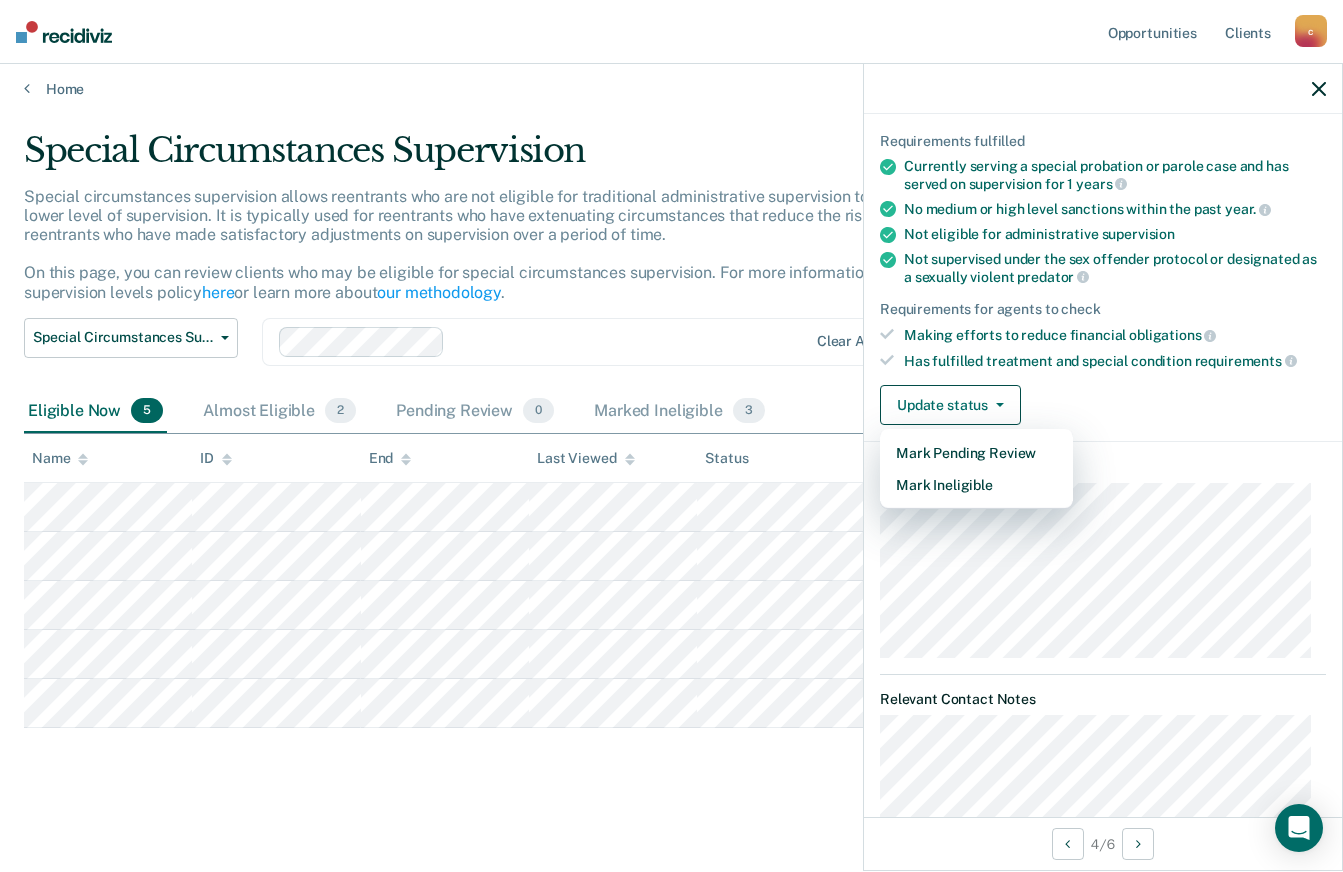 scroll, scrollTop: 0, scrollLeft: 0, axis: both 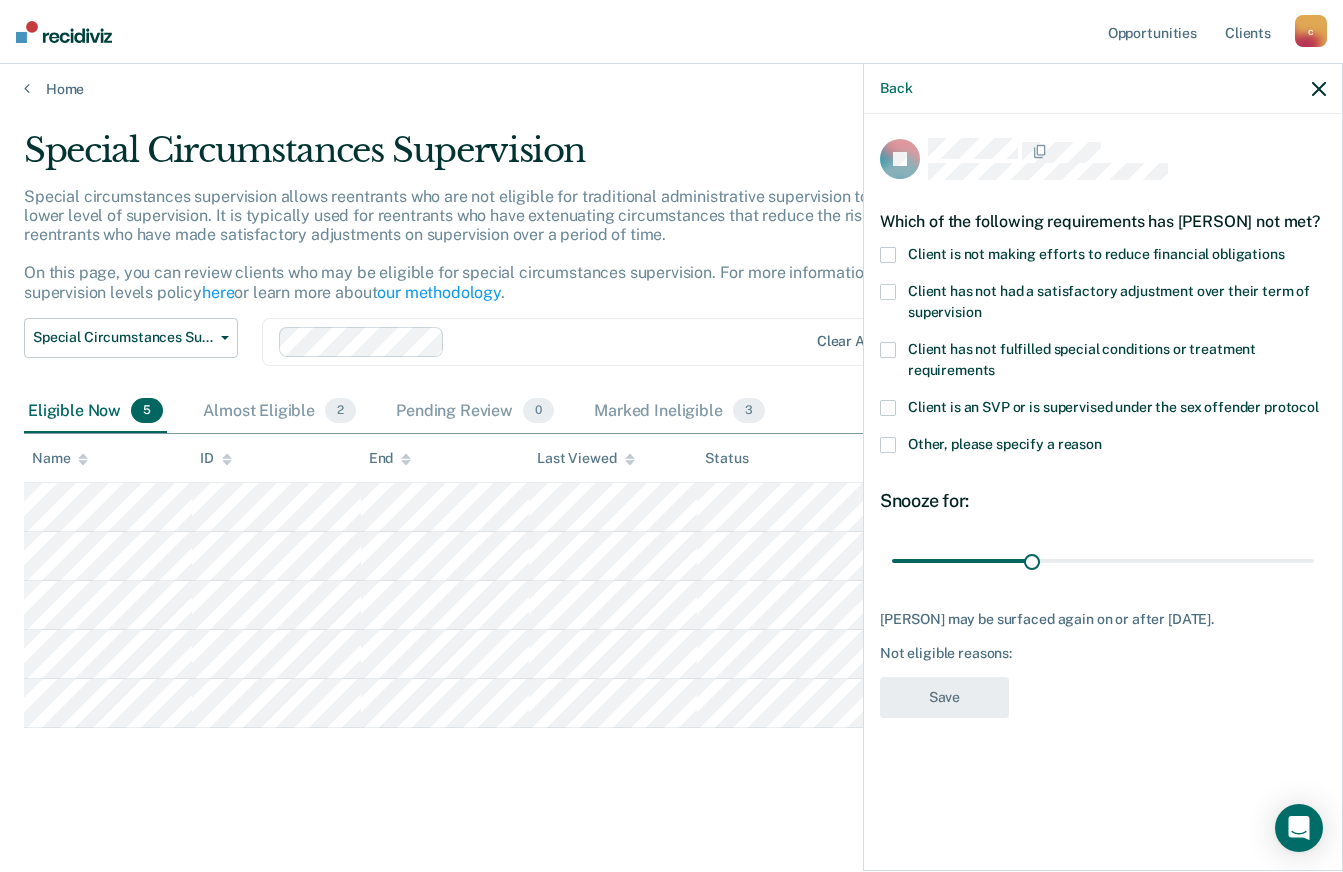 click at bounding box center (888, 350) 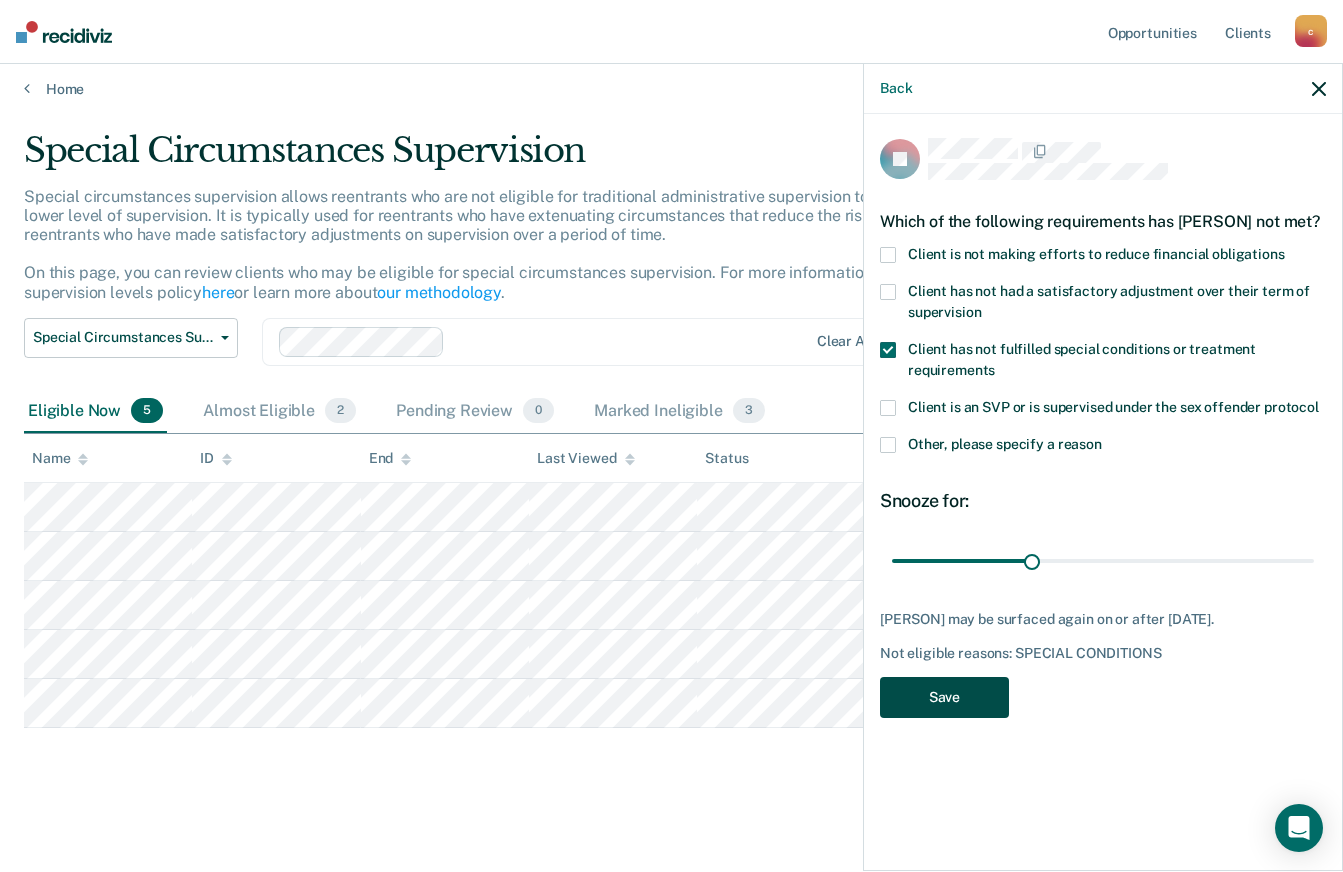 click on "Save" at bounding box center (944, 697) 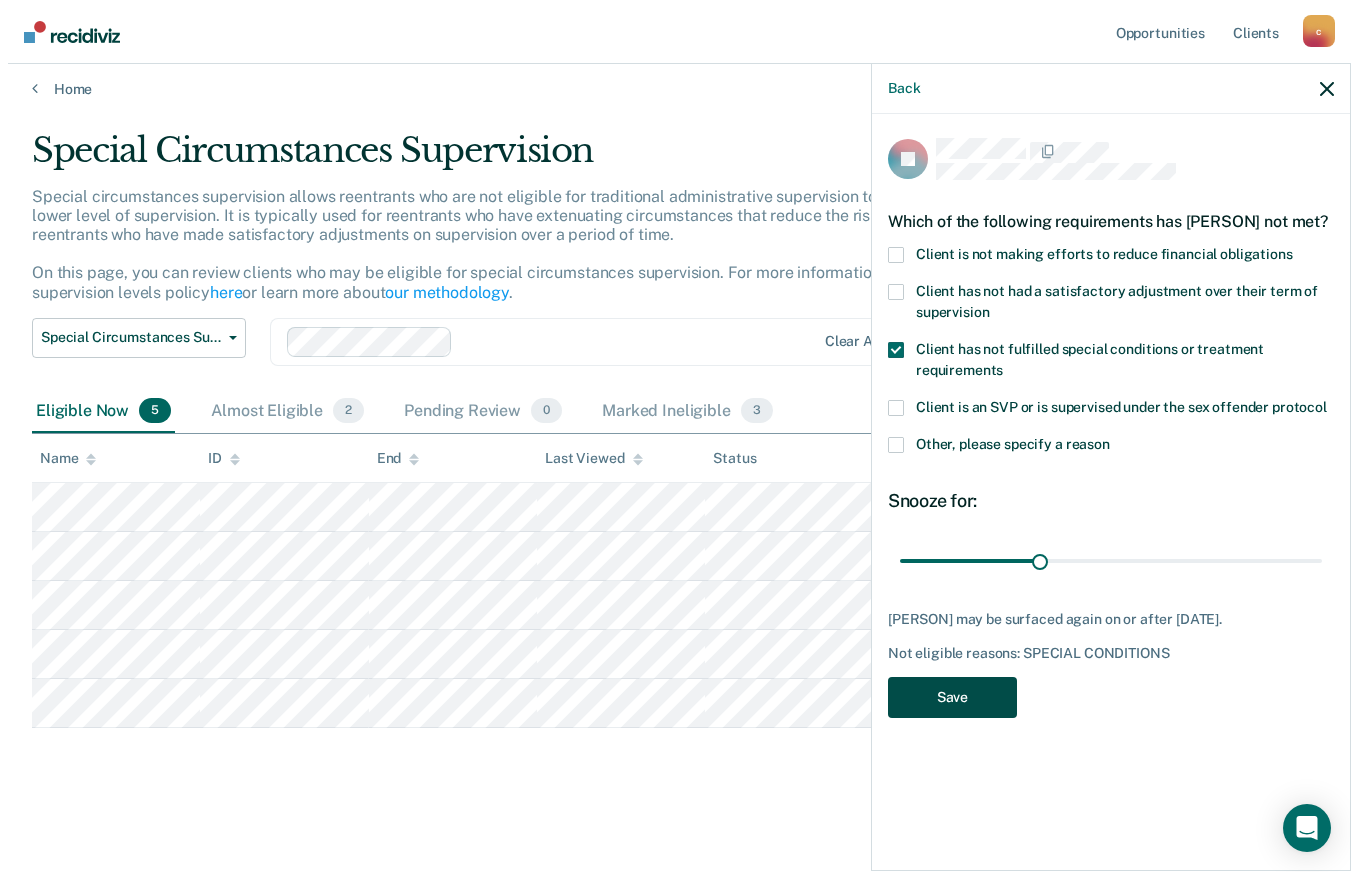 scroll, scrollTop: 0, scrollLeft: 0, axis: both 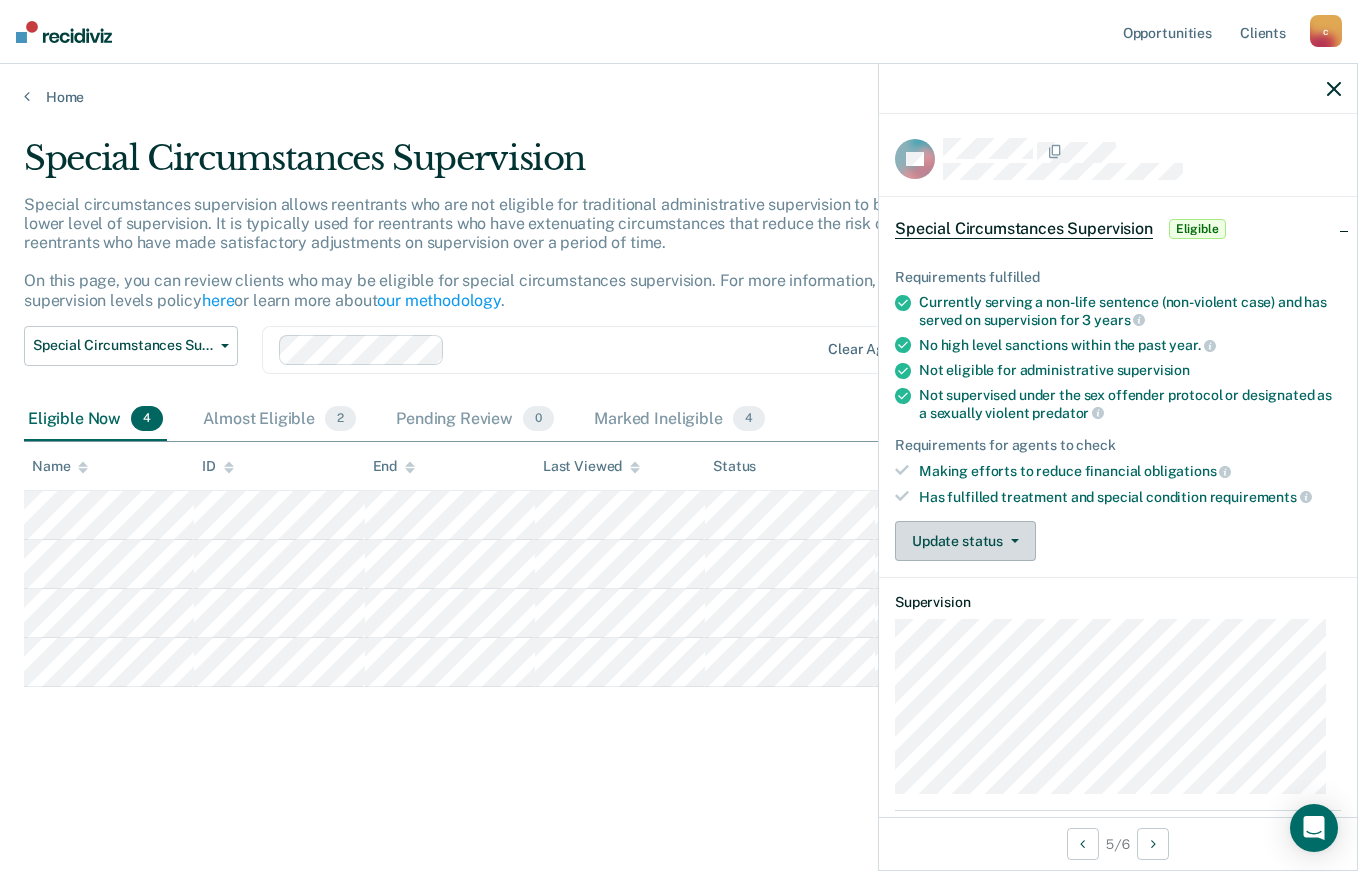 click on "Update status" at bounding box center [965, 541] 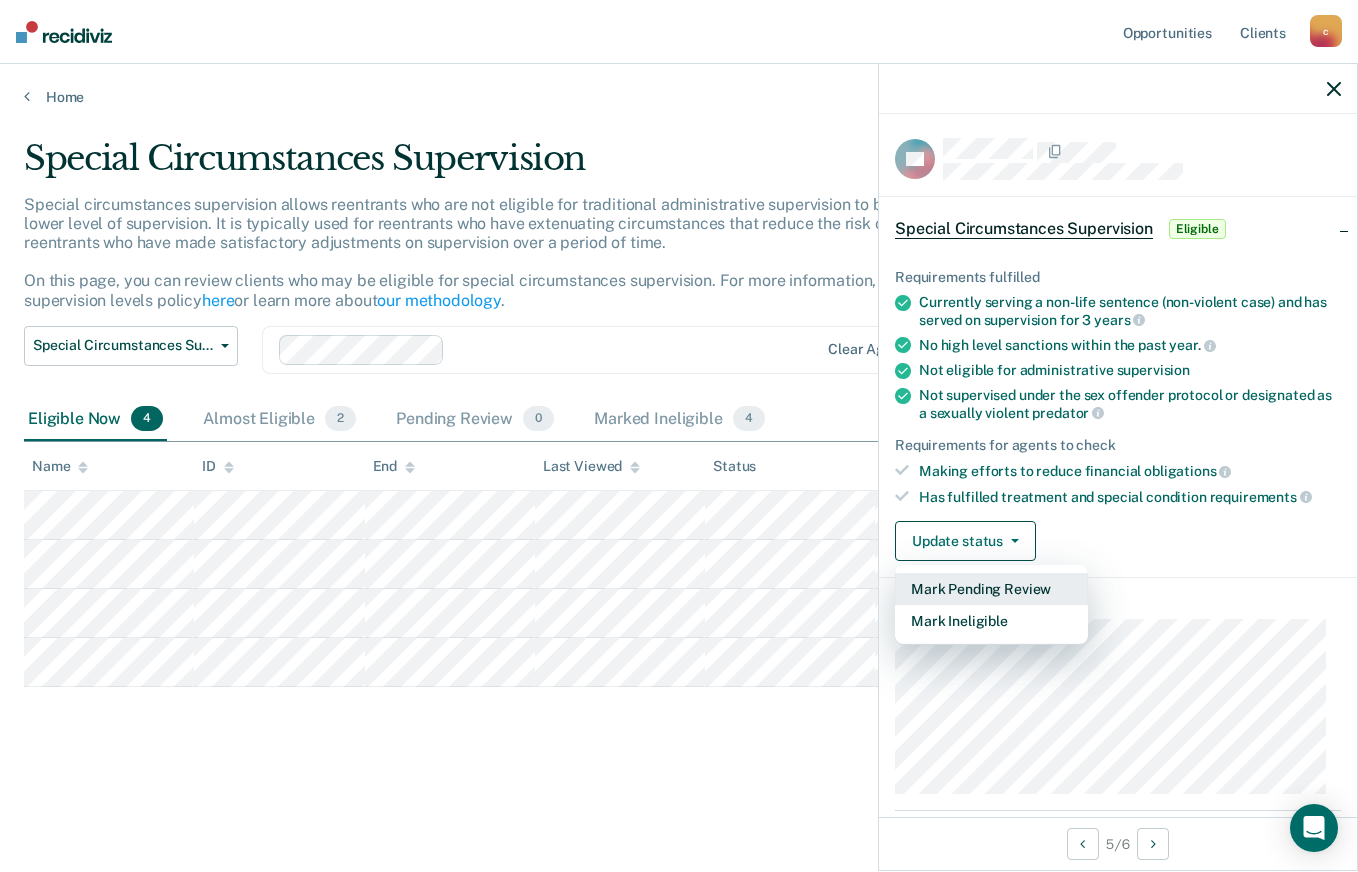 click on "Mark Pending Review" at bounding box center [991, 589] 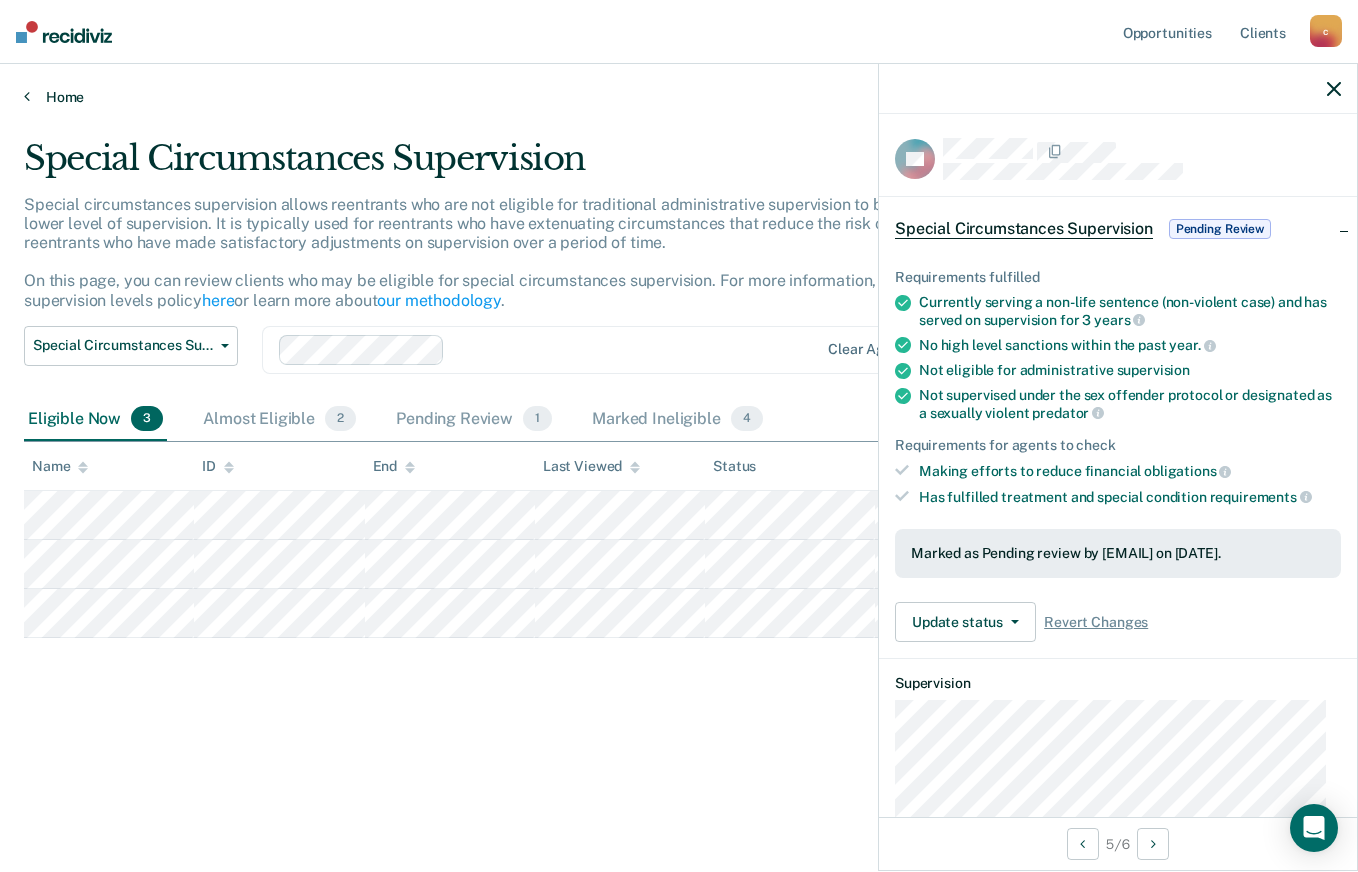 click on "Home" at bounding box center [679, 97] 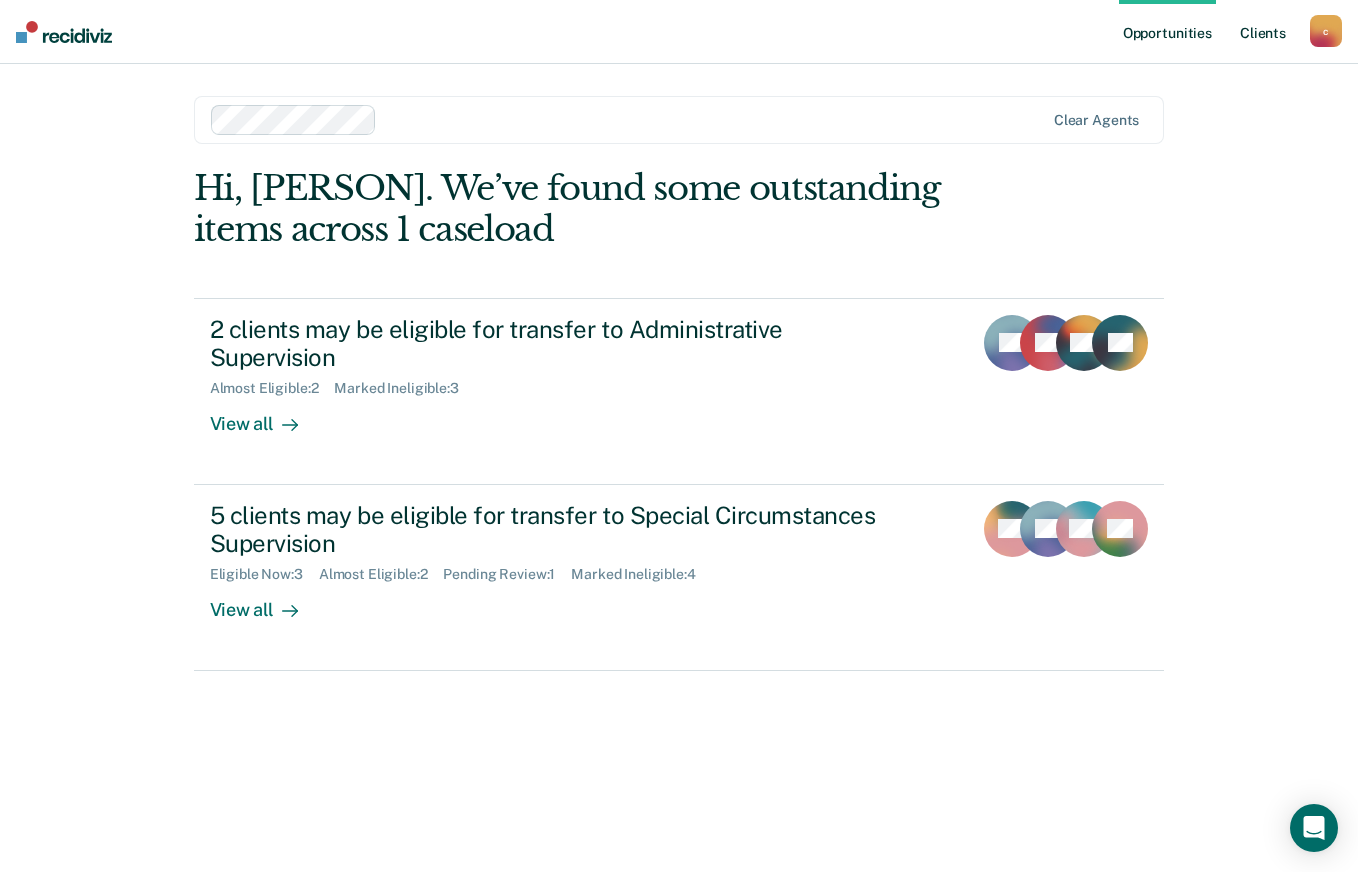 click on "Client s" at bounding box center [1263, 32] 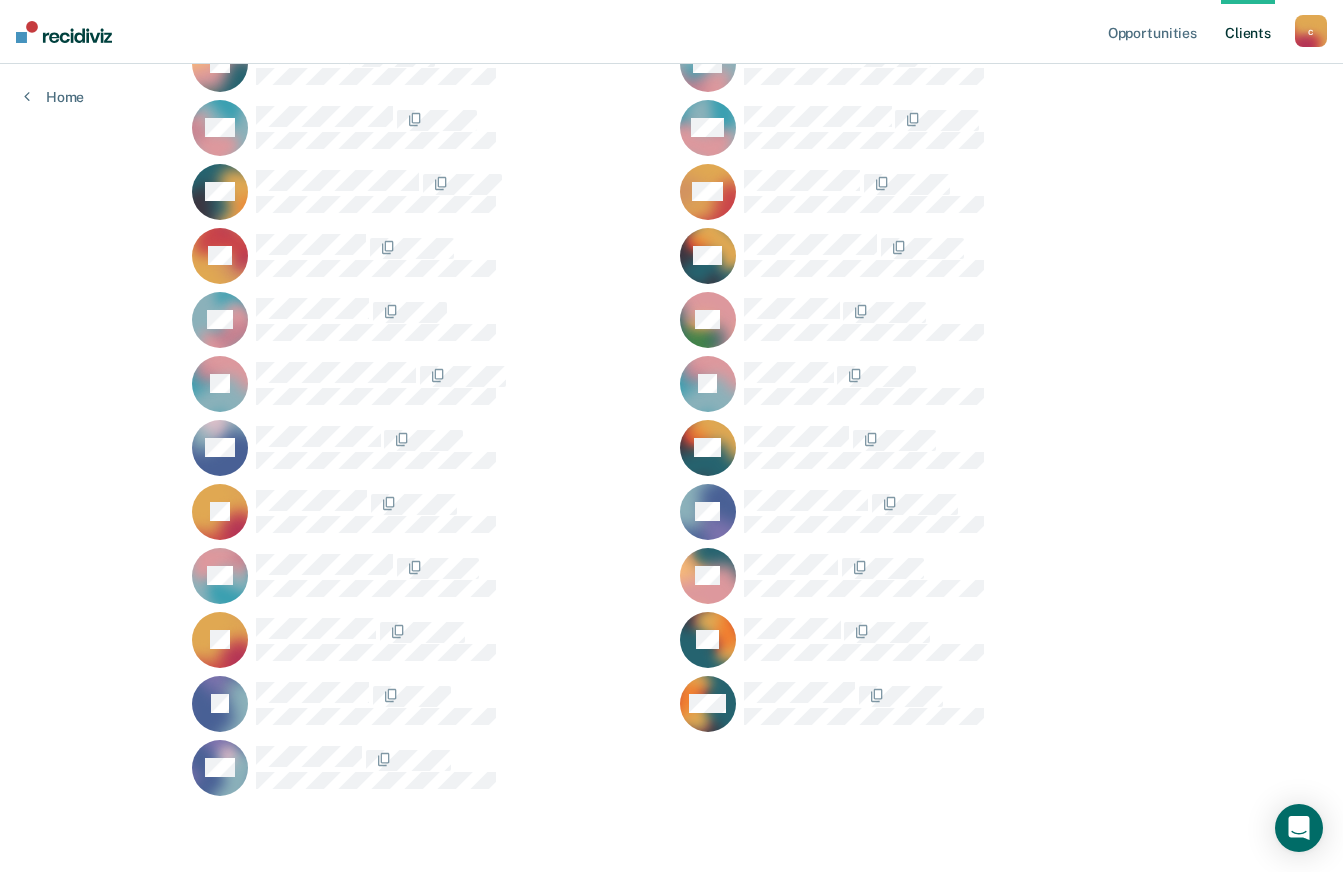 scroll, scrollTop: 1163, scrollLeft: 0, axis: vertical 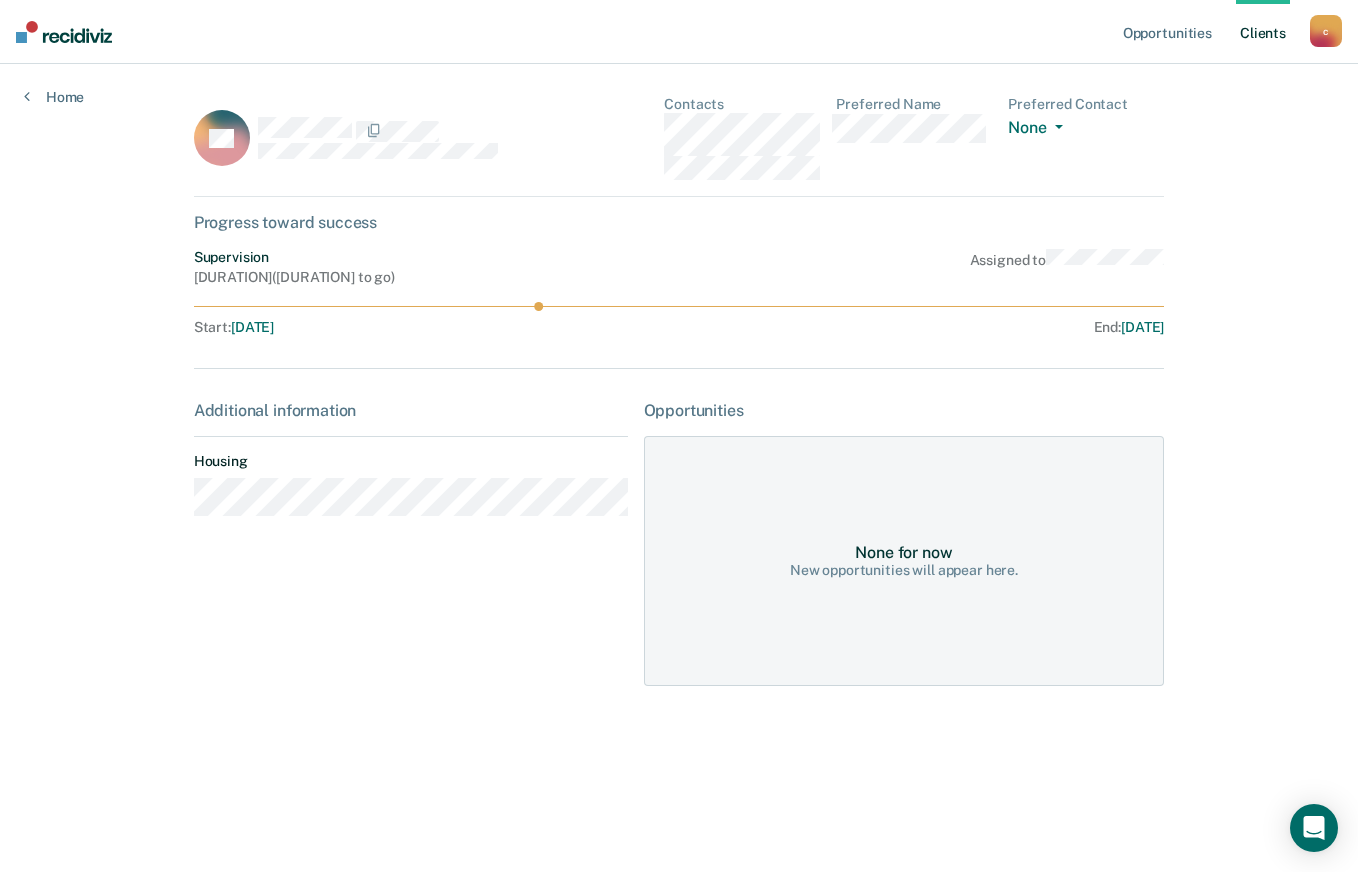 click at bounding box center [222, 138] 